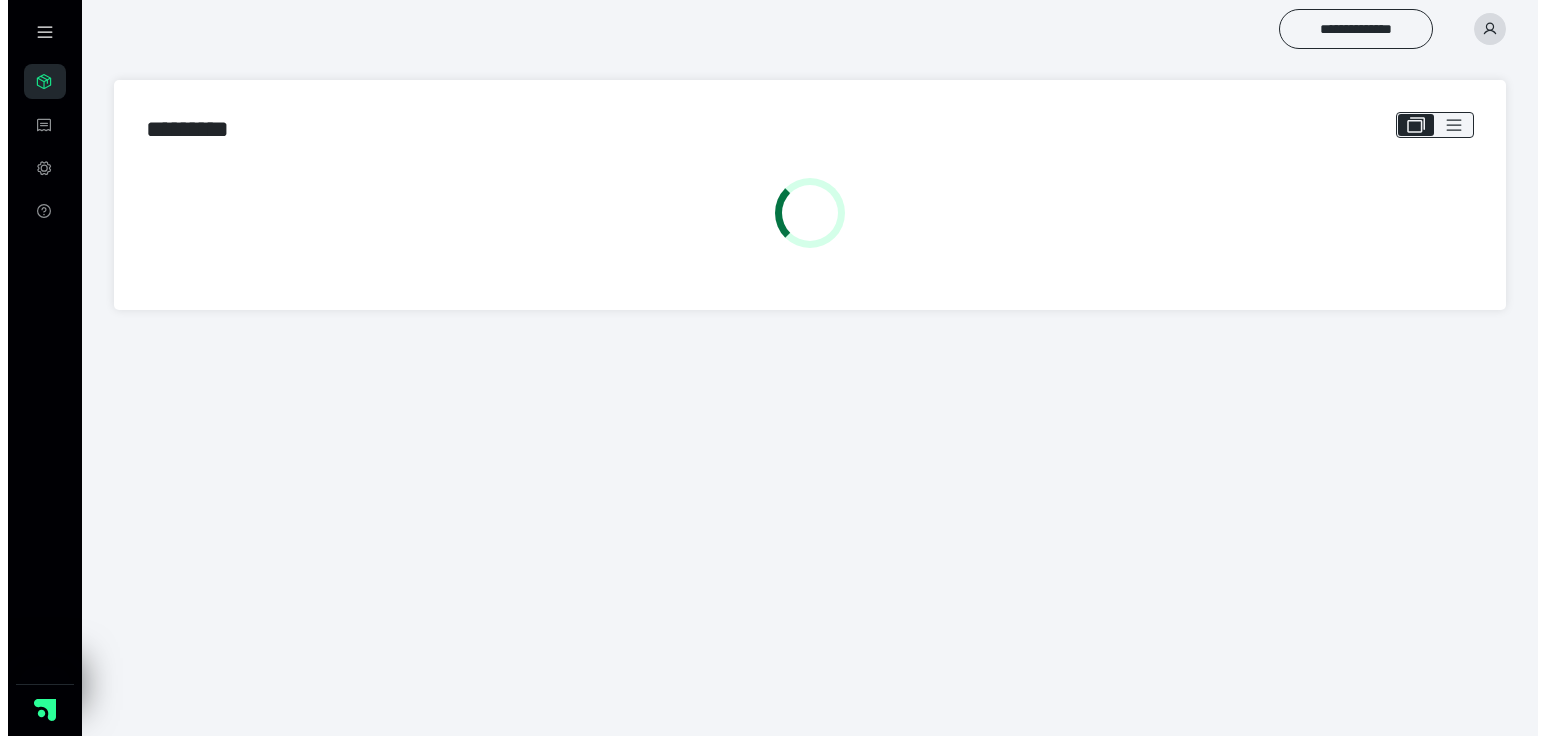 scroll, scrollTop: 0, scrollLeft: 0, axis: both 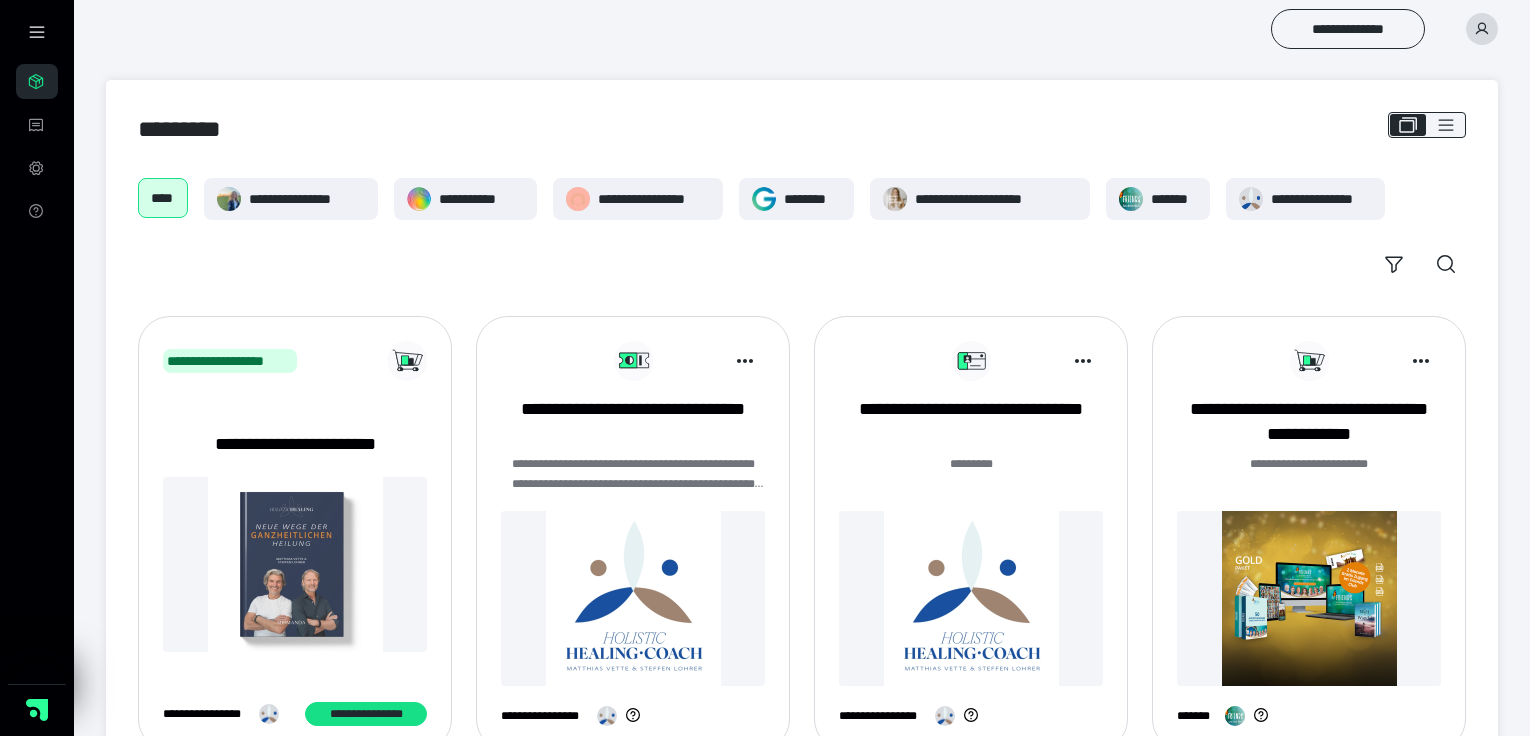 click at bounding box center (971, 598) 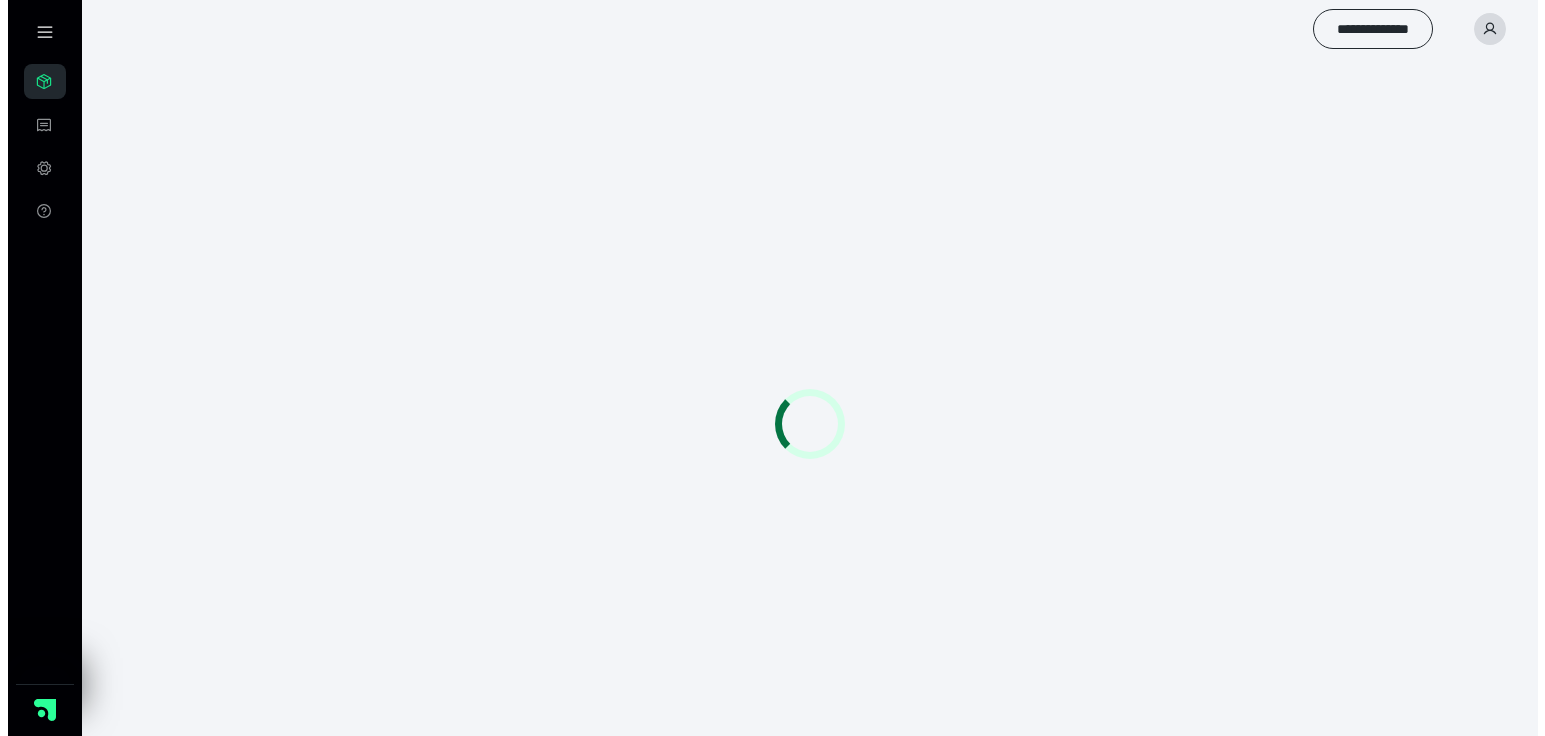 scroll, scrollTop: 0, scrollLeft: 0, axis: both 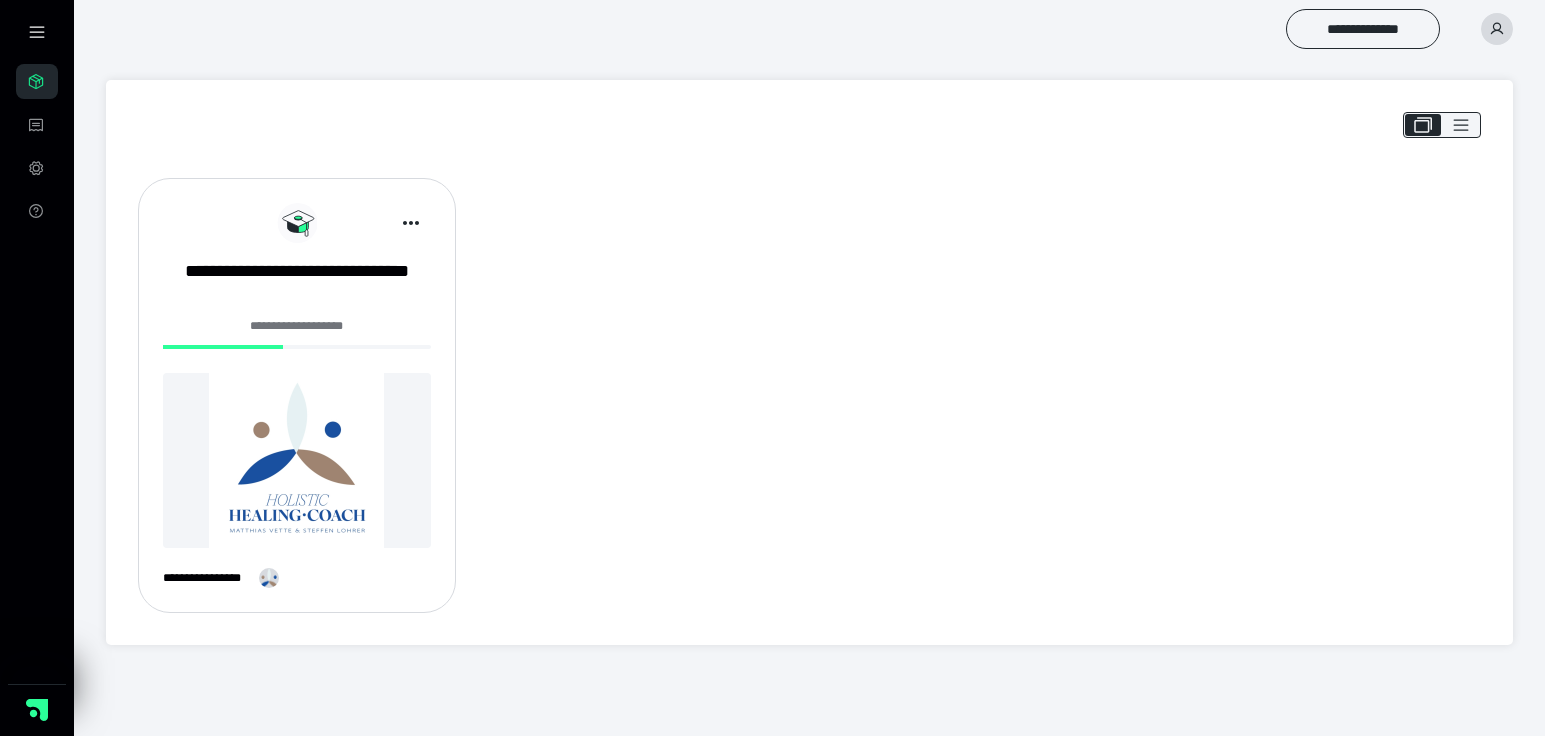 click on "**********" at bounding box center (297, 403) 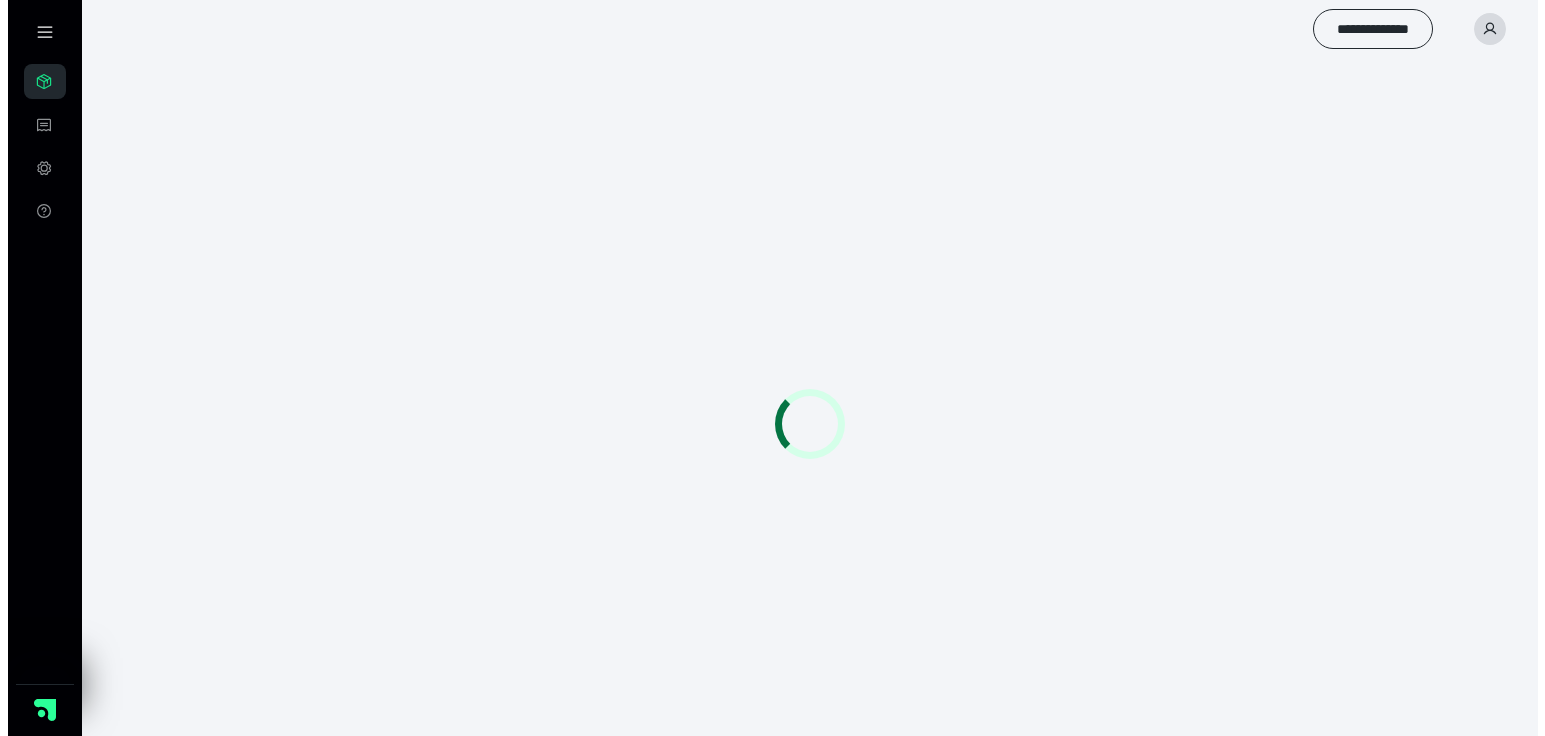 scroll, scrollTop: 0, scrollLeft: 0, axis: both 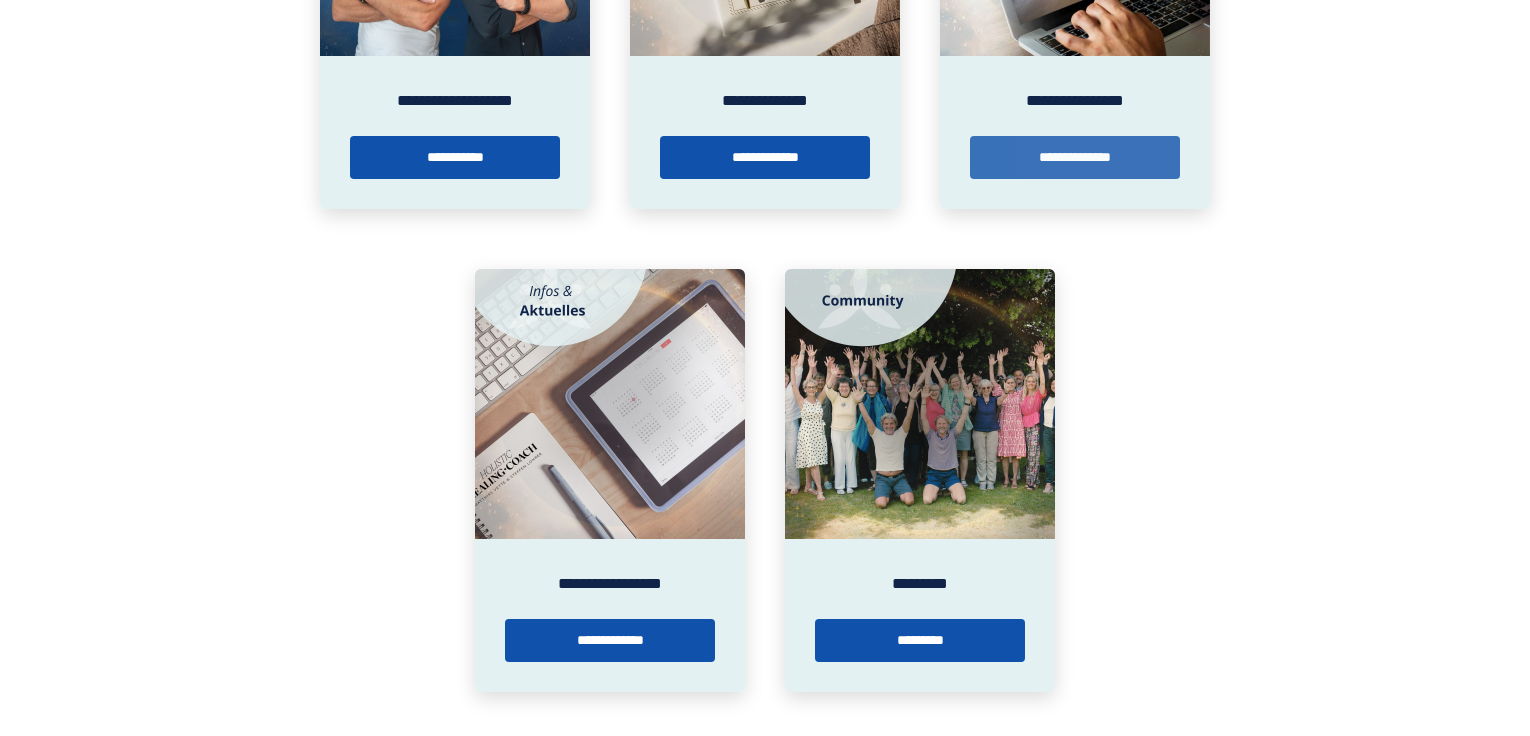 click on "**********" at bounding box center (1075, 157) 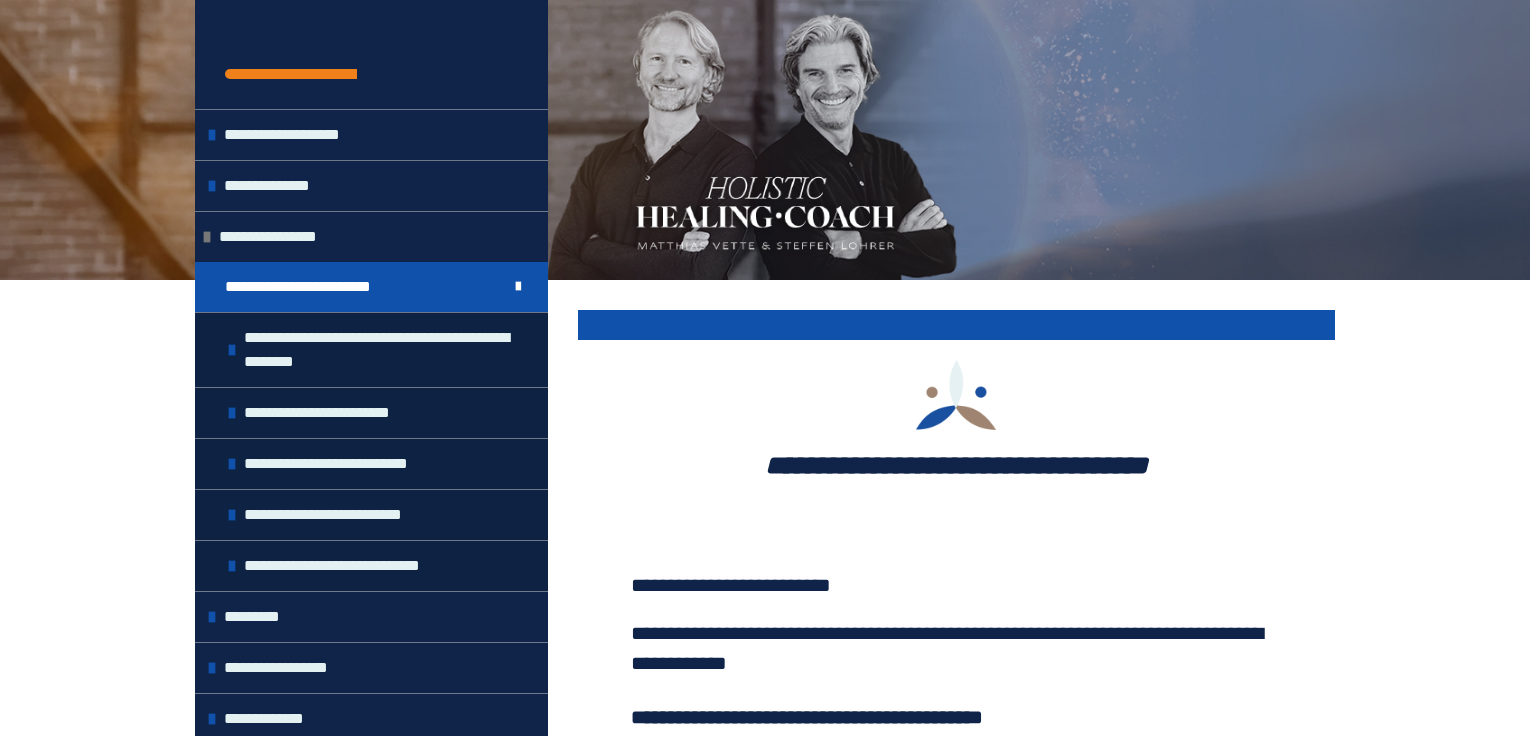 scroll, scrollTop: 644, scrollLeft: 0, axis: vertical 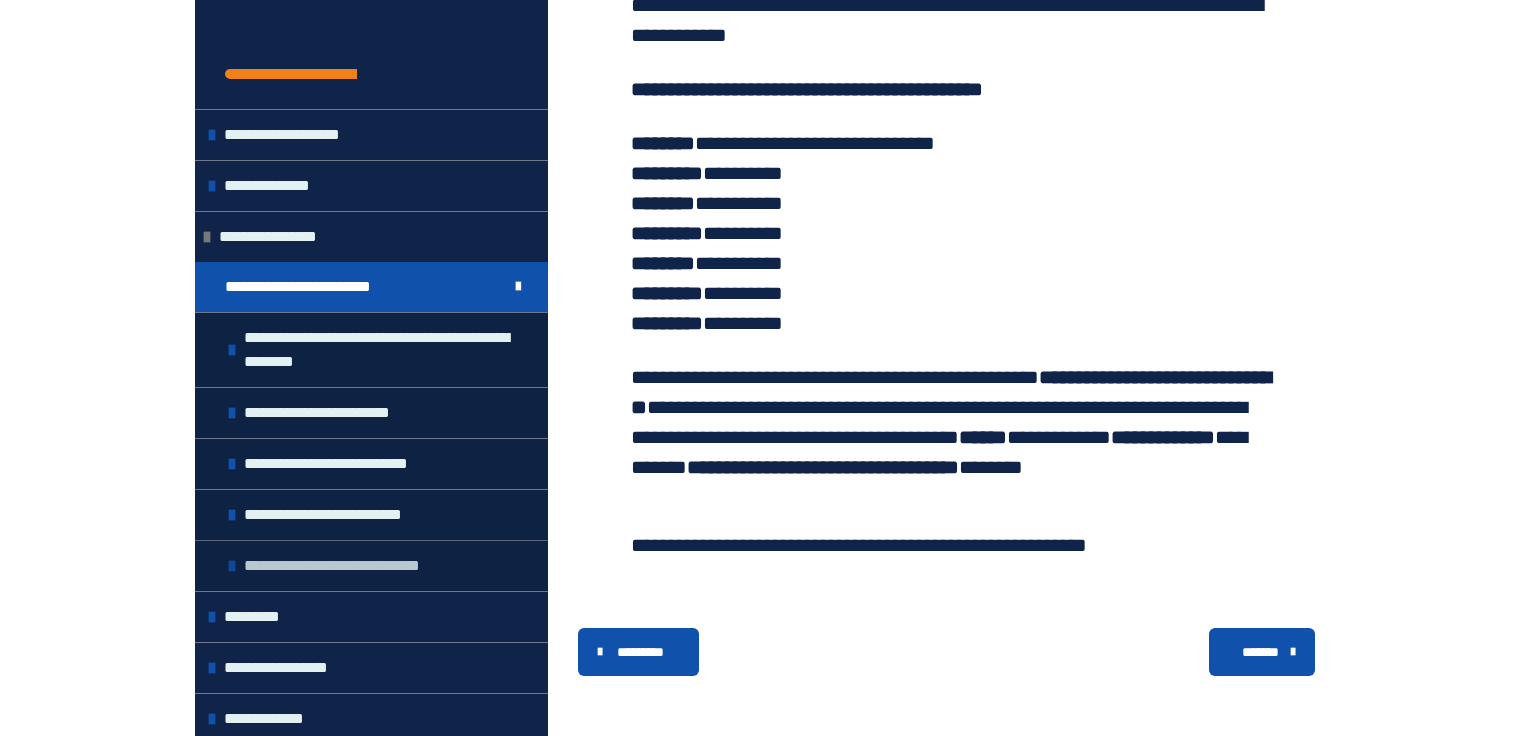 click on "**********" at bounding box center [357, 566] 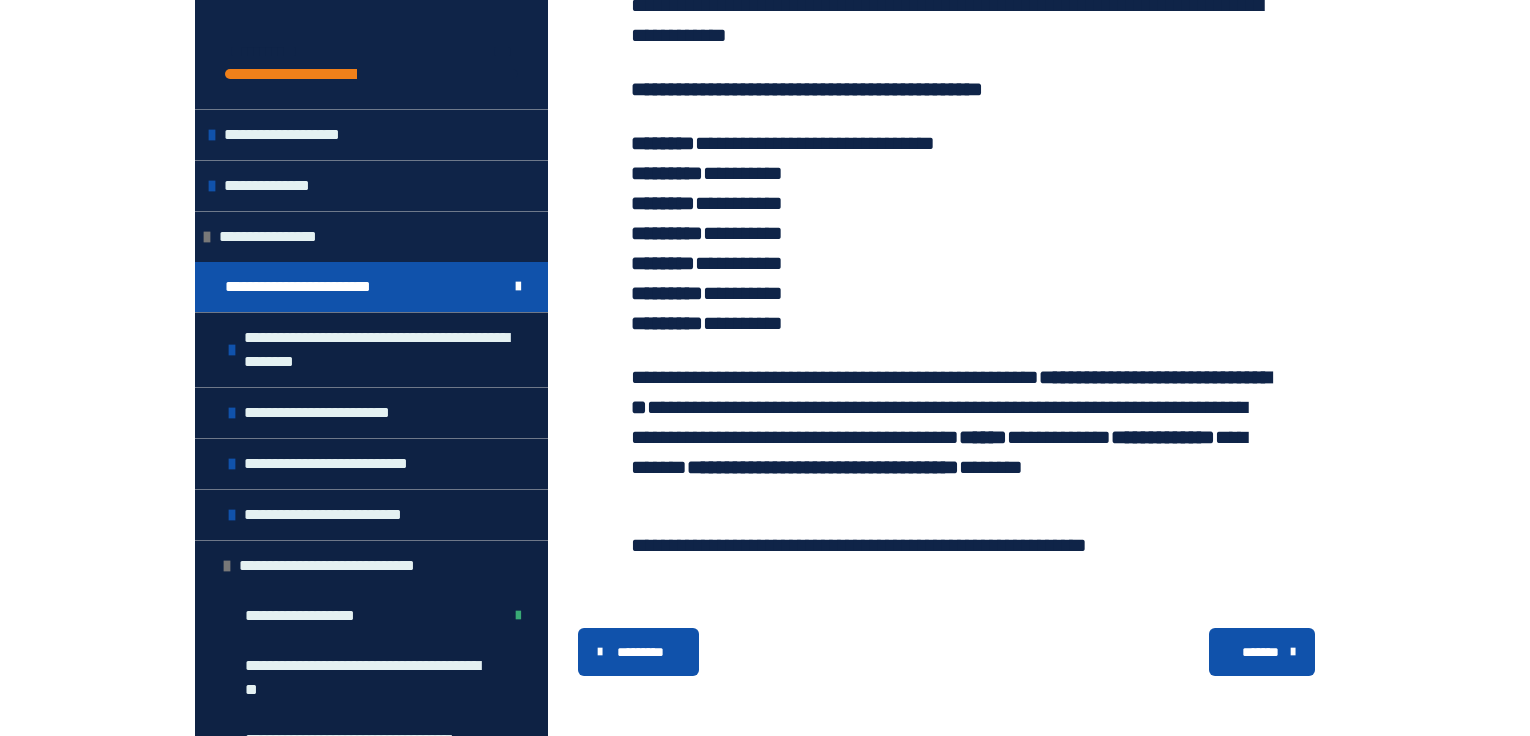 scroll, scrollTop: 648, scrollLeft: 0, axis: vertical 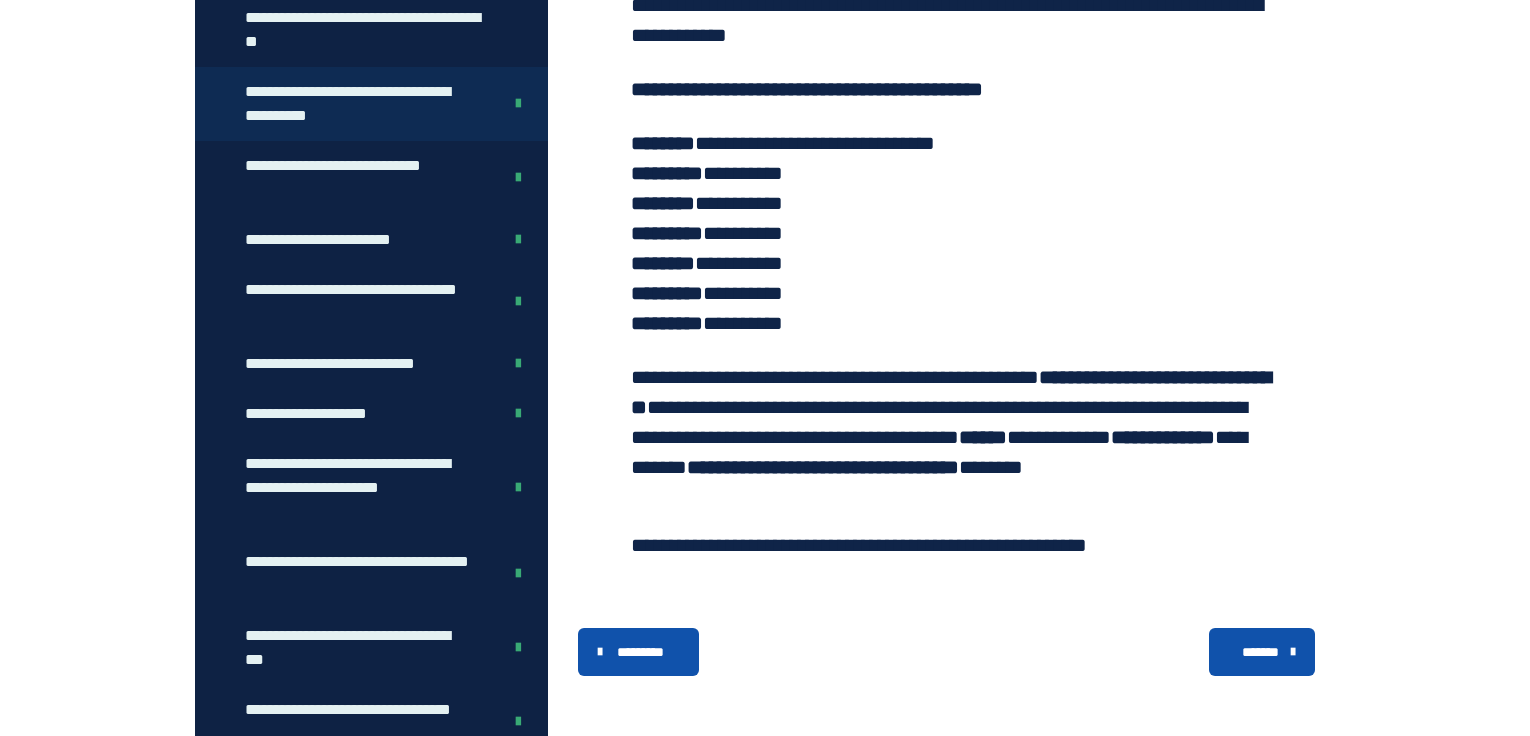 click on "**********" at bounding box center [358, 104] 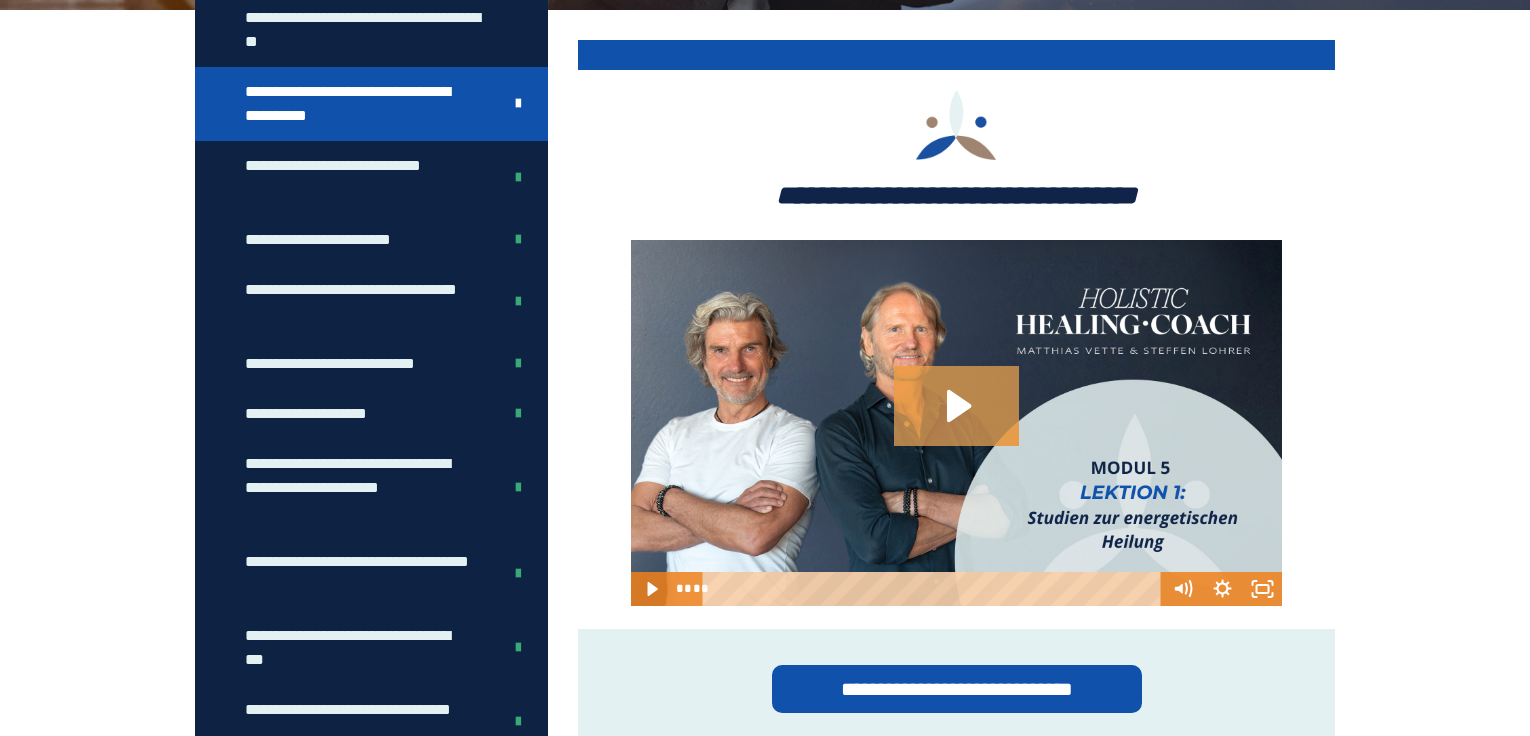 click 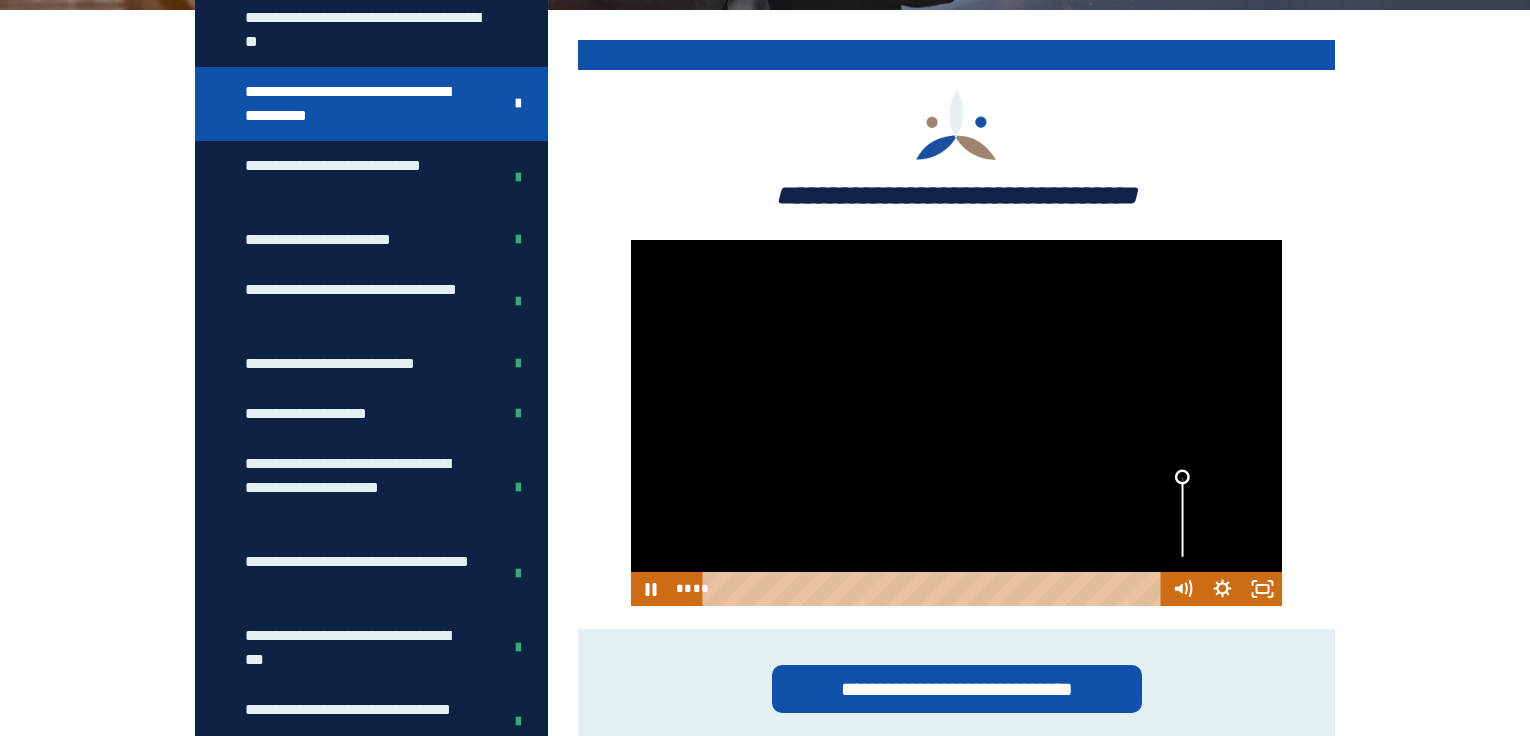 click at bounding box center [1182, 517] 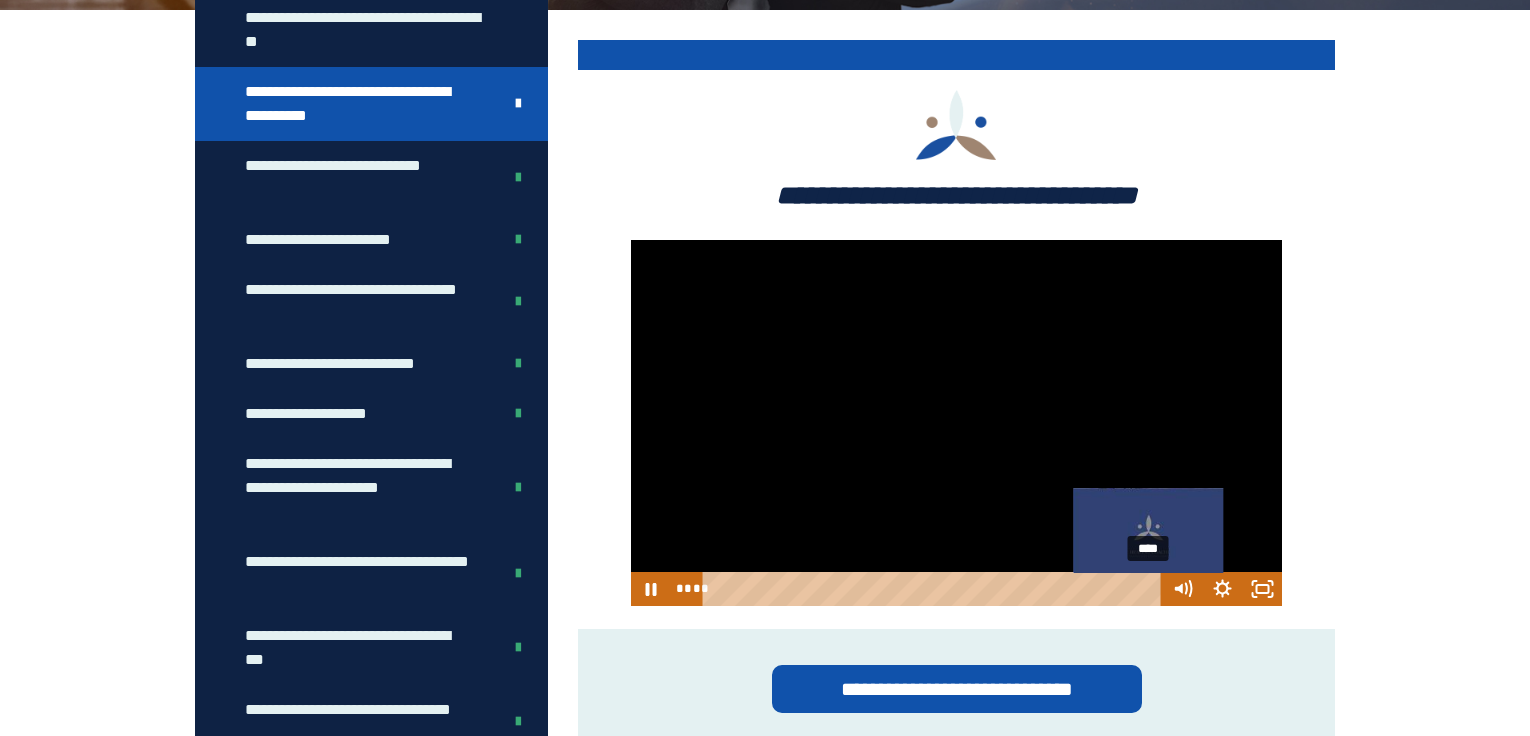 click on "****" at bounding box center (934, 589) 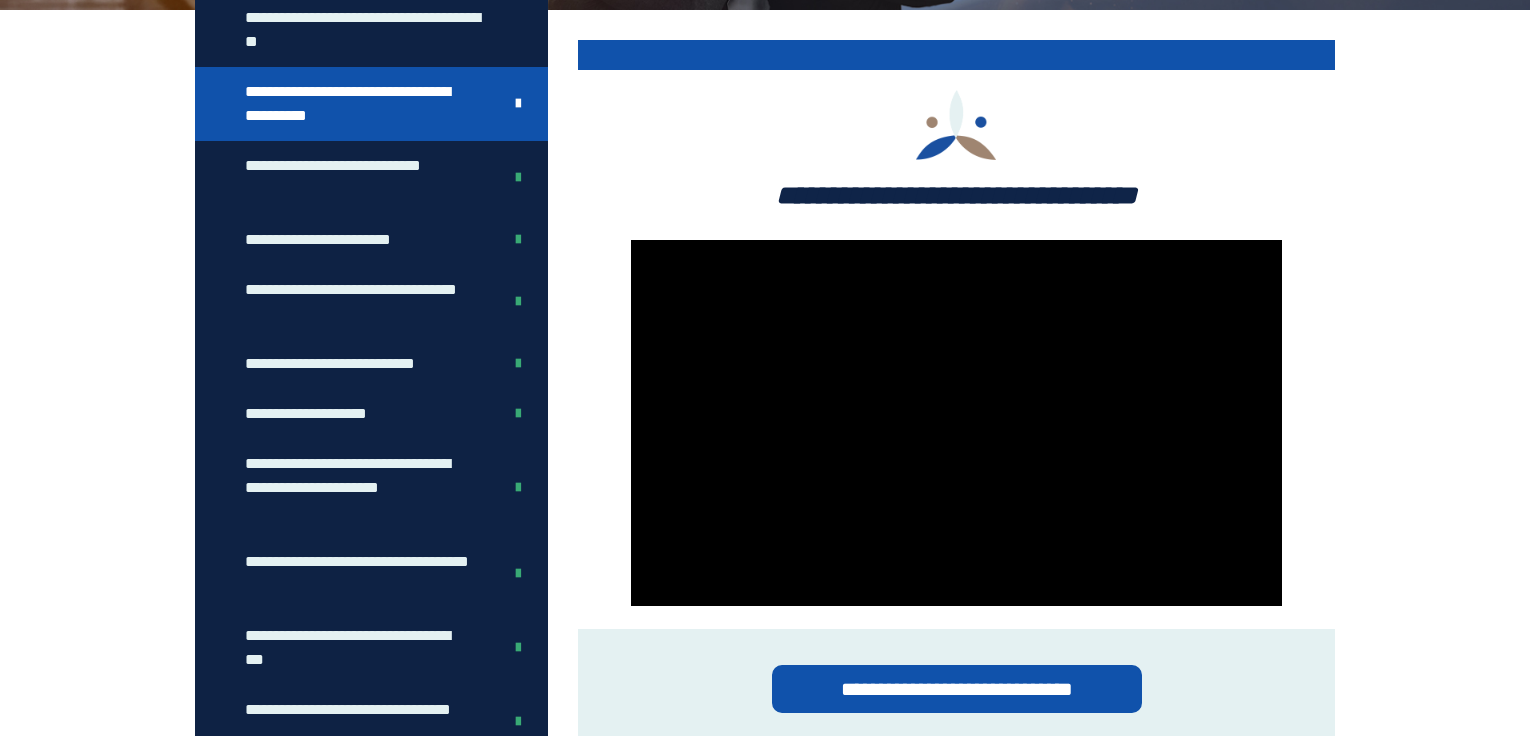 scroll, scrollTop: 877, scrollLeft: 0, axis: vertical 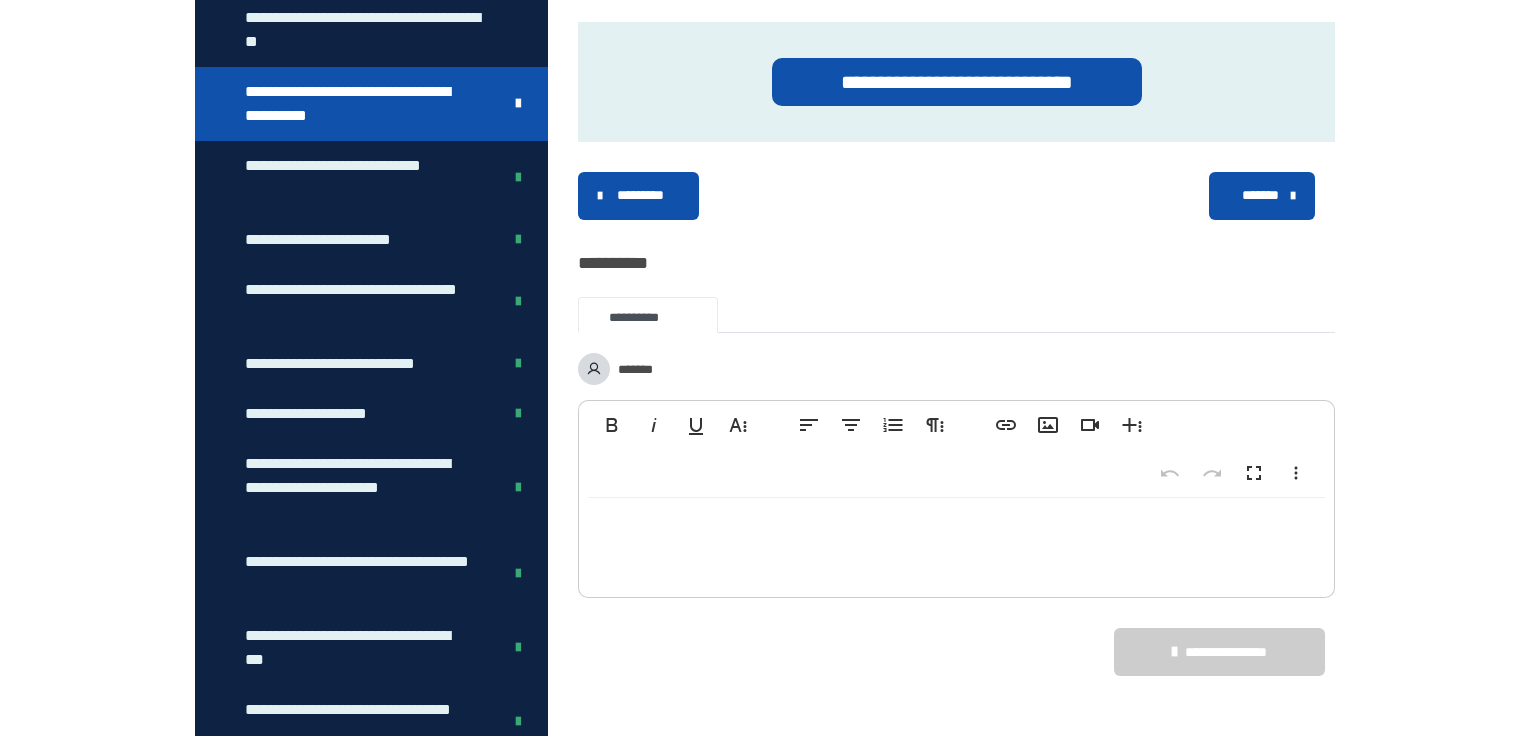 click on "*******" at bounding box center (1260, 195) 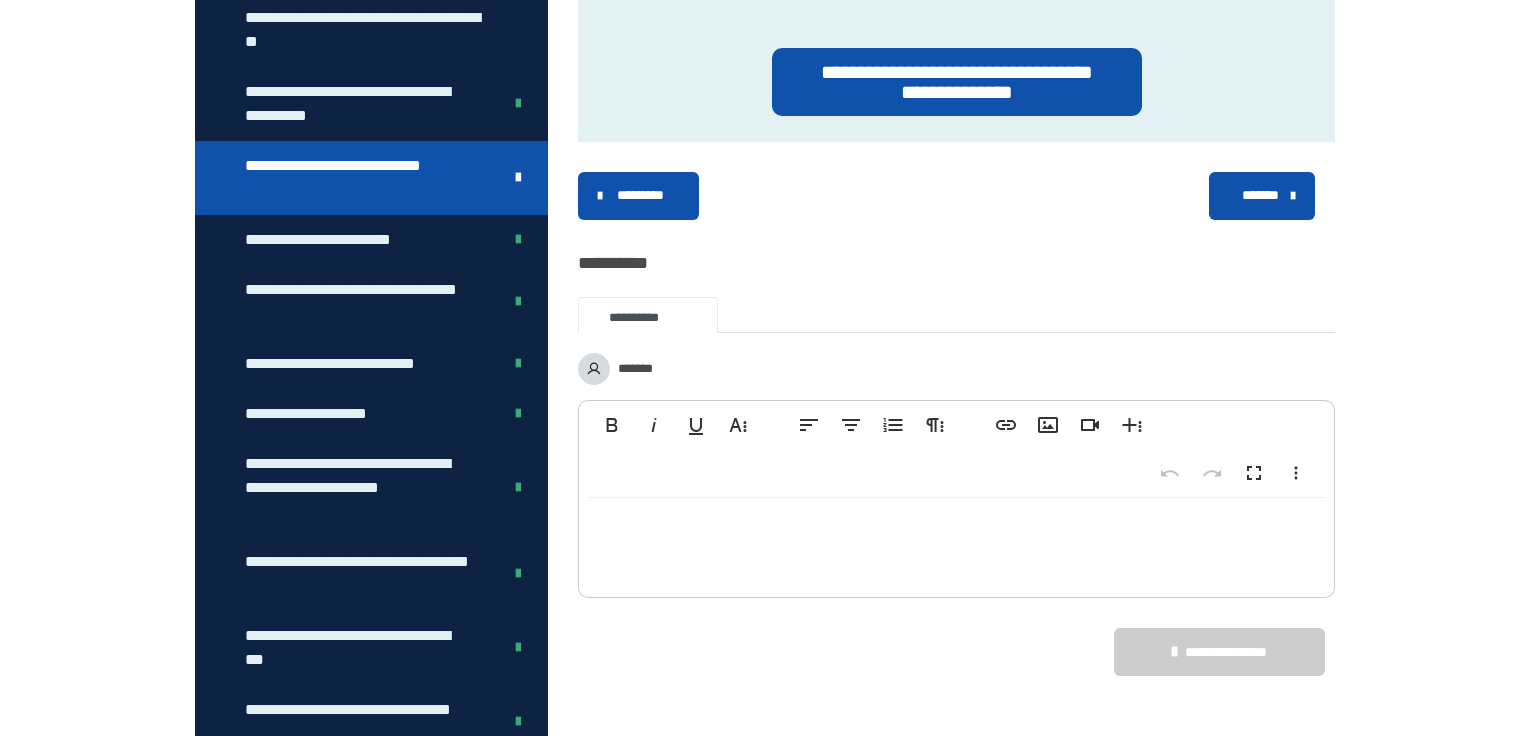 scroll, scrollTop: 655, scrollLeft: 0, axis: vertical 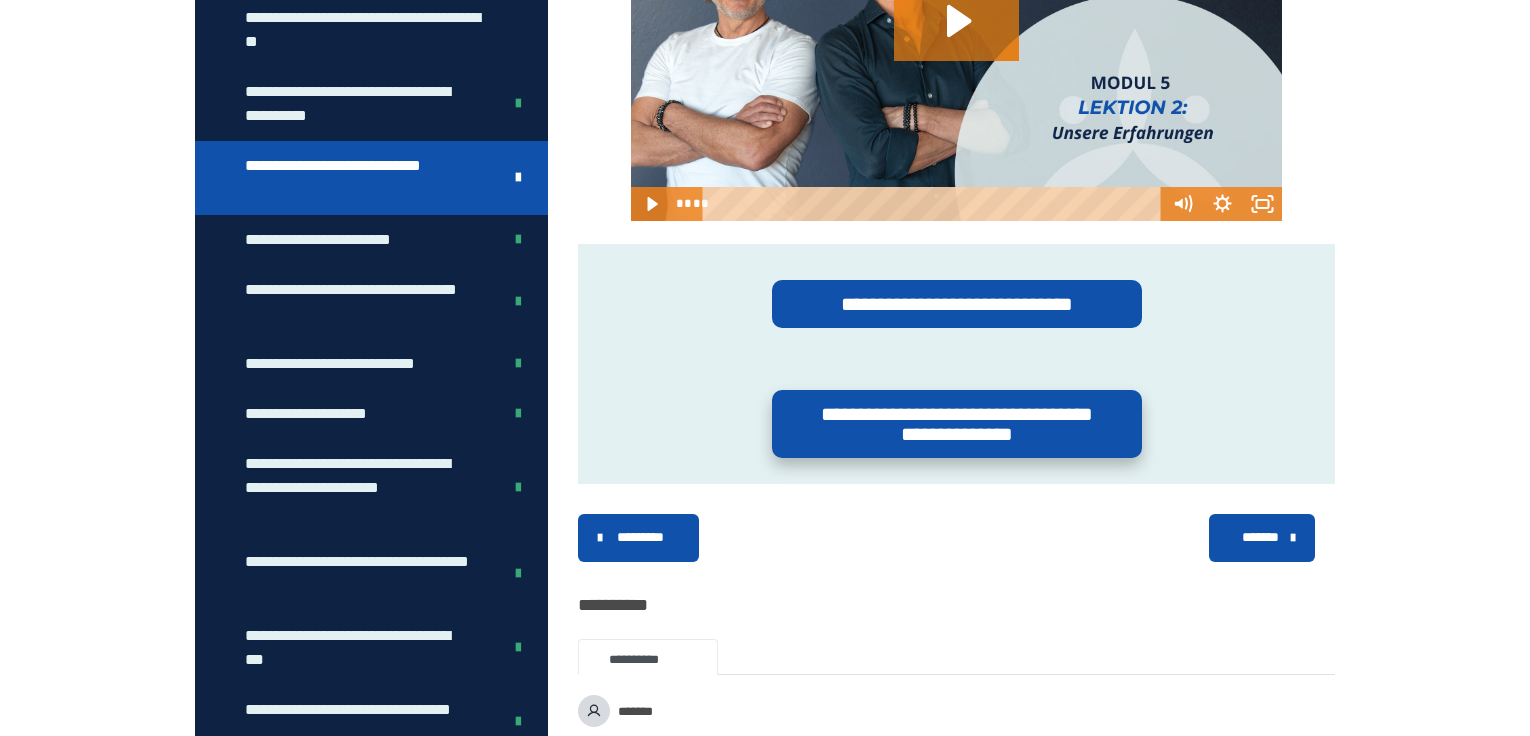click on "**********" at bounding box center [957, 424] 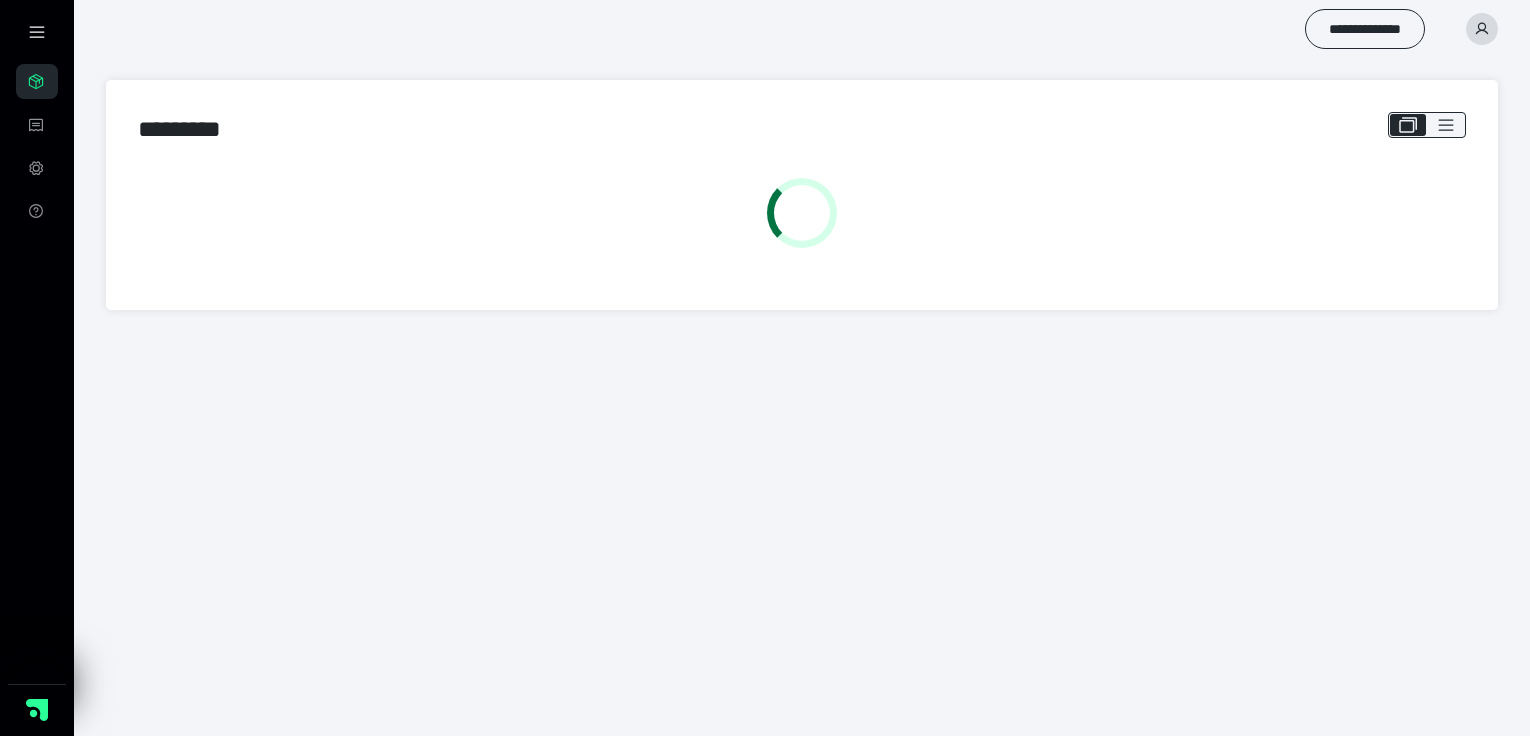 scroll, scrollTop: 0, scrollLeft: 0, axis: both 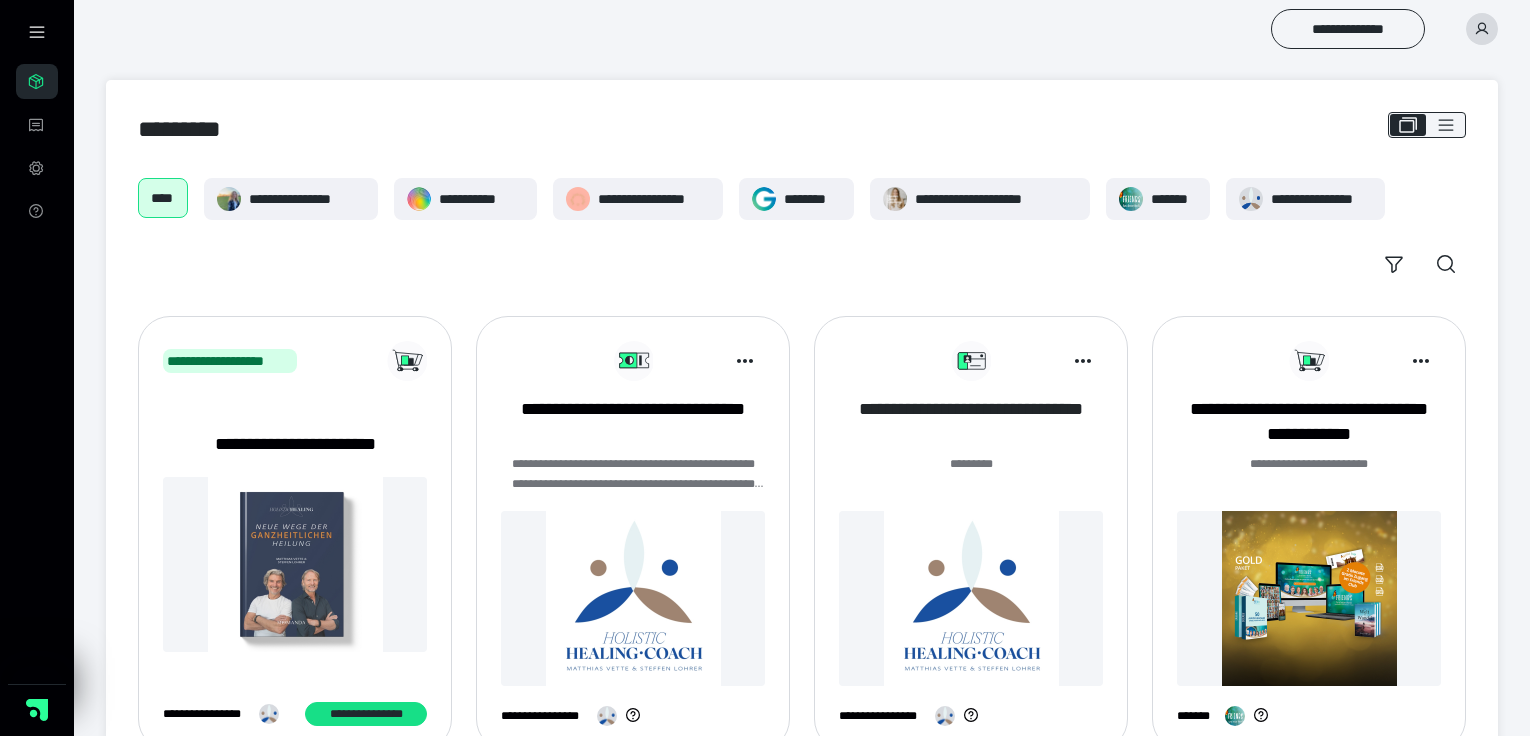 click on "**********" at bounding box center [971, 422] 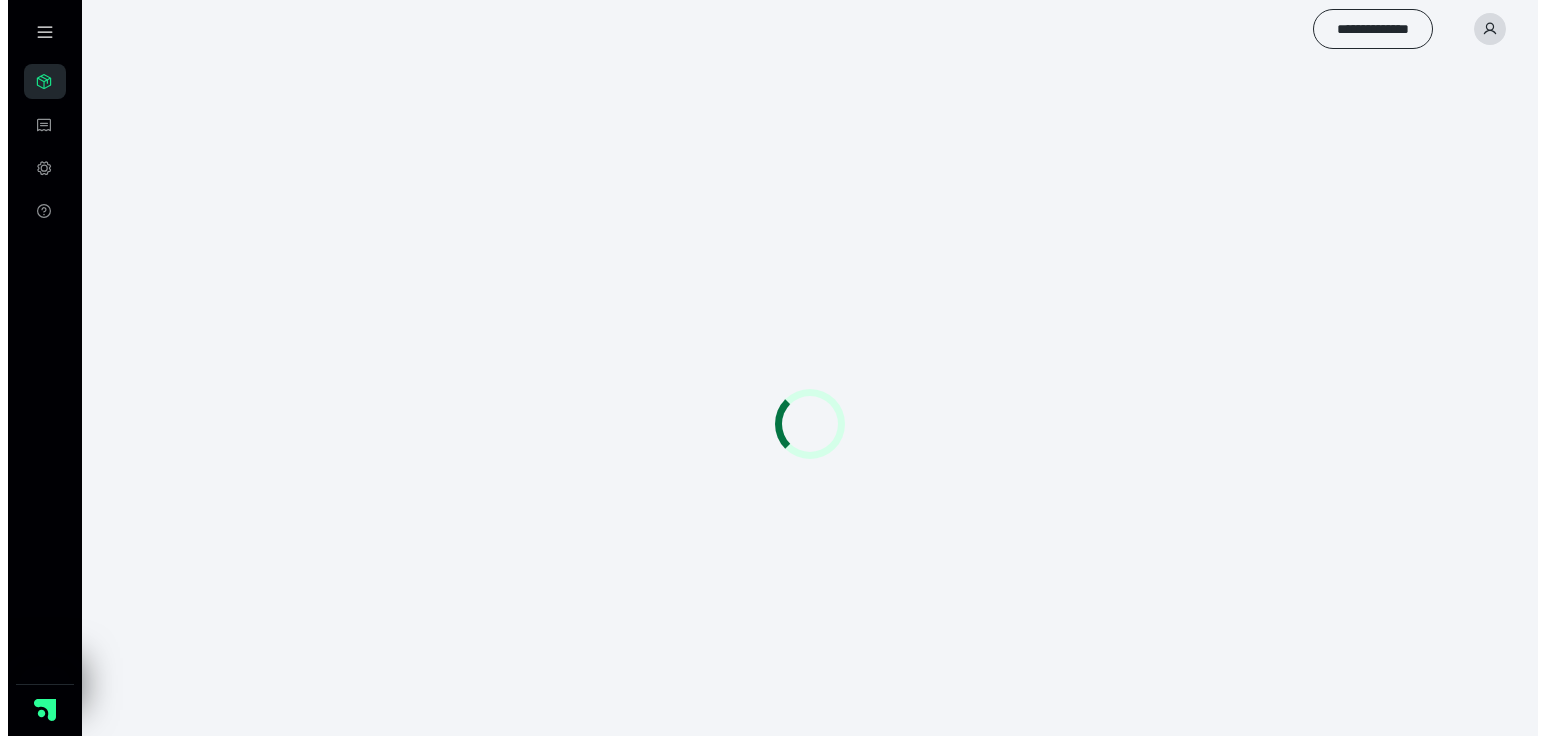 scroll, scrollTop: 0, scrollLeft: 0, axis: both 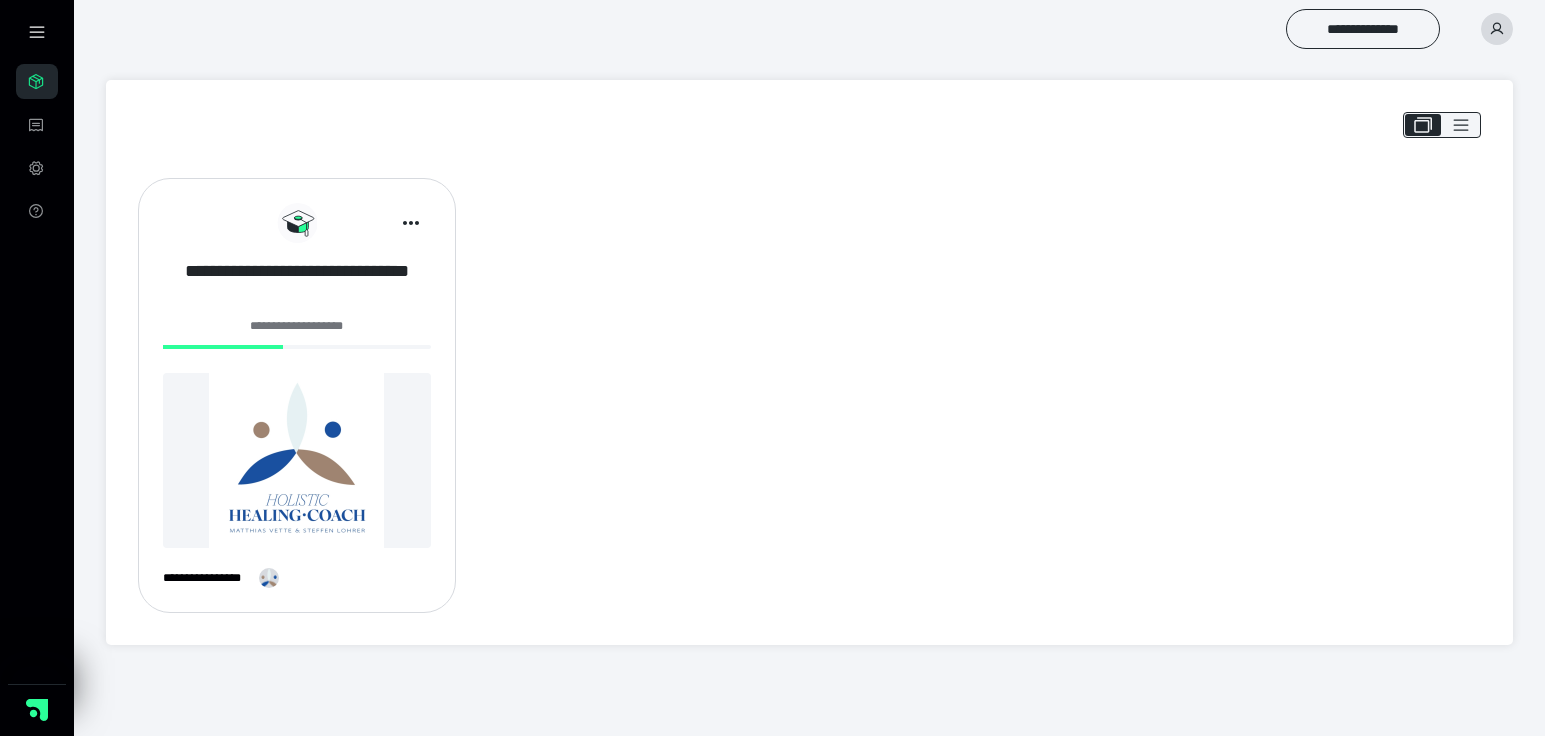 click on "**********" at bounding box center [297, 284] 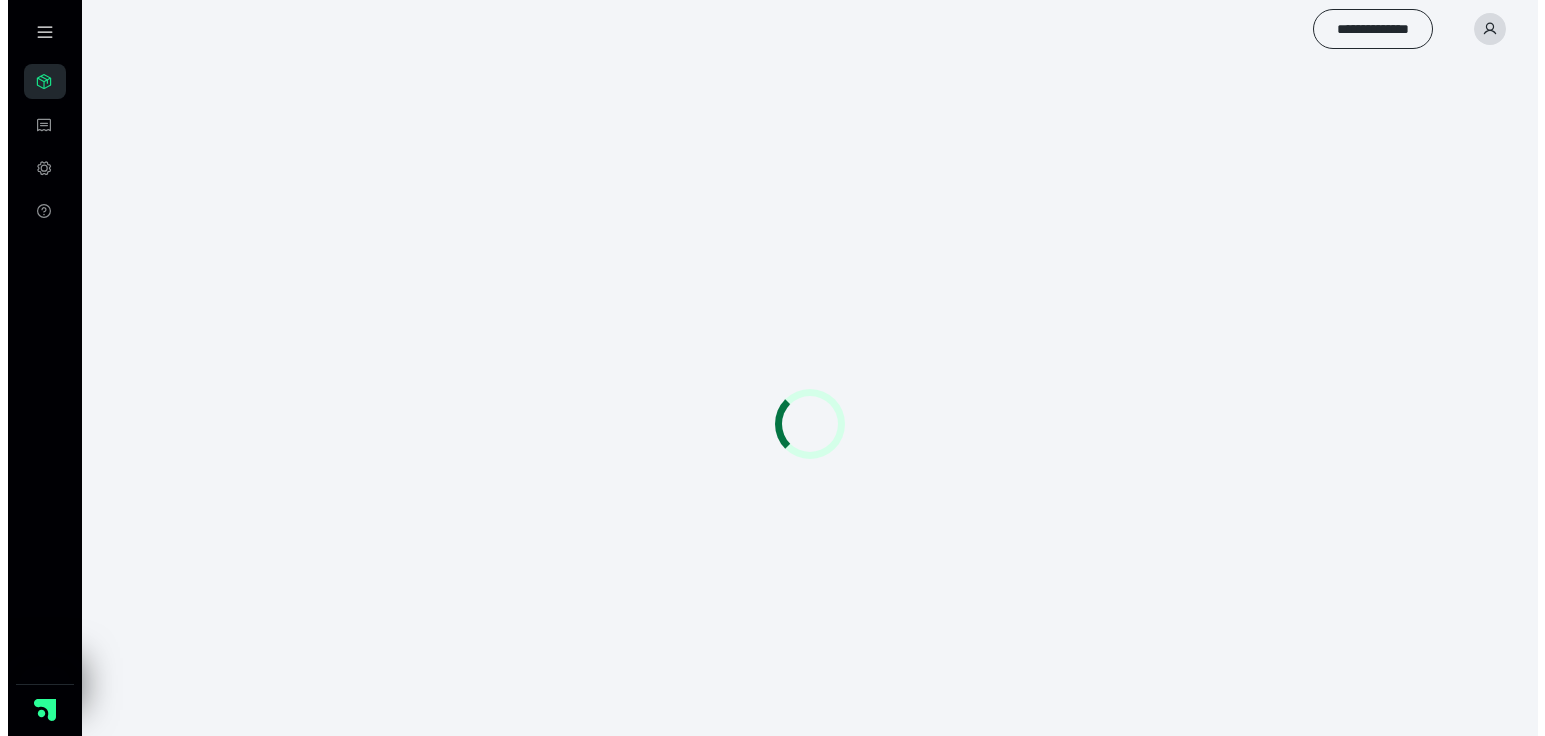 scroll, scrollTop: 0, scrollLeft: 0, axis: both 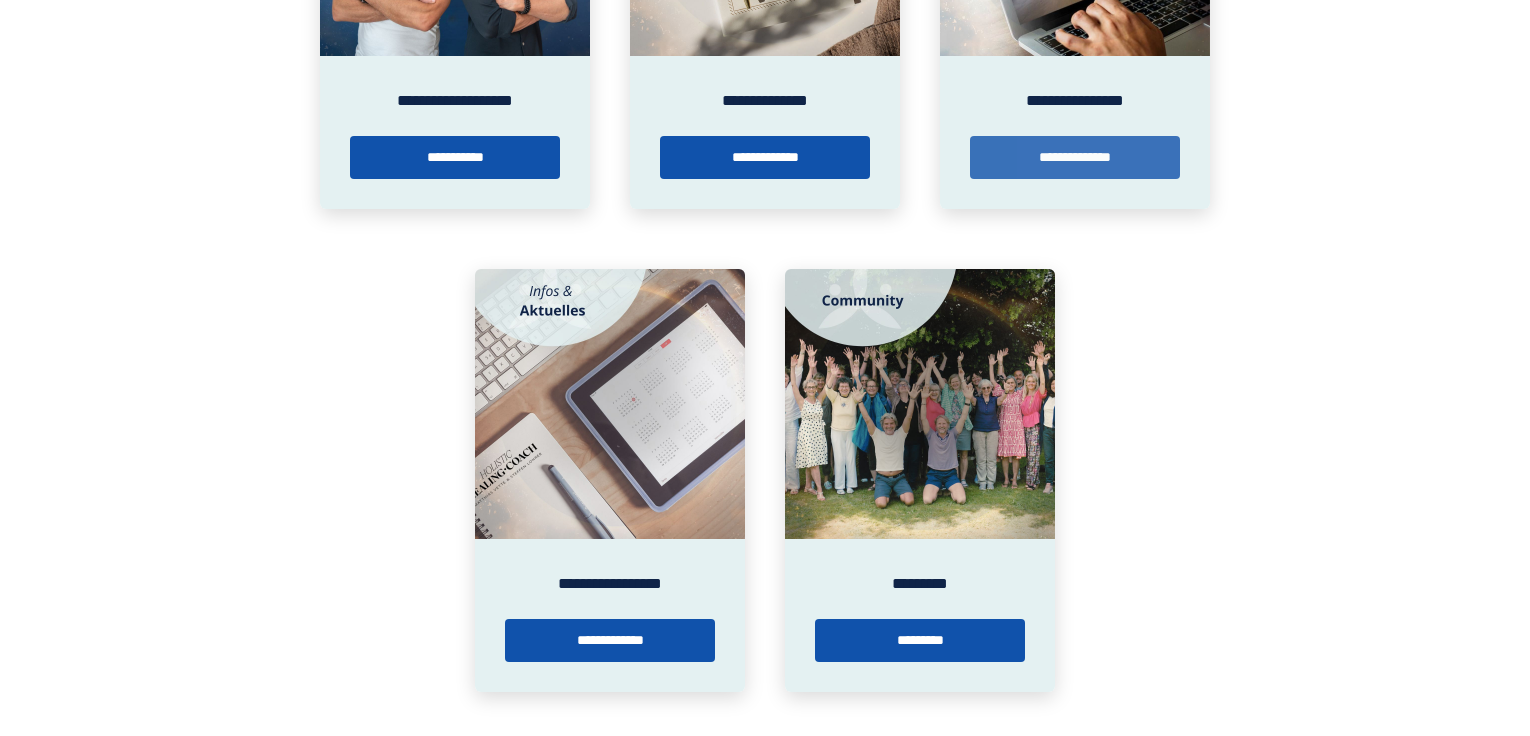 click on "**********" at bounding box center (1075, 157) 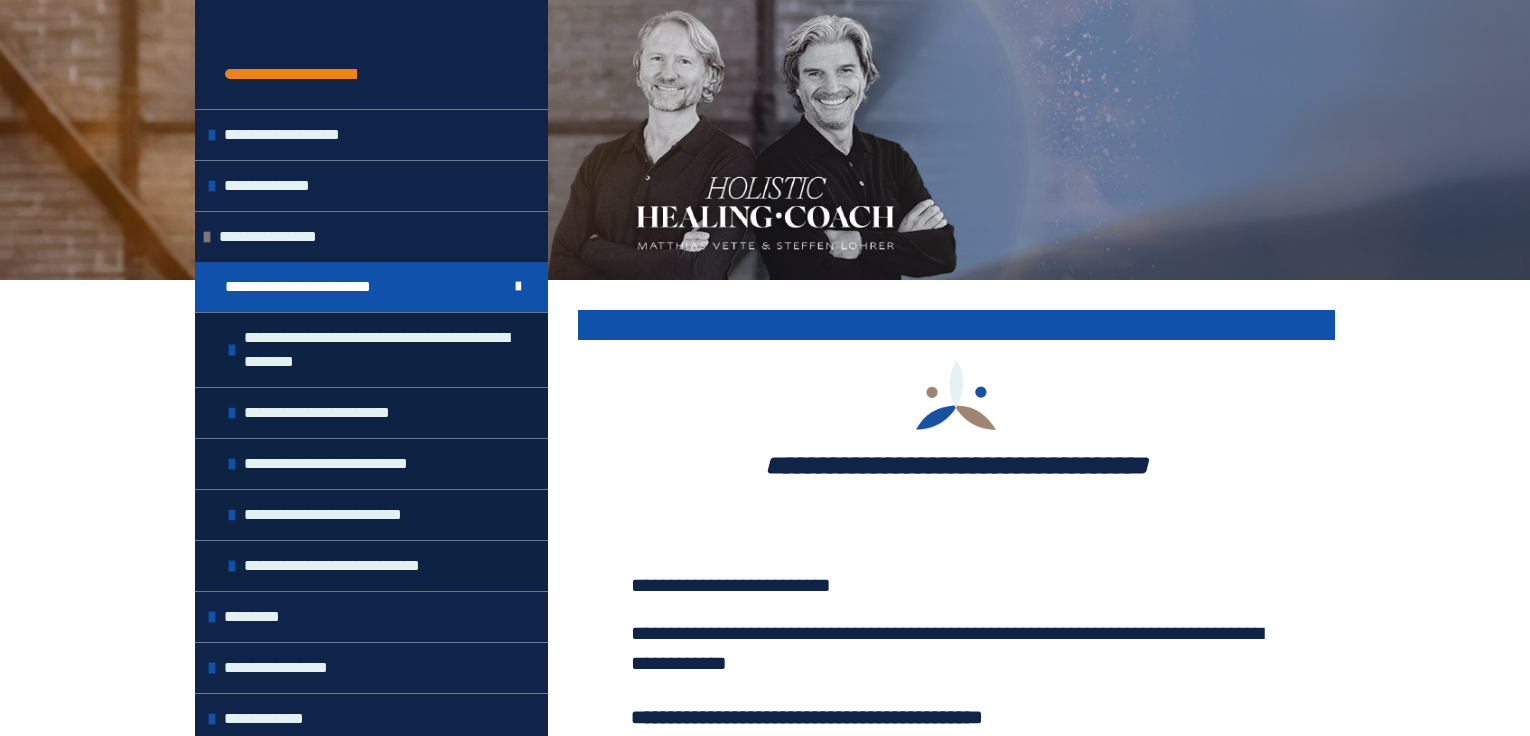 scroll, scrollTop: 644, scrollLeft: 0, axis: vertical 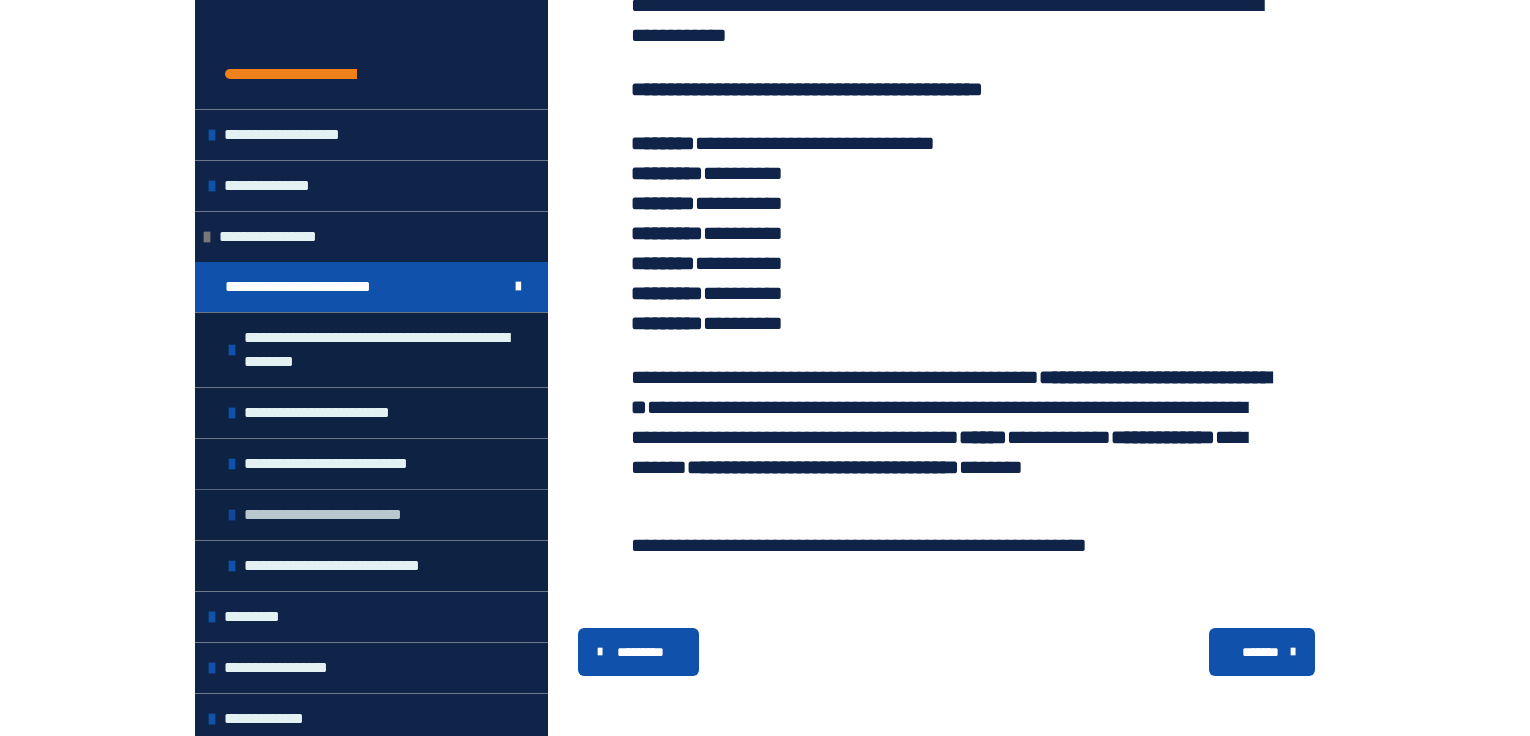 click on "**********" at bounding box center [346, 515] 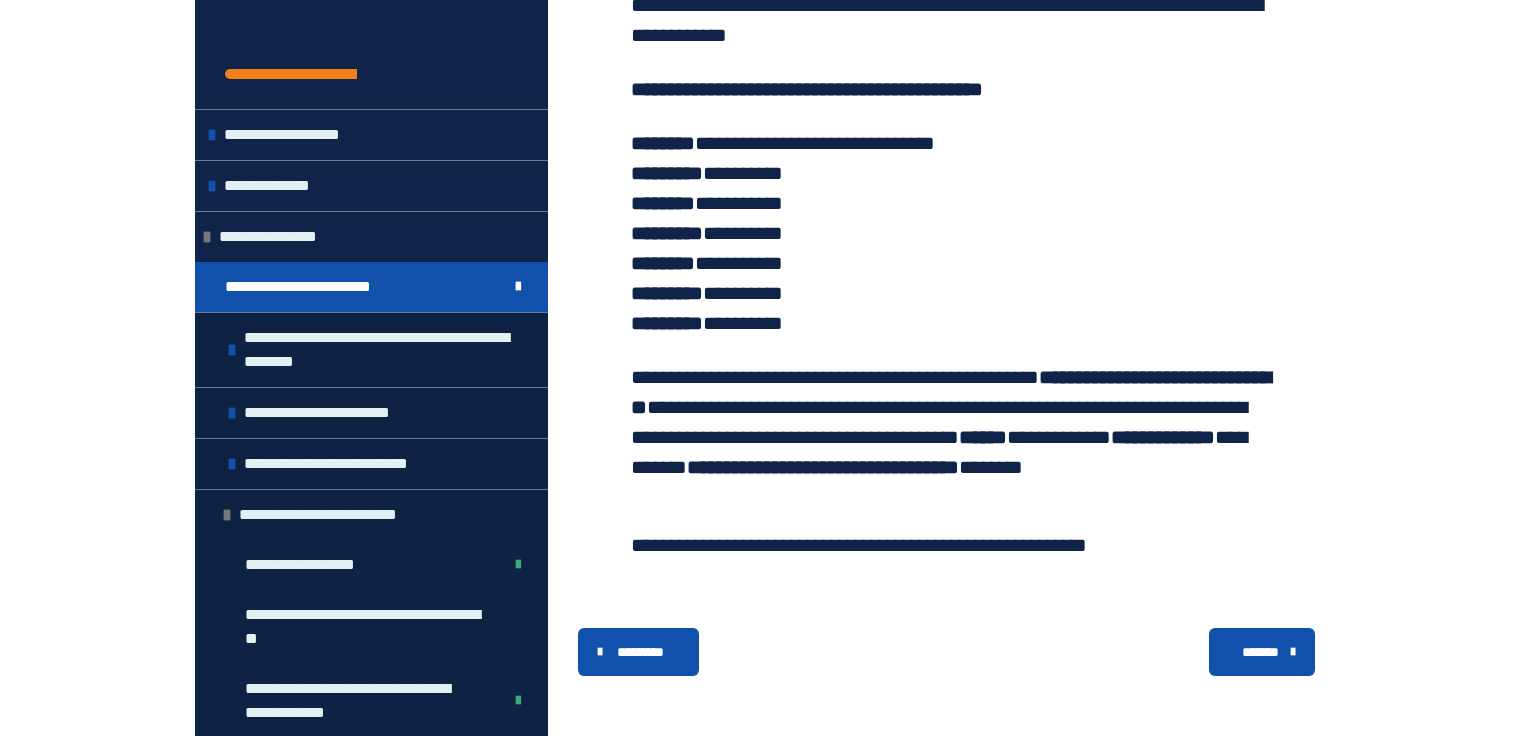 scroll, scrollTop: 648, scrollLeft: 0, axis: vertical 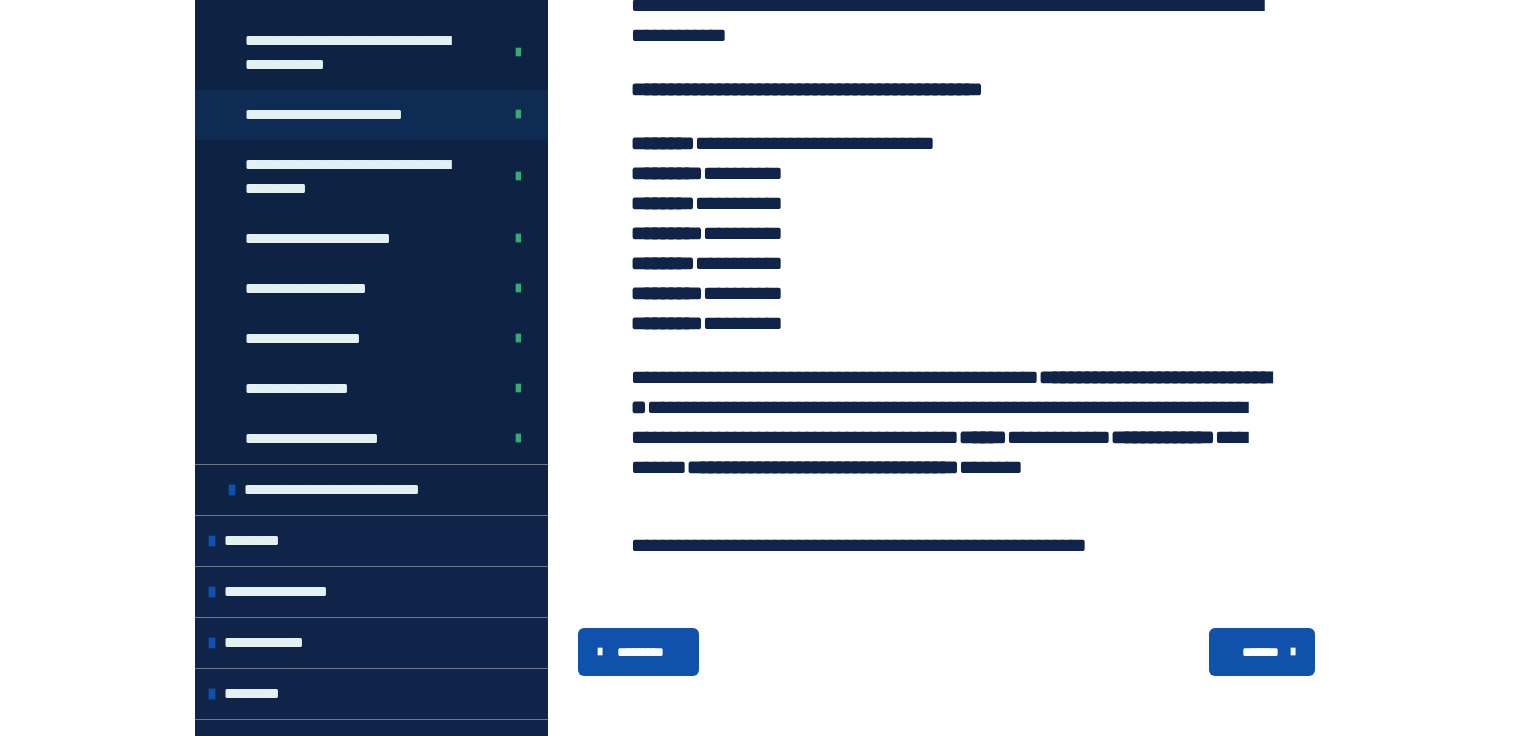 click on "**********" at bounding box center (349, 115) 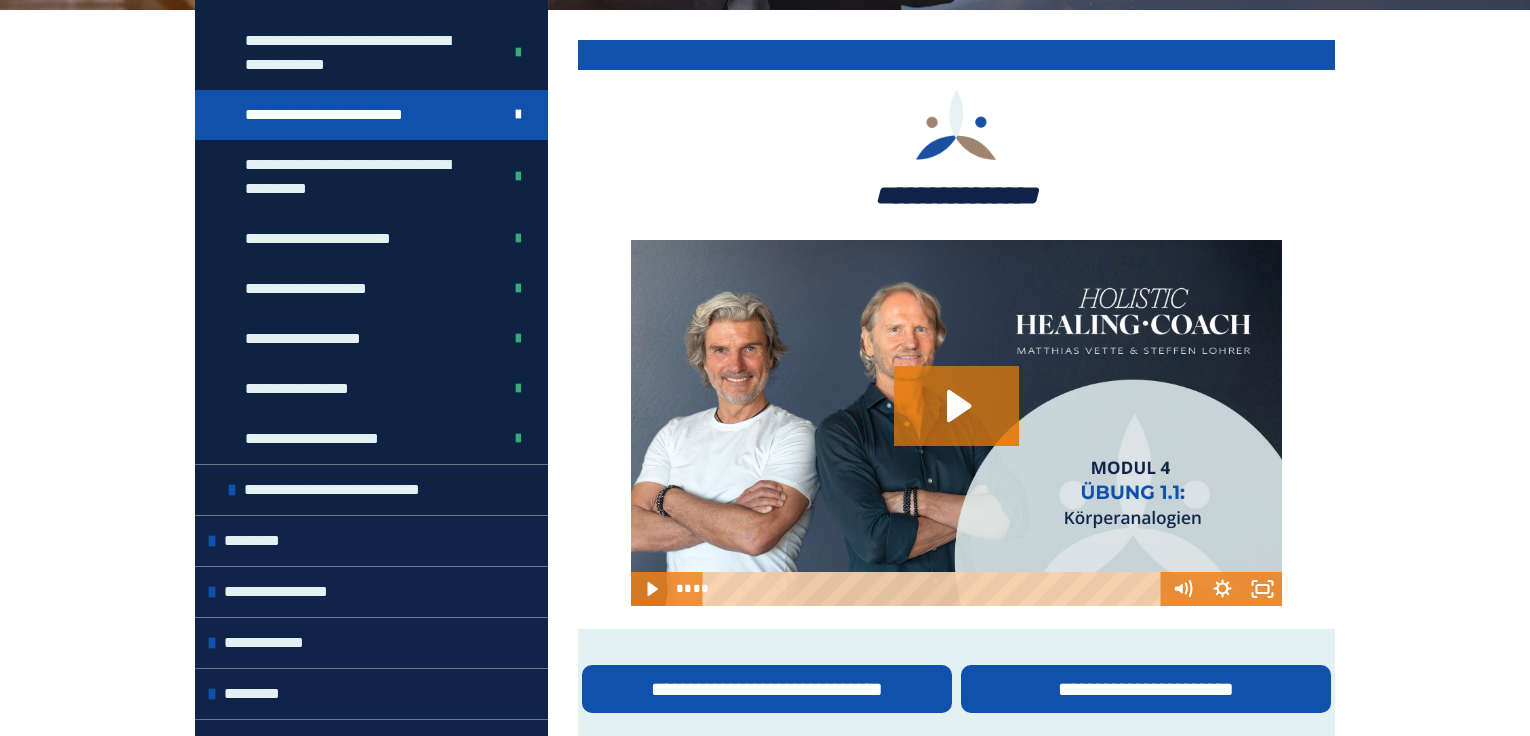 scroll, scrollTop: 914, scrollLeft: 0, axis: vertical 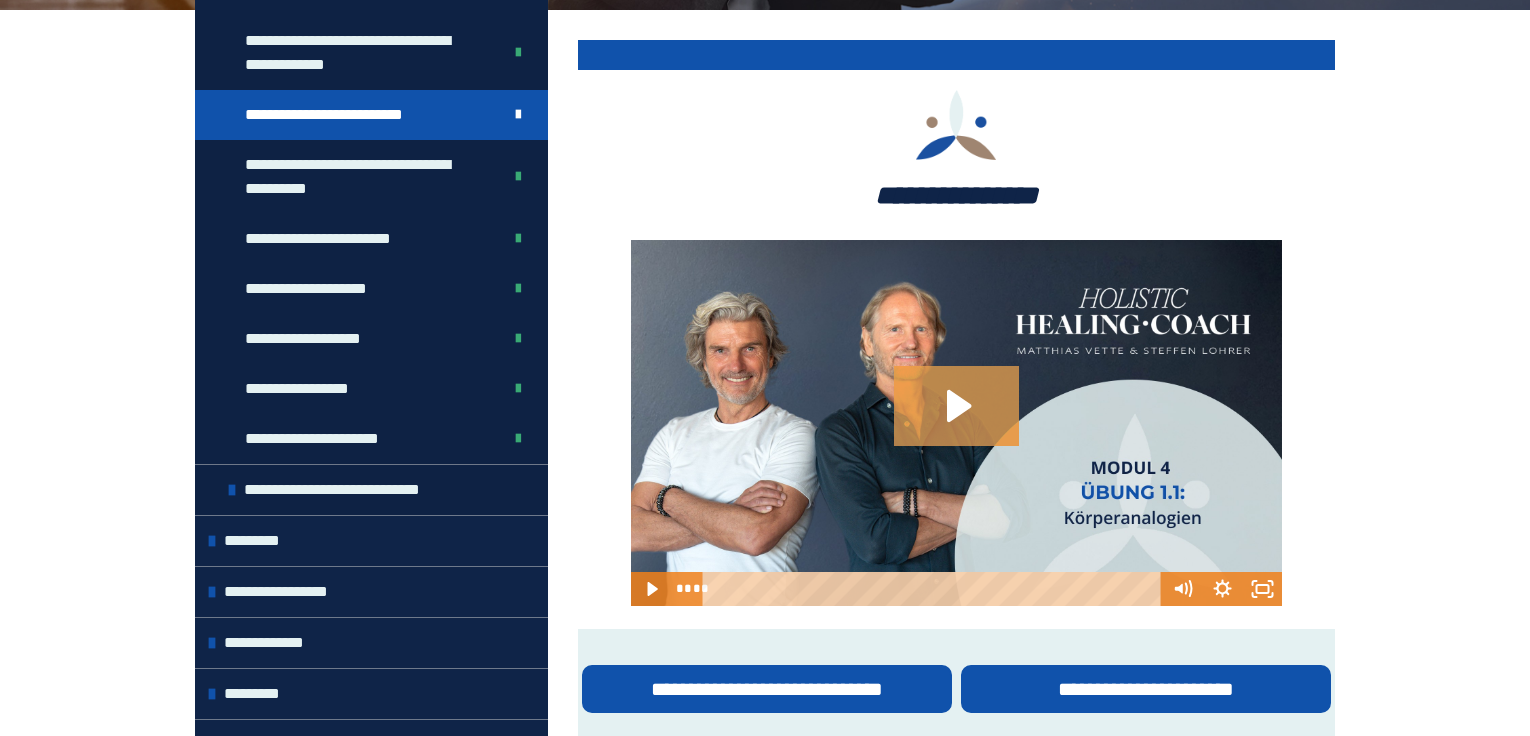 click 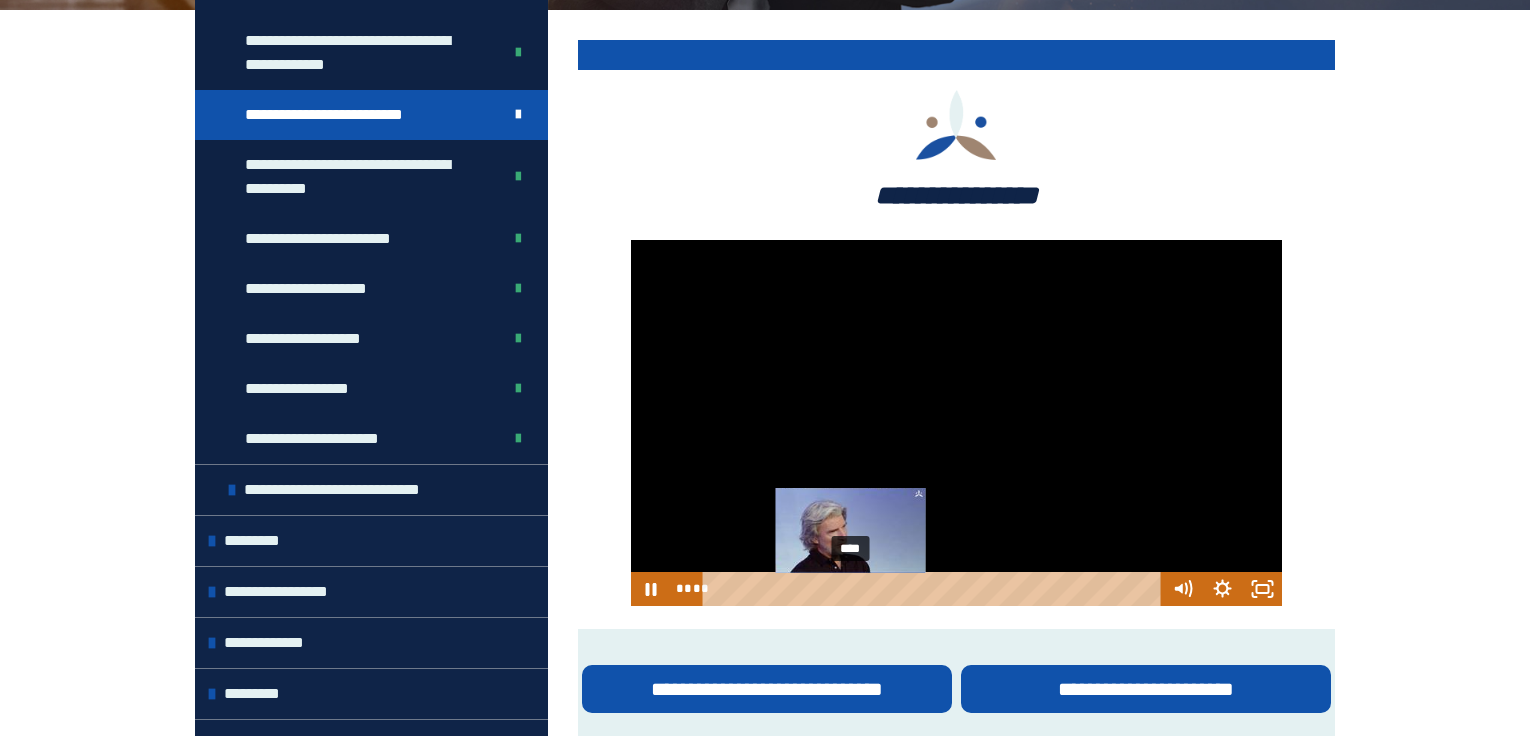 click on "****" at bounding box center [934, 589] 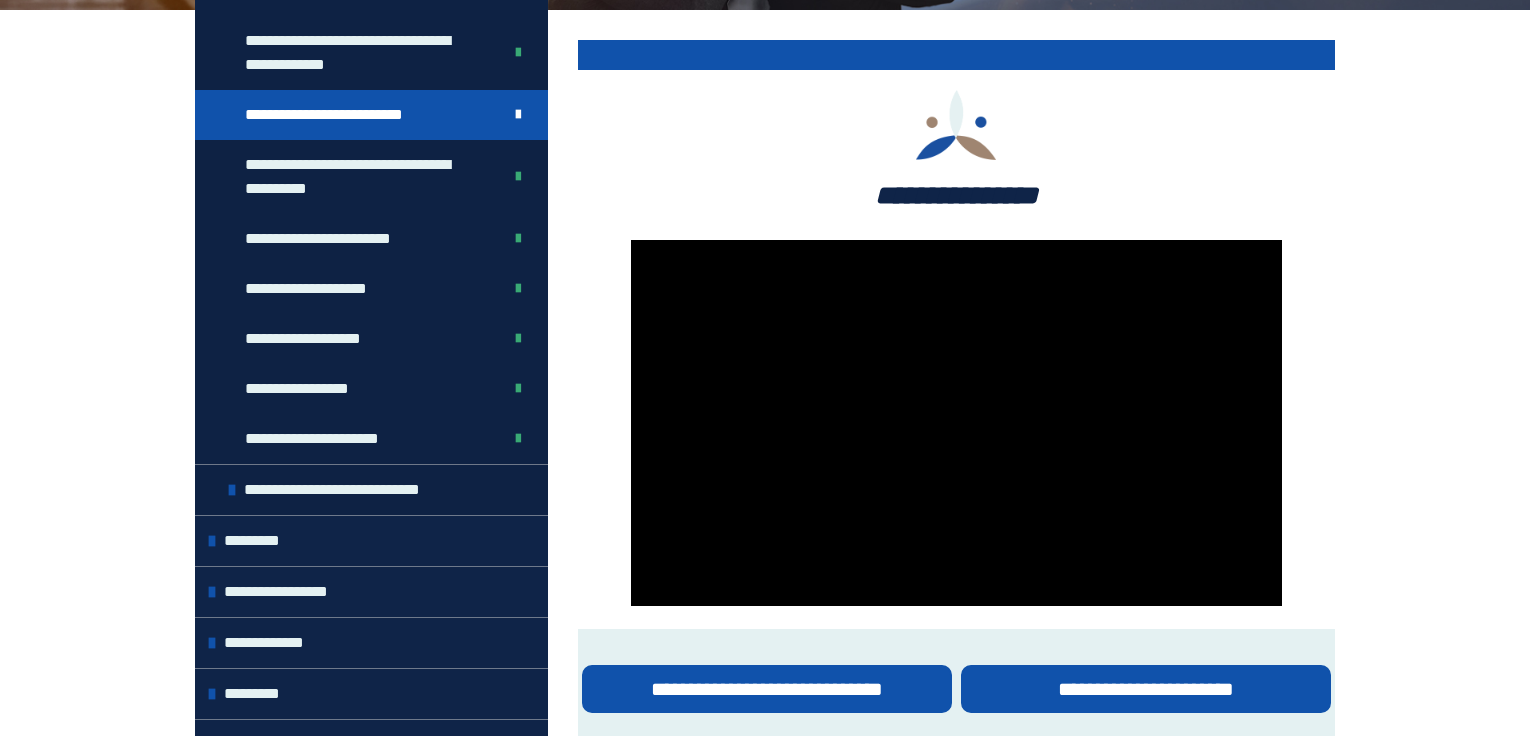 scroll, scrollTop: 914, scrollLeft: 0, axis: vertical 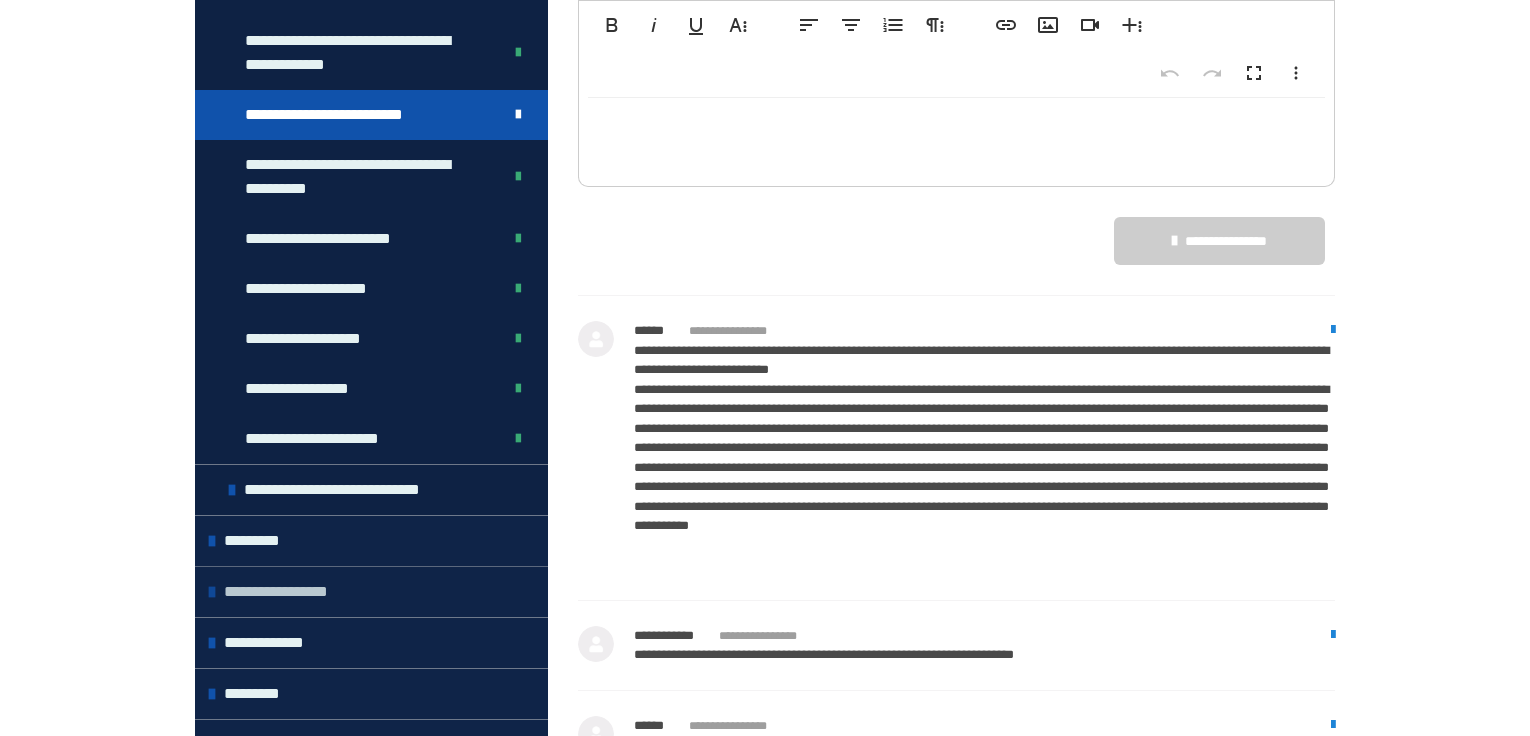 click on "**********" at bounding box center [286, 592] 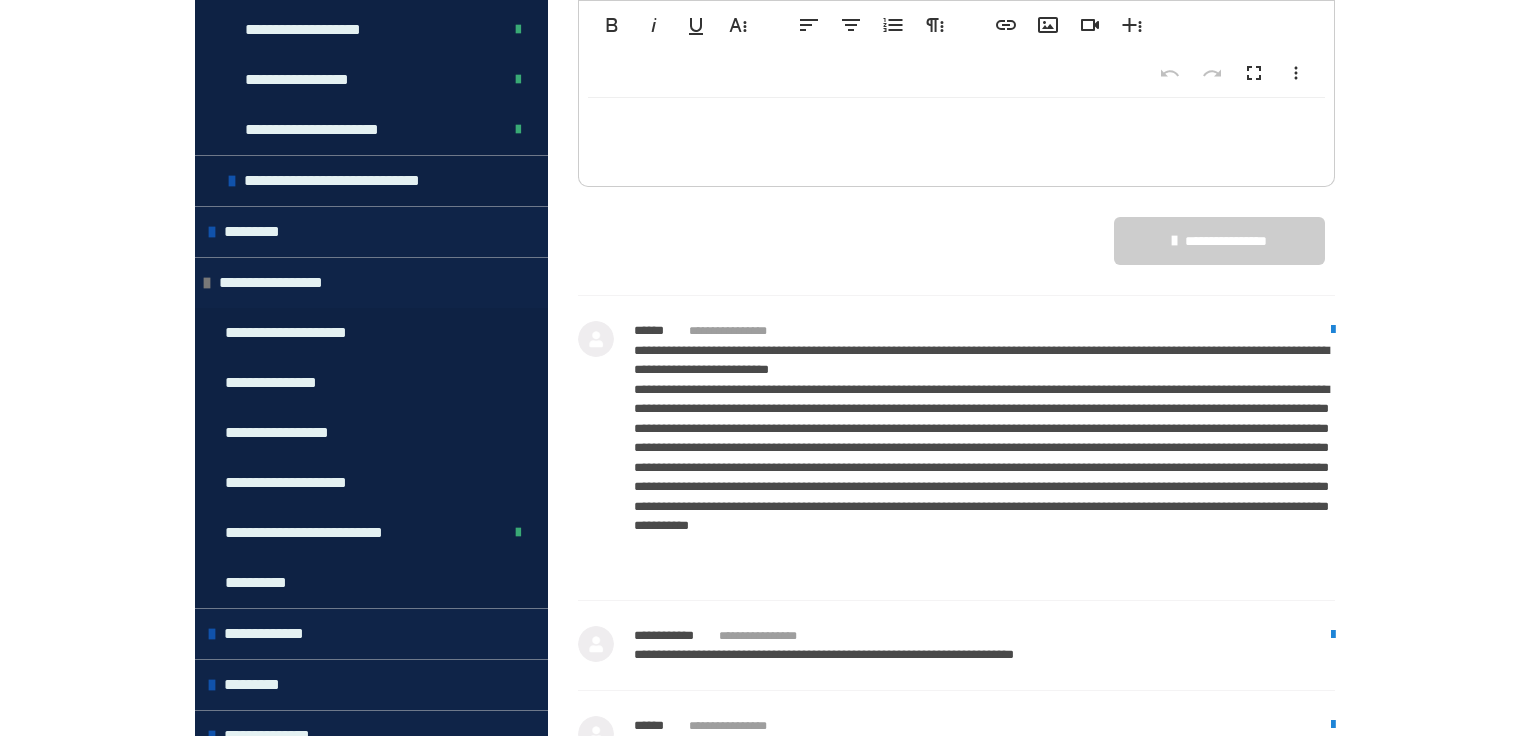 scroll, scrollTop: 977, scrollLeft: 0, axis: vertical 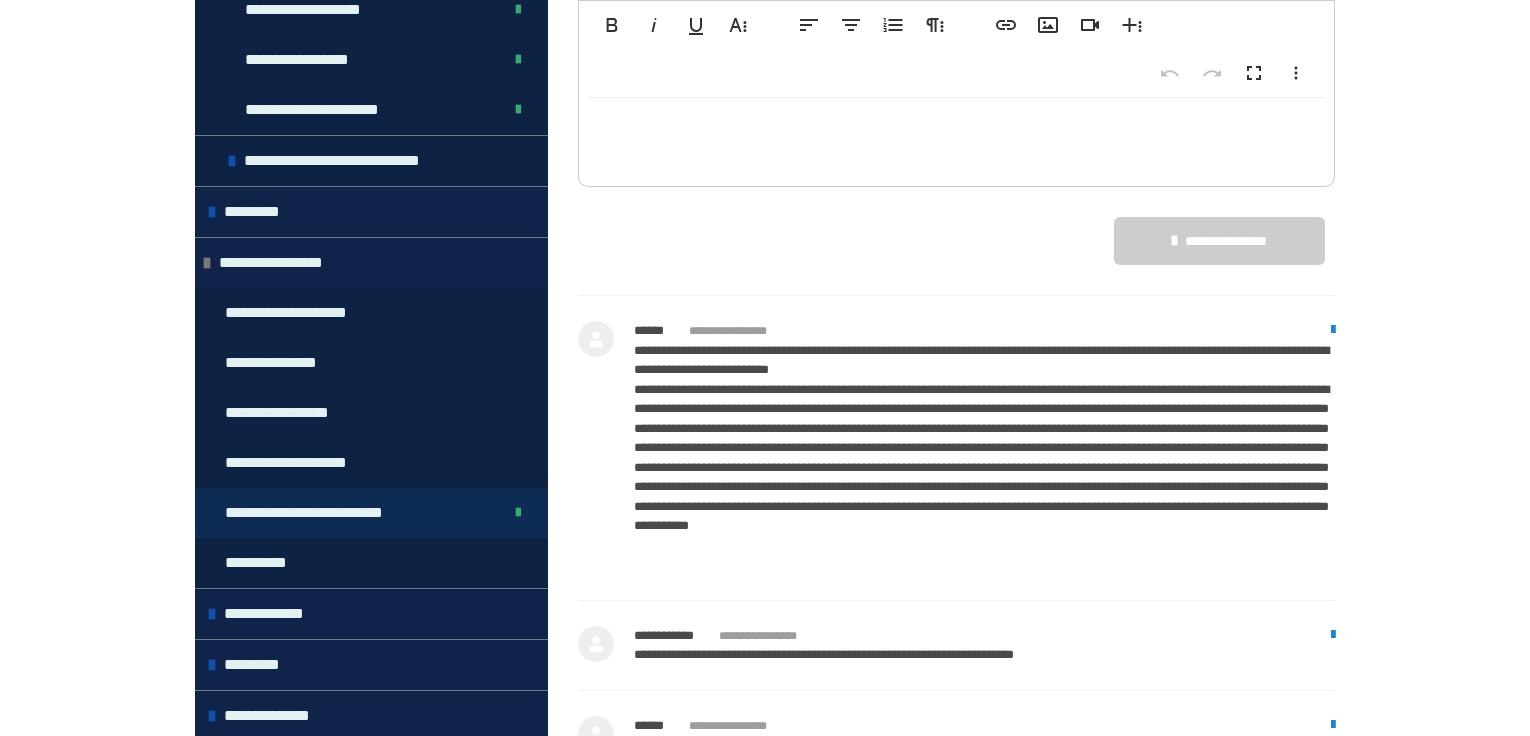 click on "**********" at bounding box center [331, 513] 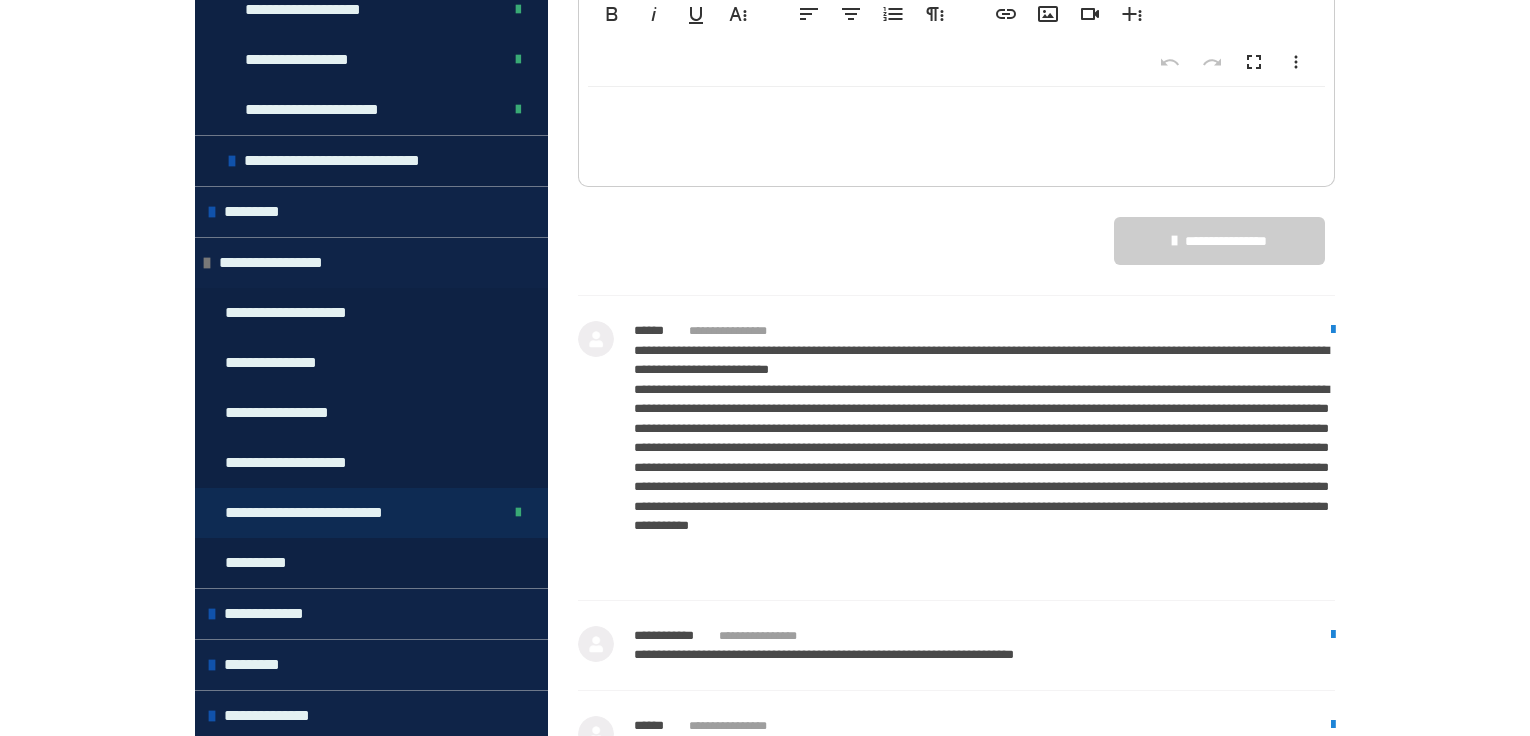 scroll, scrollTop: 270, scrollLeft: 0, axis: vertical 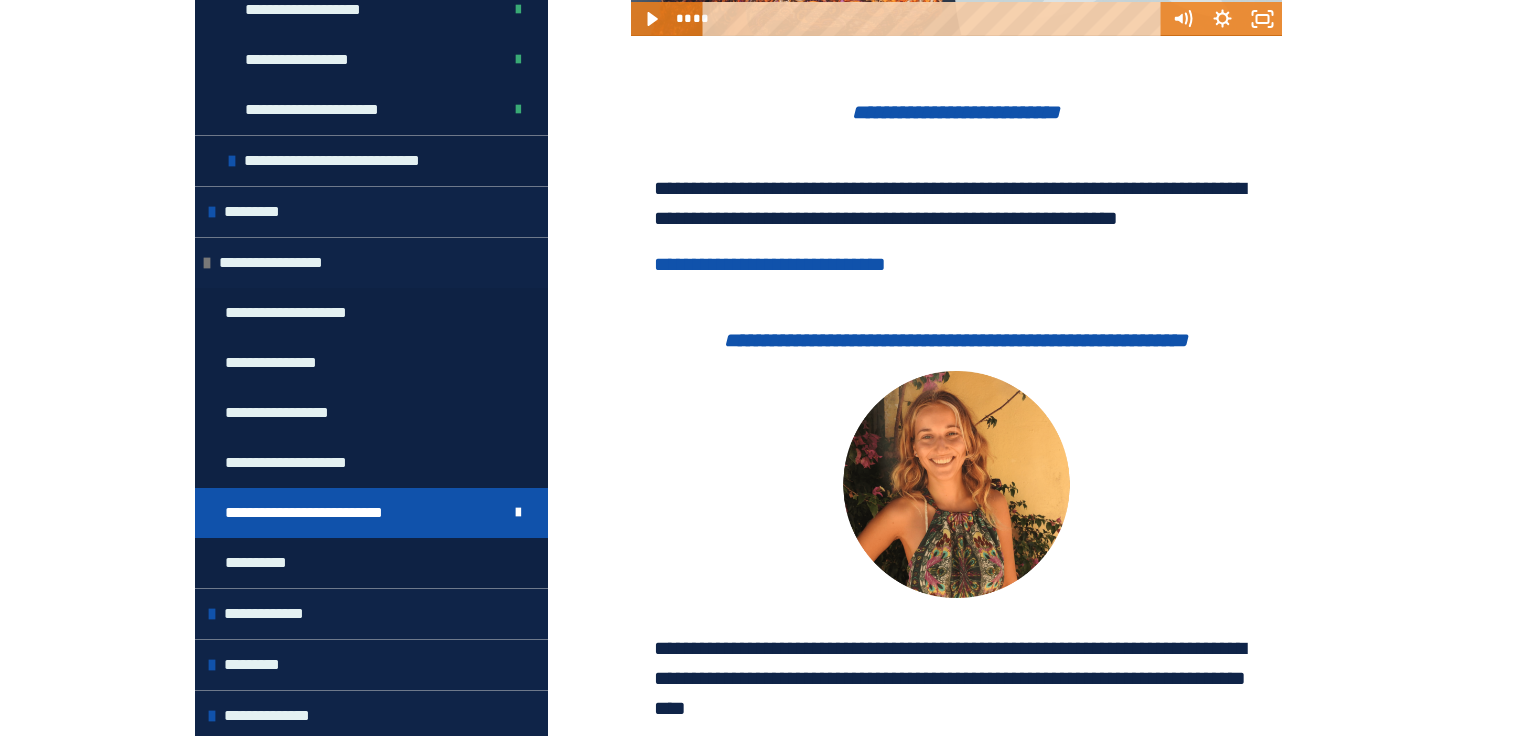 click on "**********" at bounding box center [770, 264] 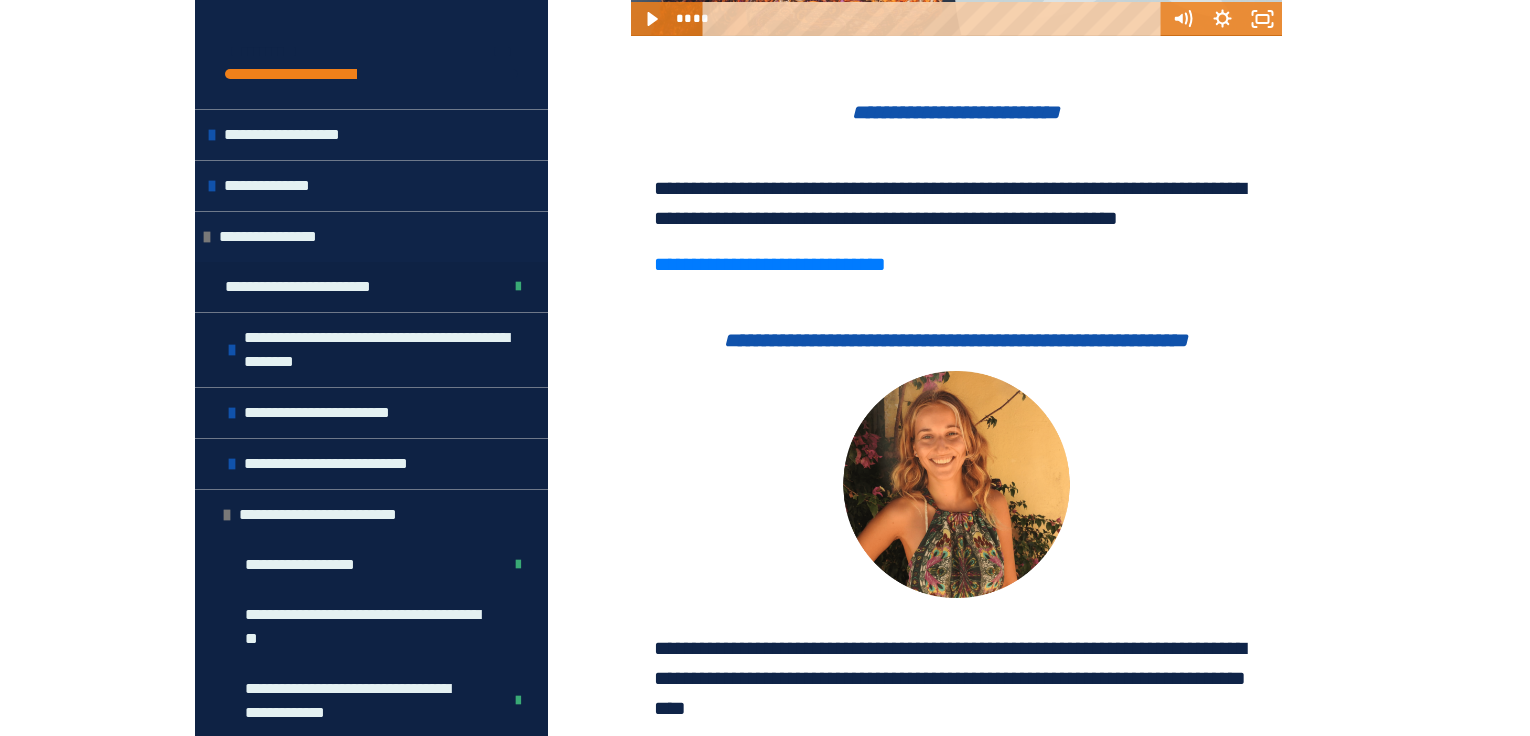 scroll, scrollTop: 648, scrollLeft: 0, axis: vertical 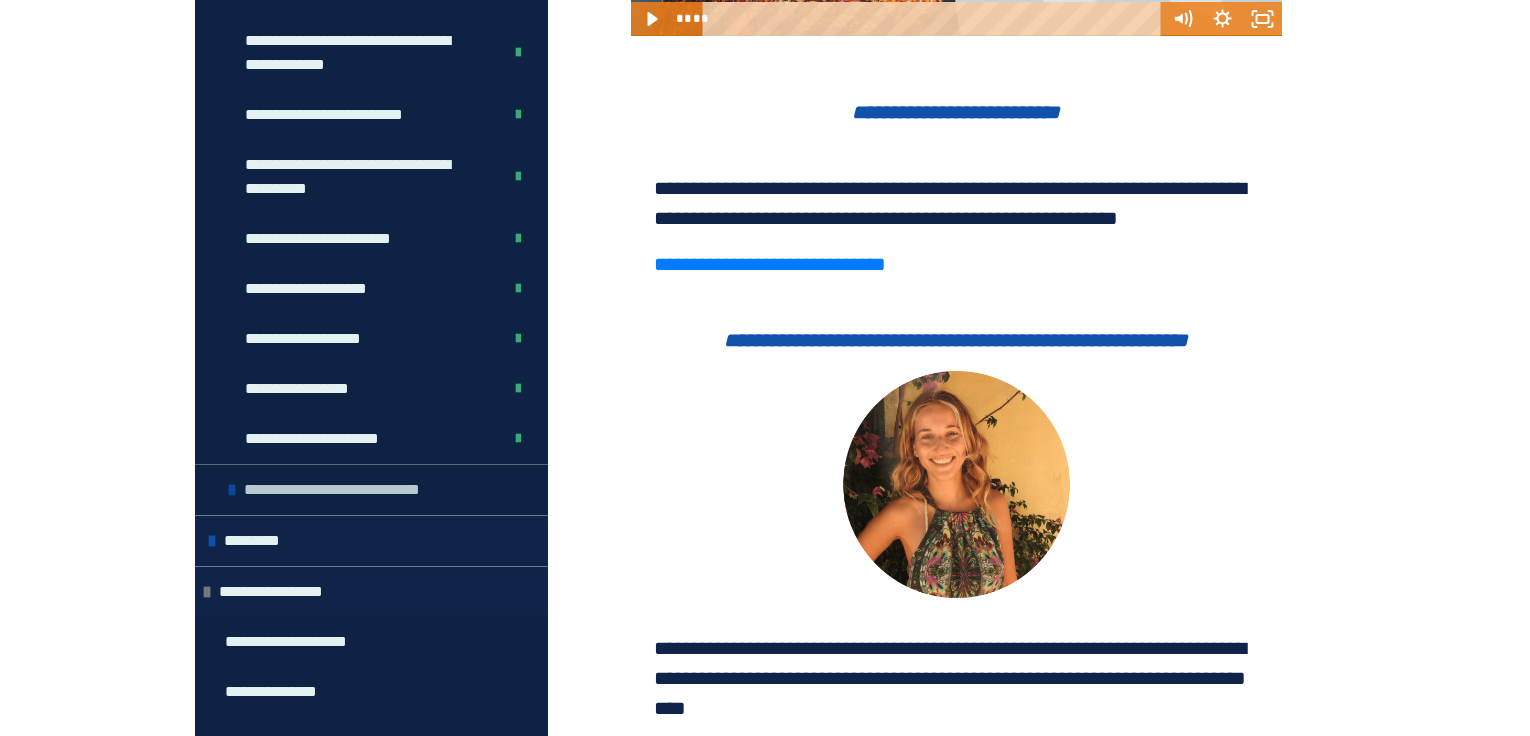 click on "**********" at bounding box center [357, 490] 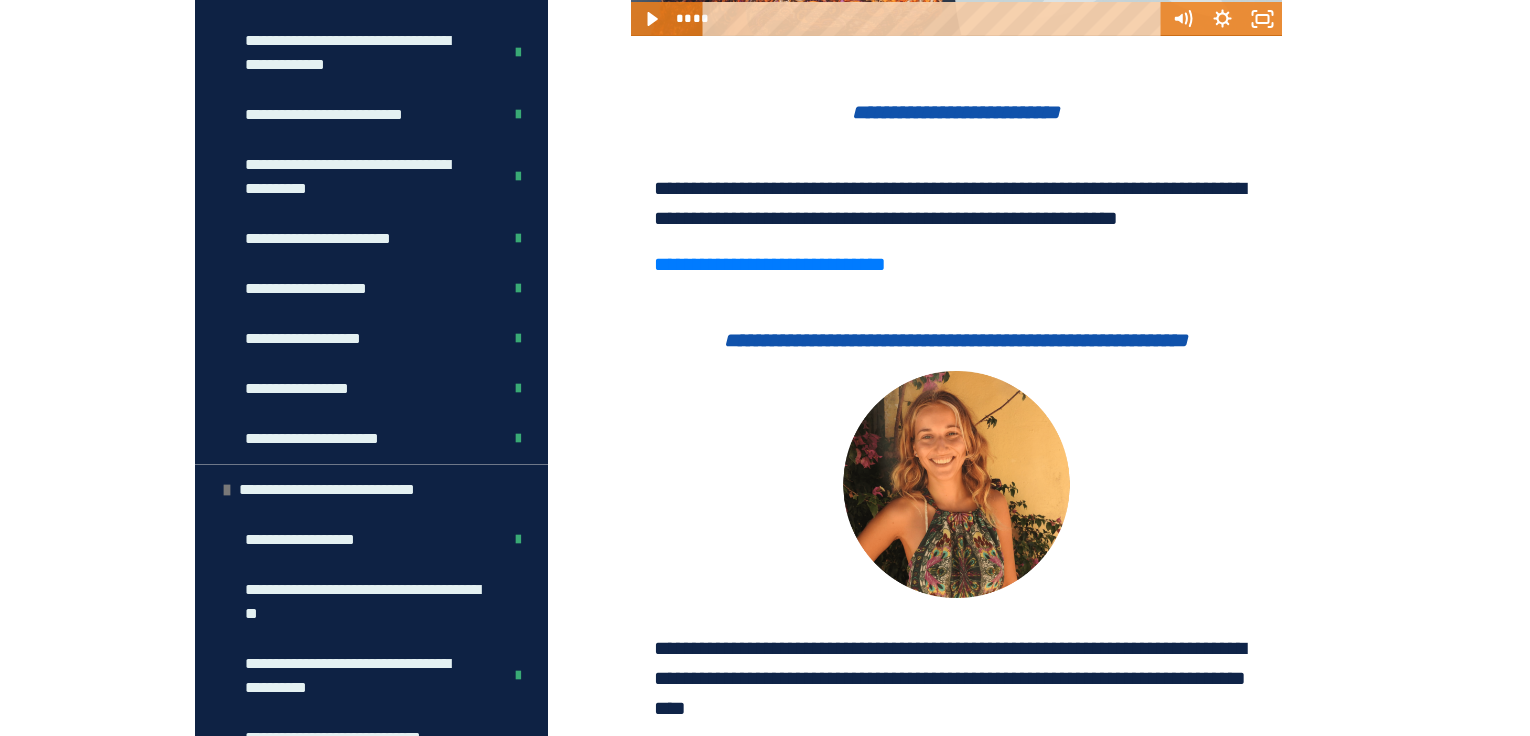 scroll, scrollTop: 1296, scrollLeft: 0, axis: vertical 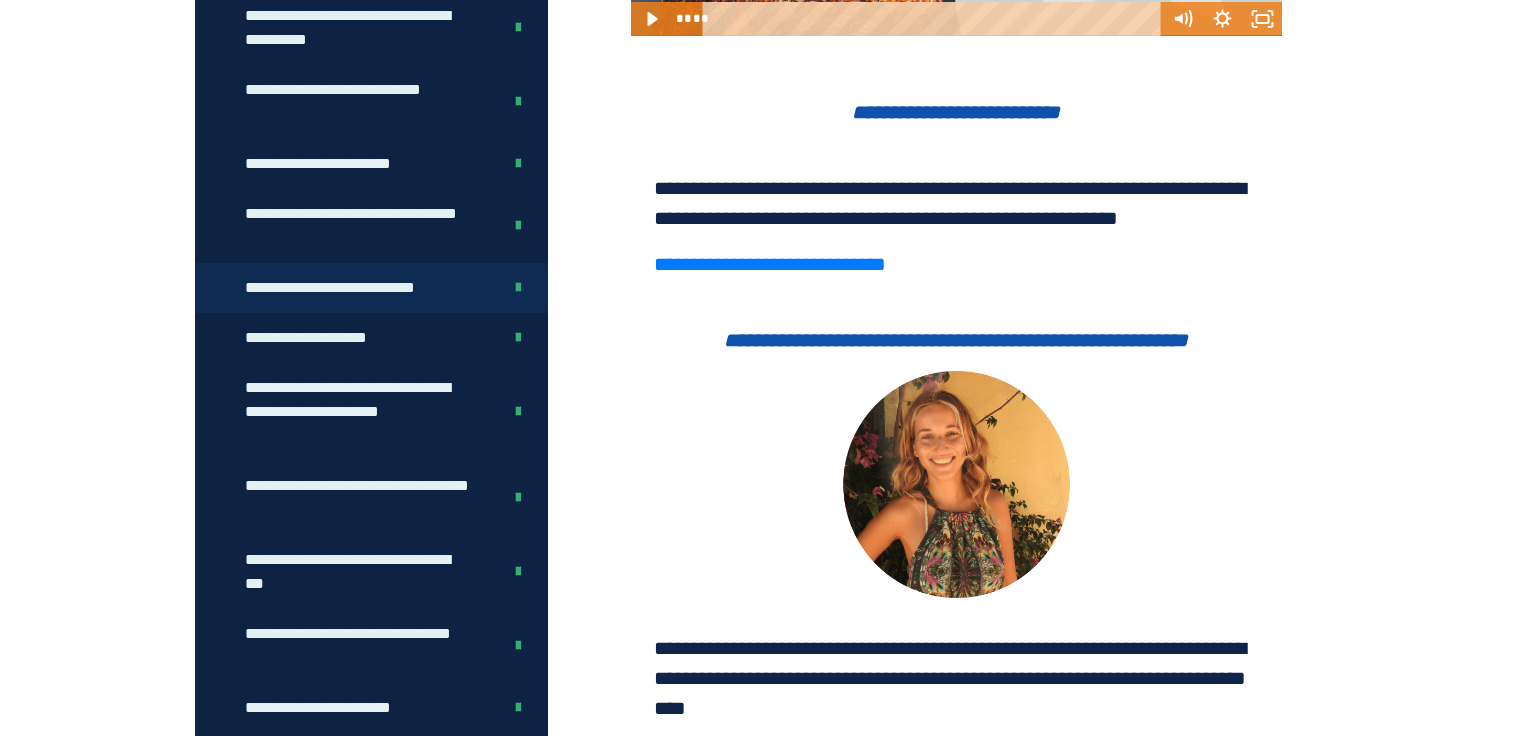 click on "**********" at bounding box center [353, 288] 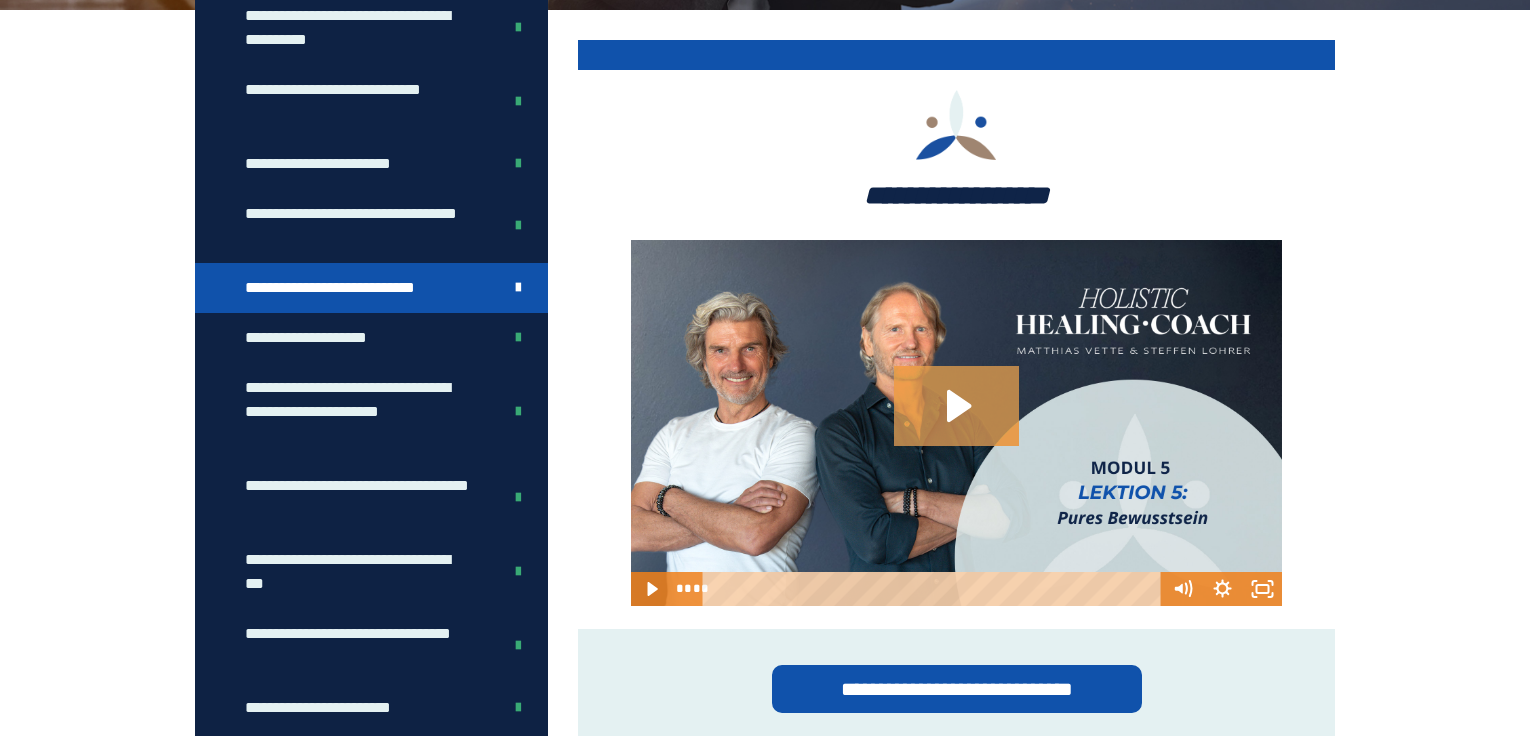 click 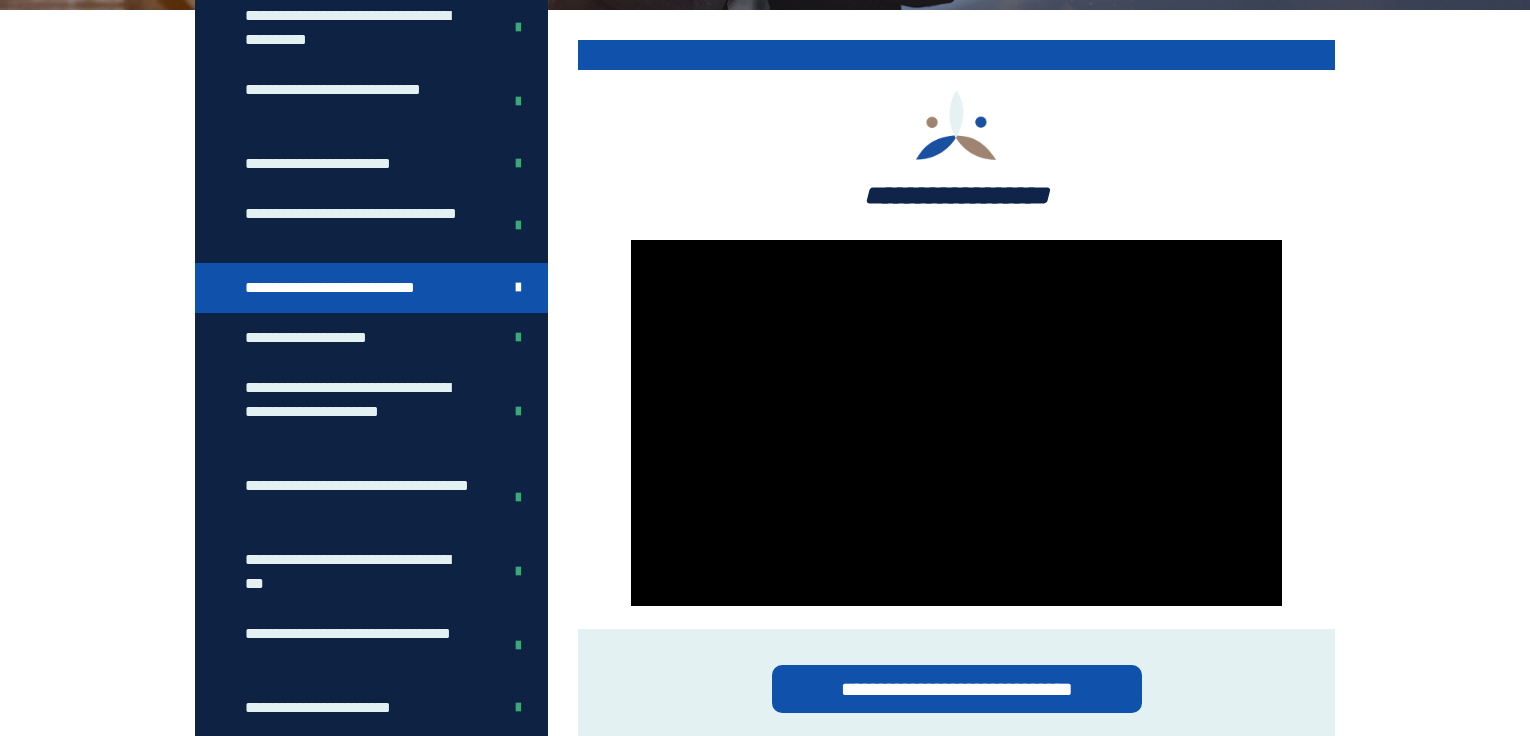 scroll, scrollTop: 914, scrollLeft: 0, axis: vertical 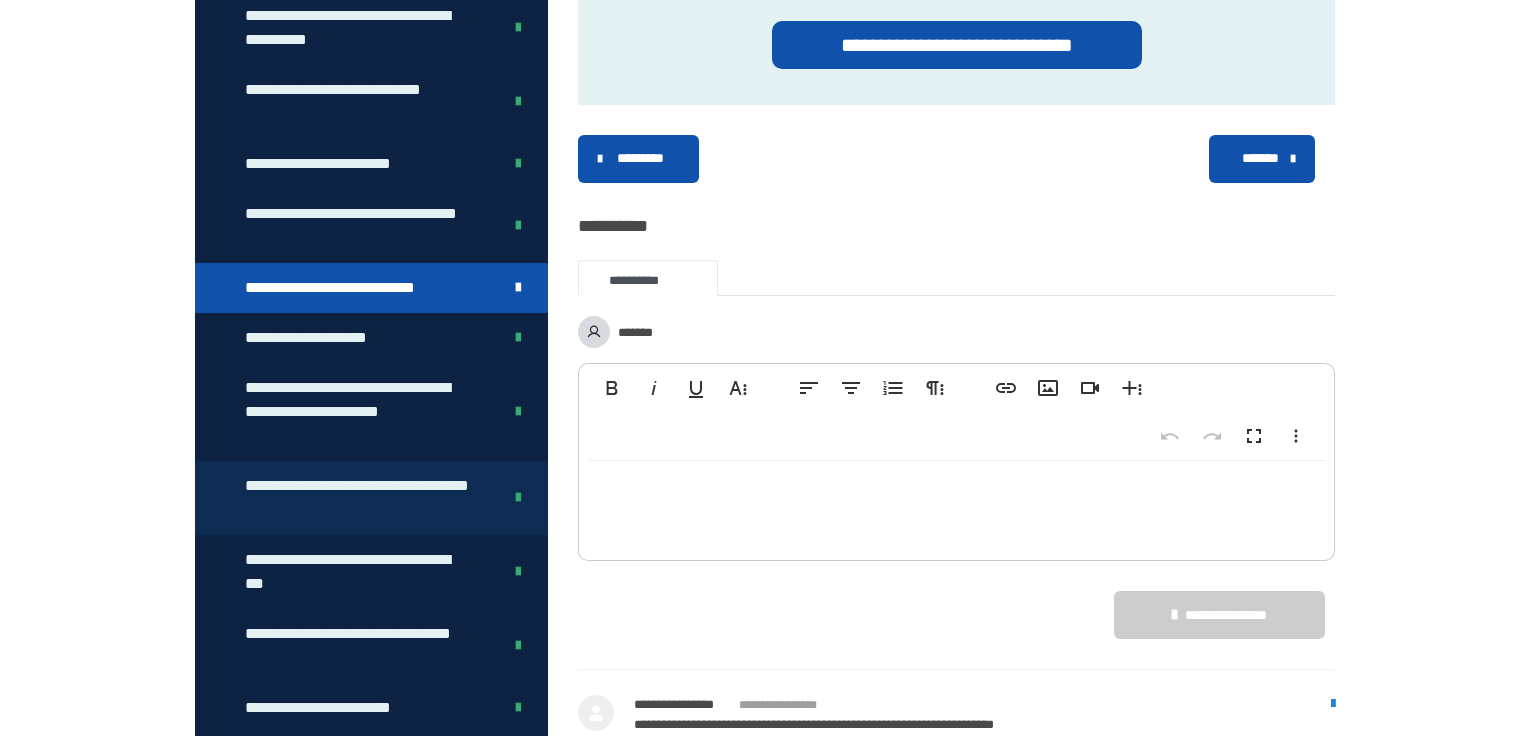 click on "**********" at bounding box center [358, 498] 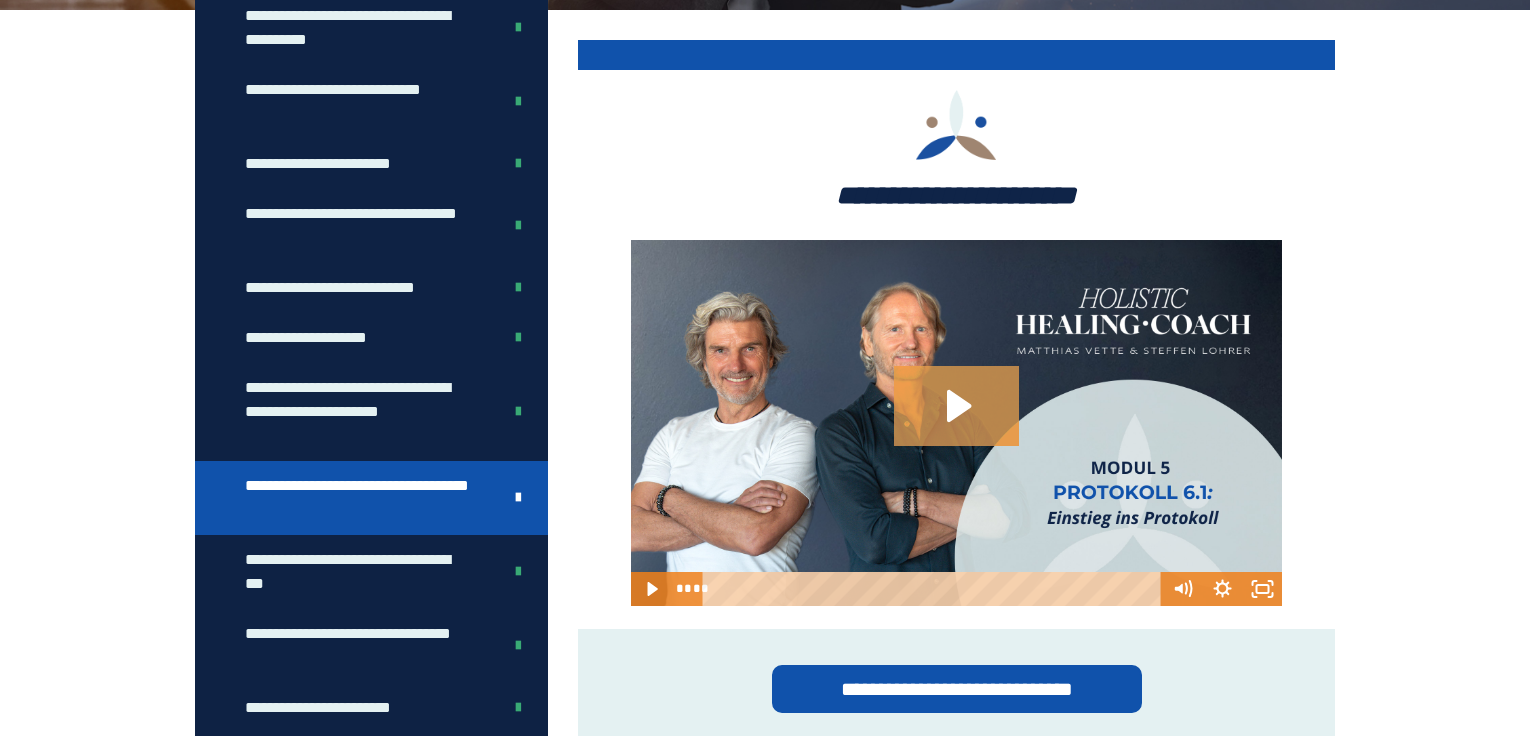 click 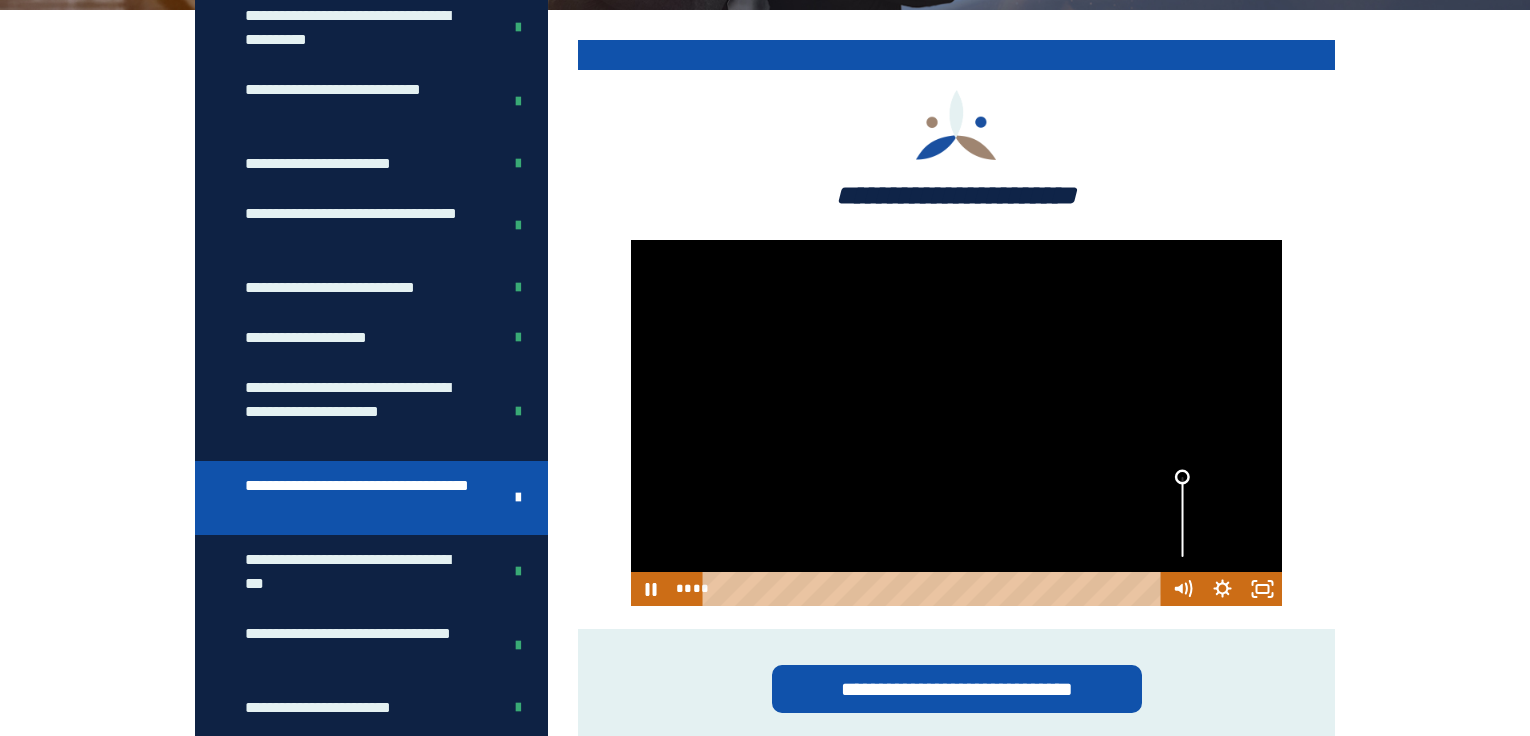 click at bounding box center (1181, 477) 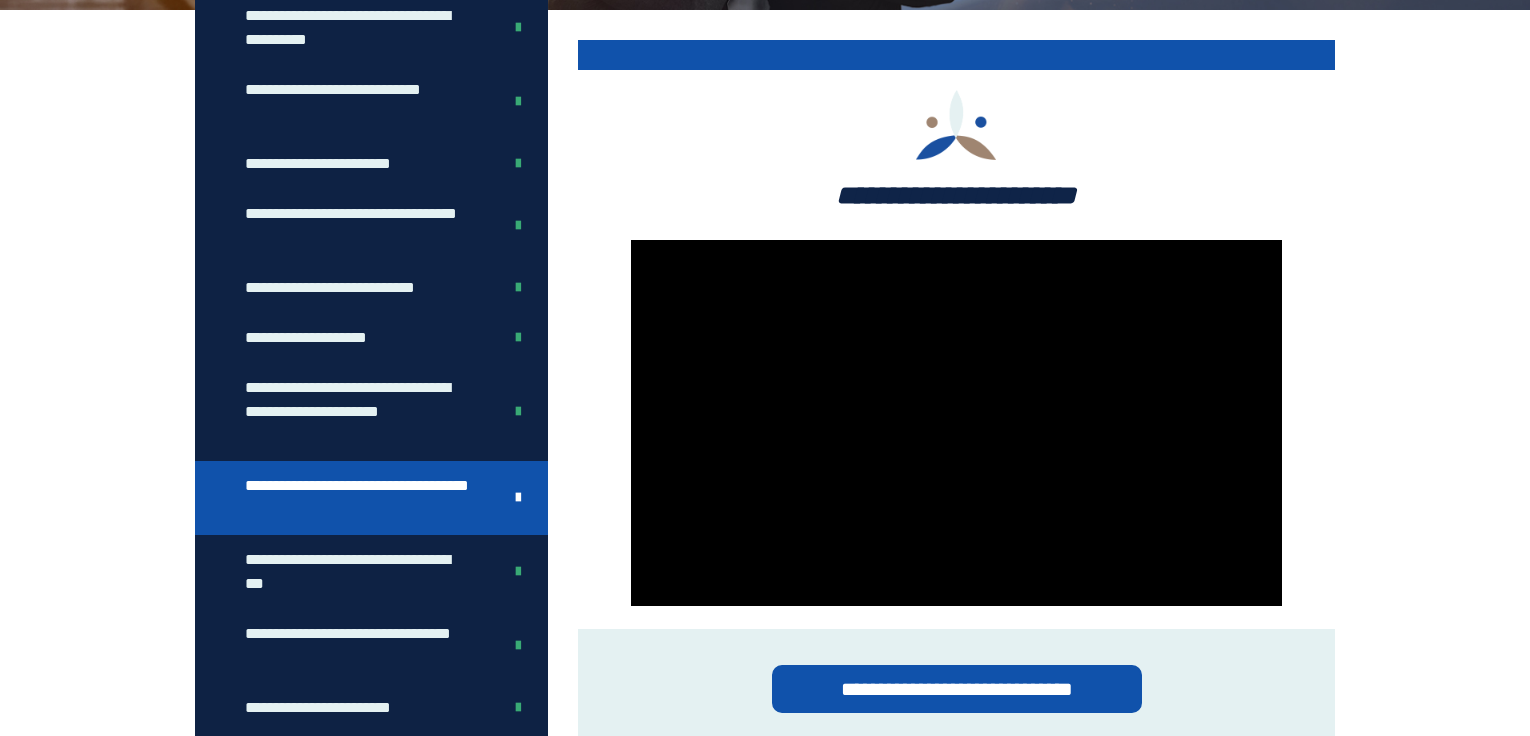 scroll, scrollTop: 914, scrollLeft: 0, axis: vertical 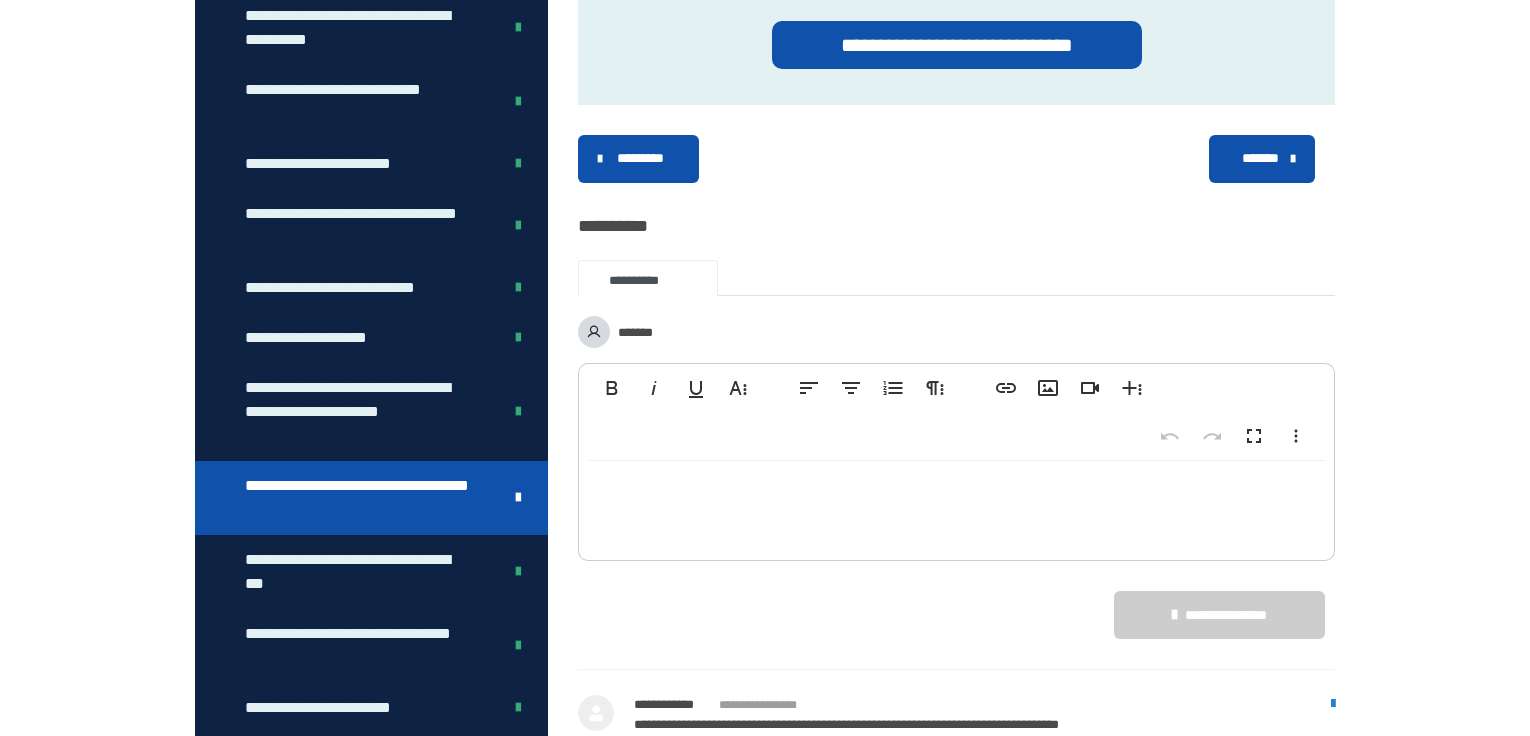 click on "*******" at bounding box center (1260, 158) 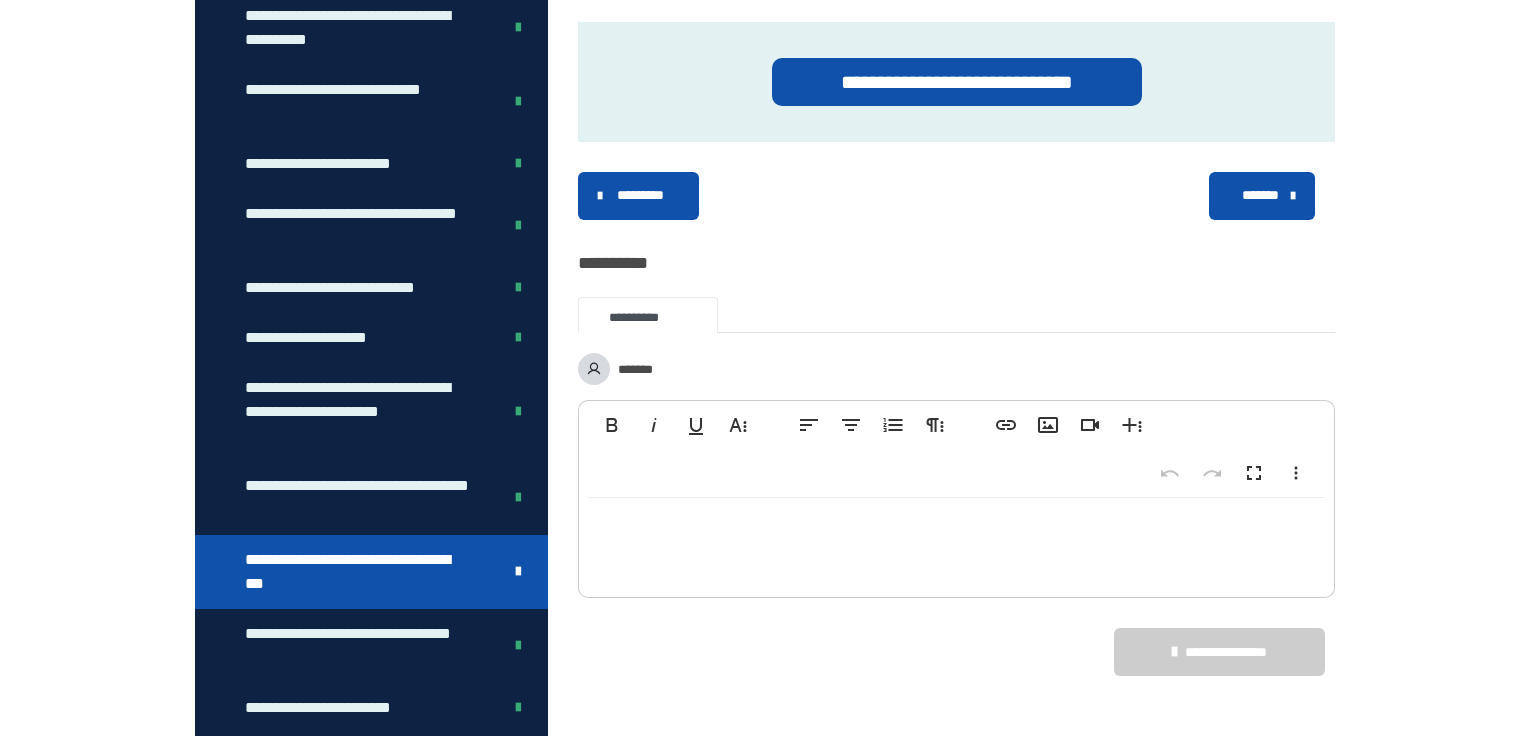 scroll, scrollTop: 535, scrollLeft: 0, axis: vertical 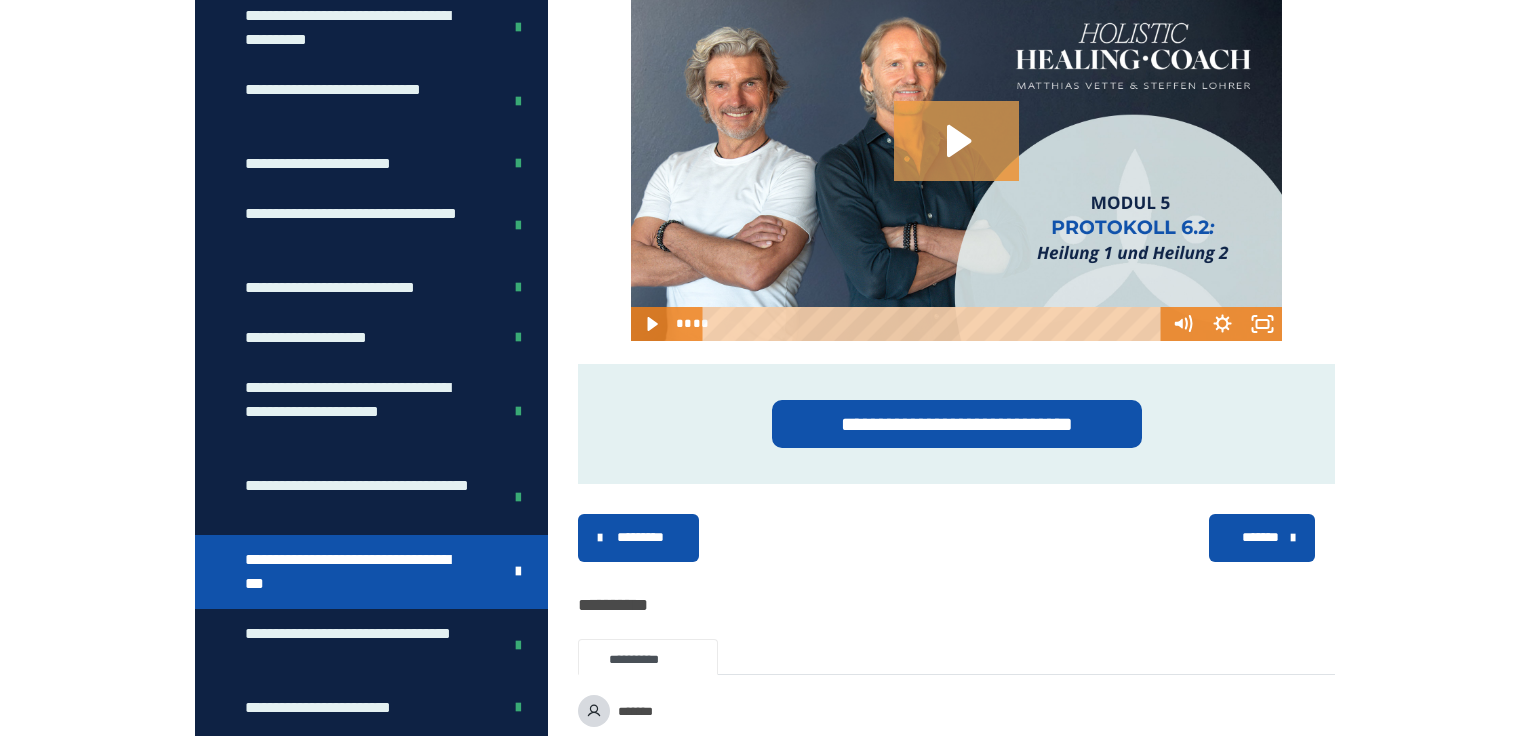click 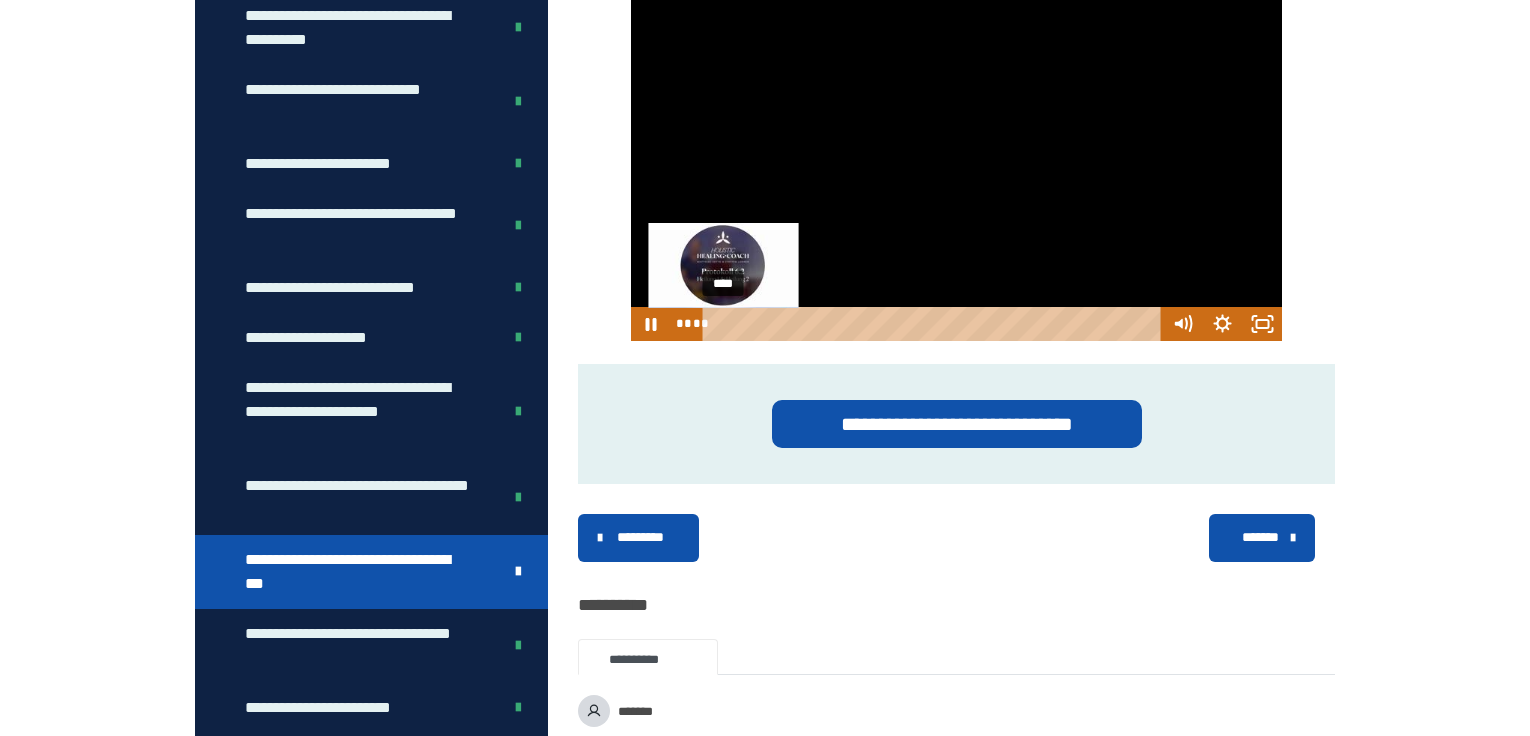click on "****" at bounding box center [934, 324] 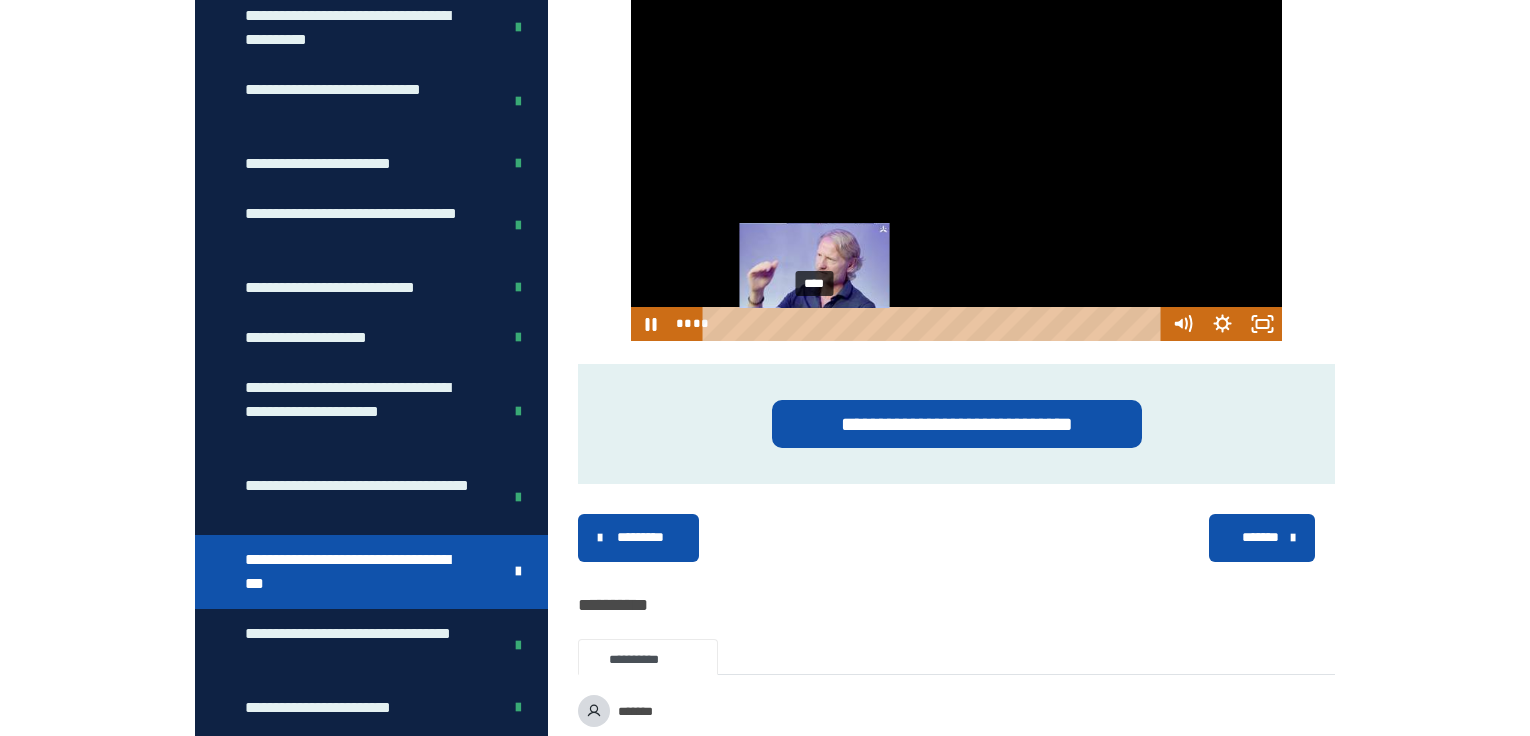 click at bounding box center (814, 324) 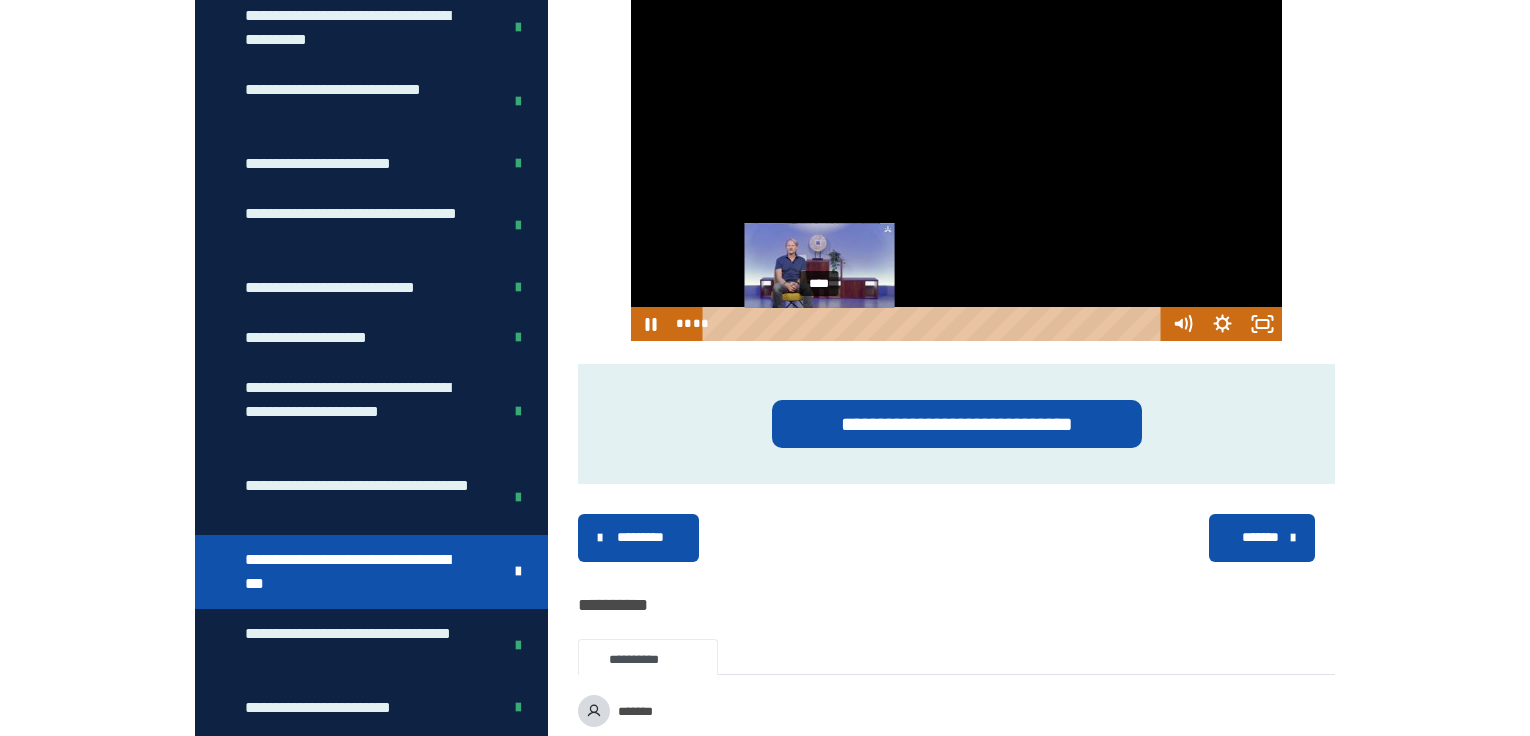 click at bounding box center (819, 324) 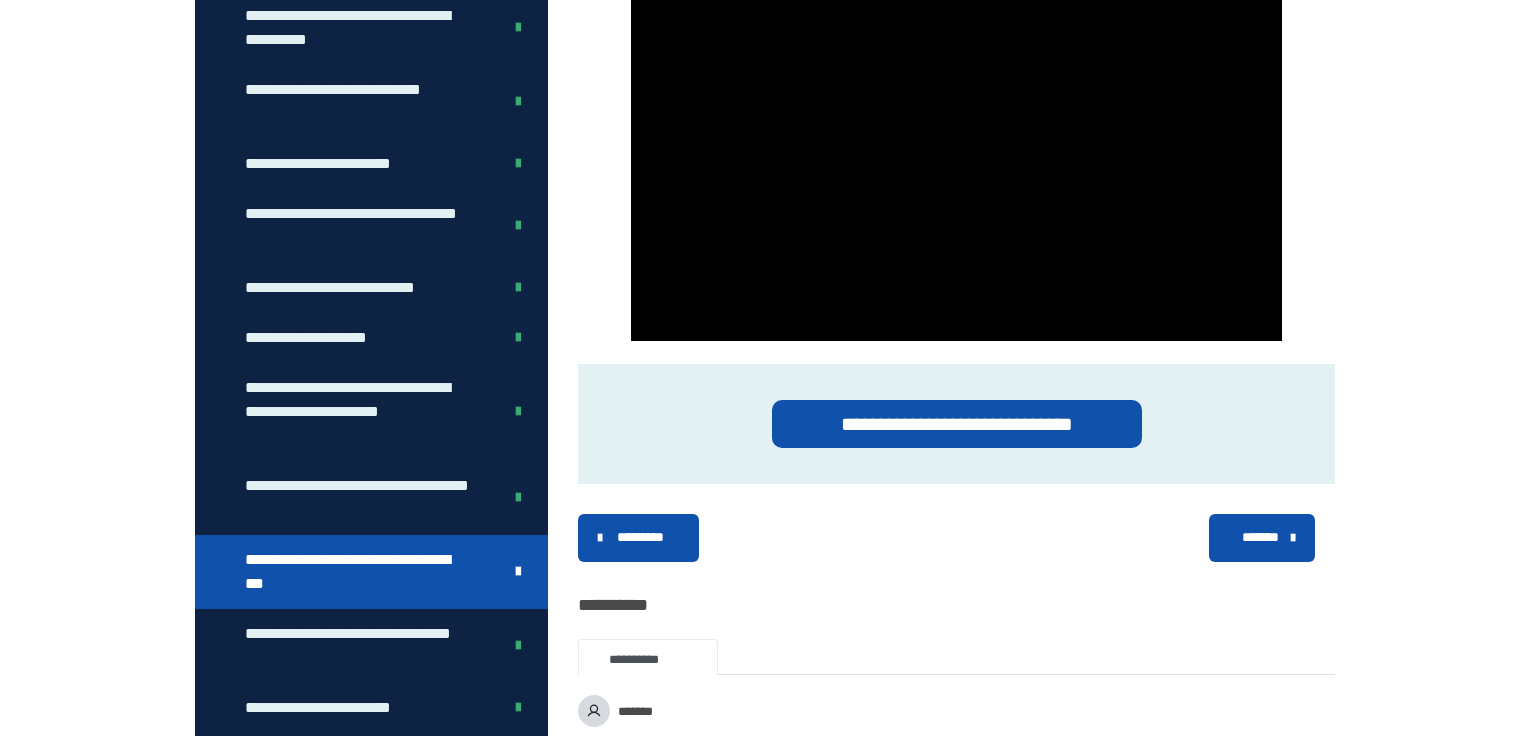 click on "*******" at bounding box center [1260, 537] 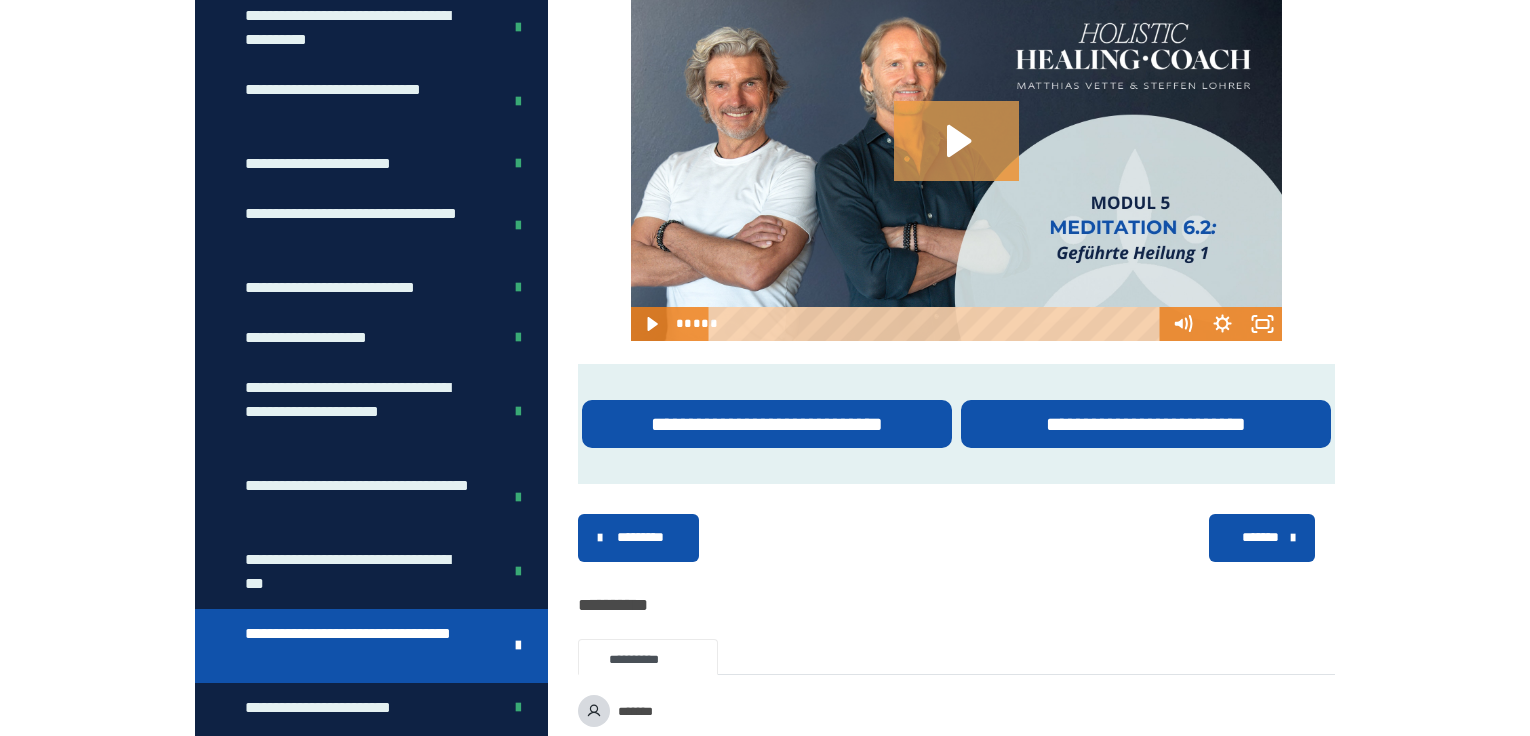 click 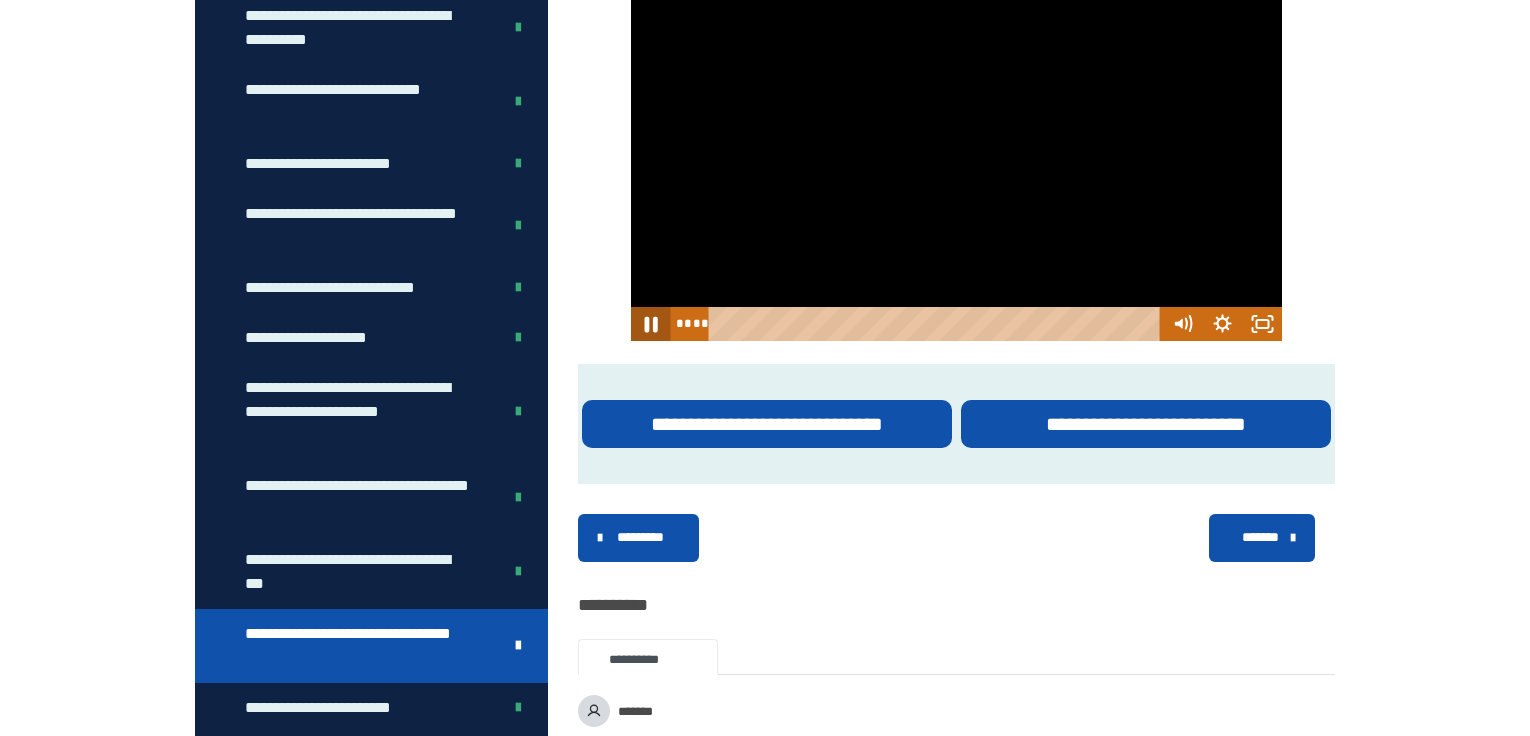 click 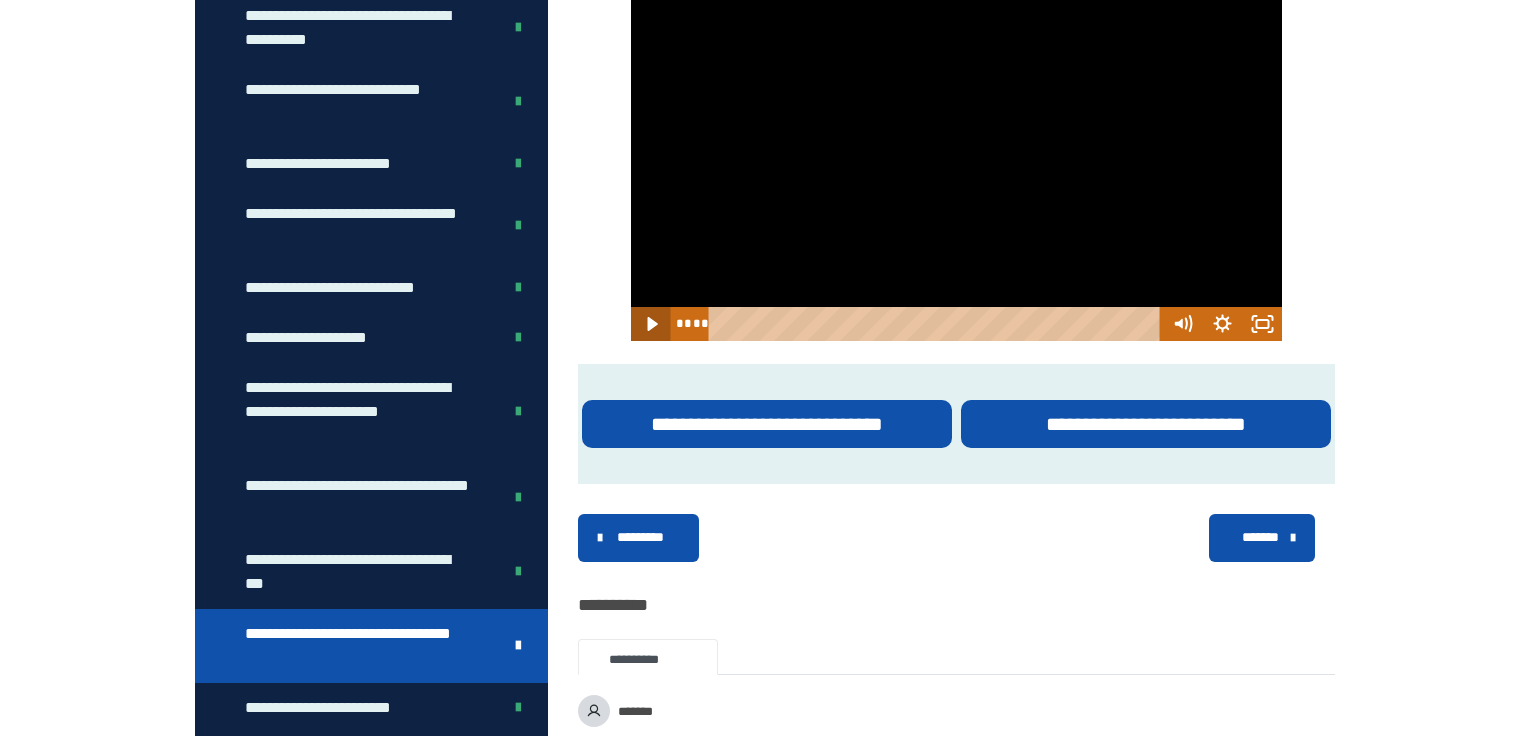 type 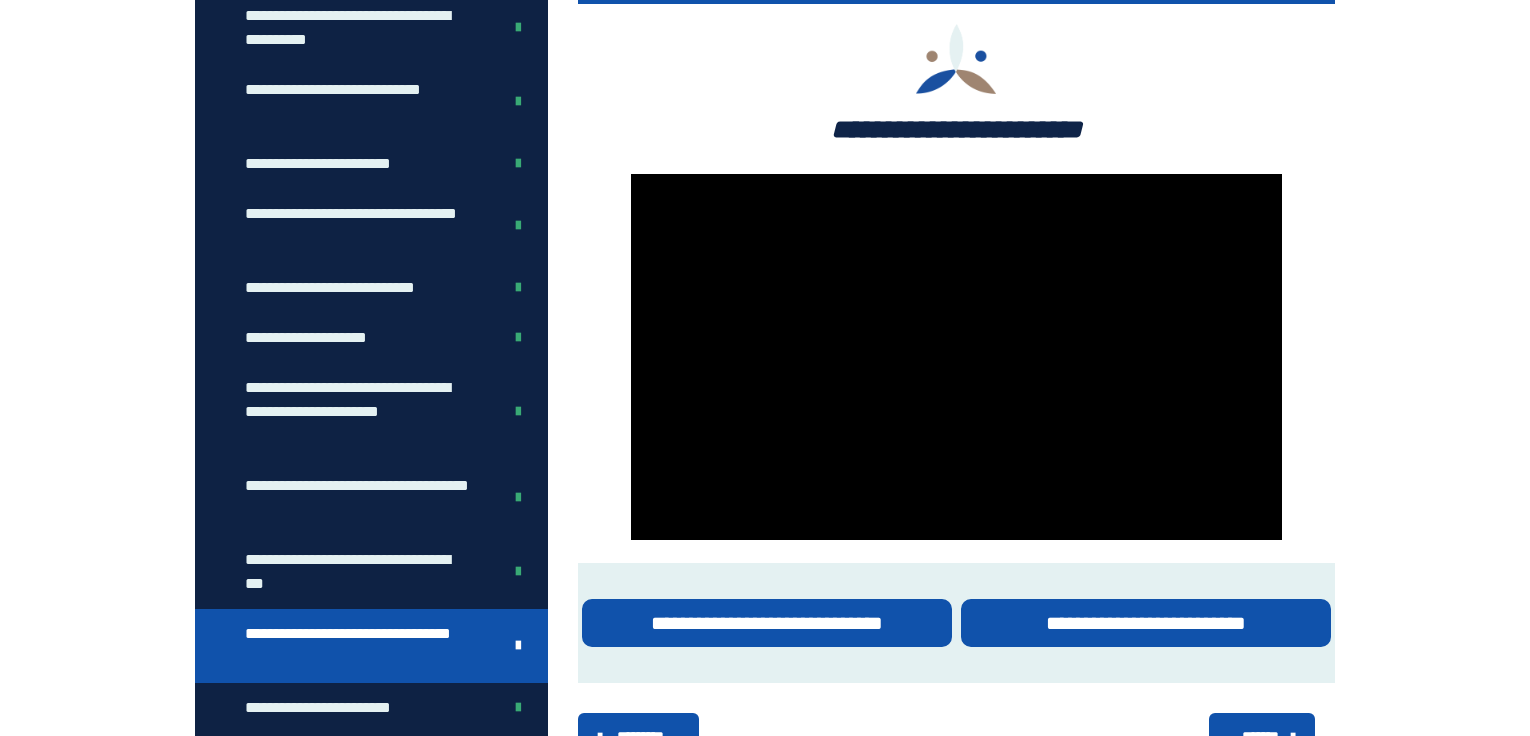 scroll, scrollTop: 335, scrollLeft: 0, axis: vertical 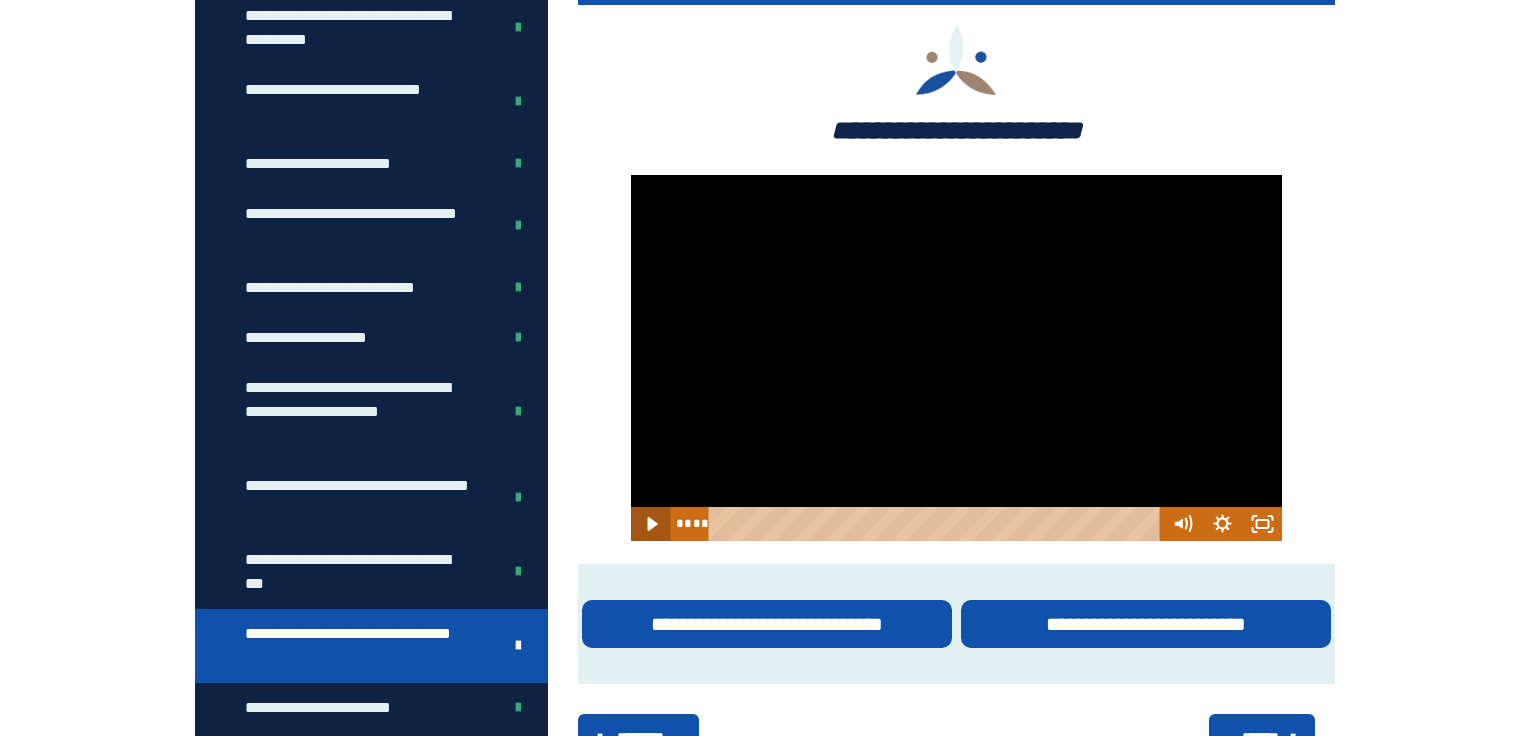 click 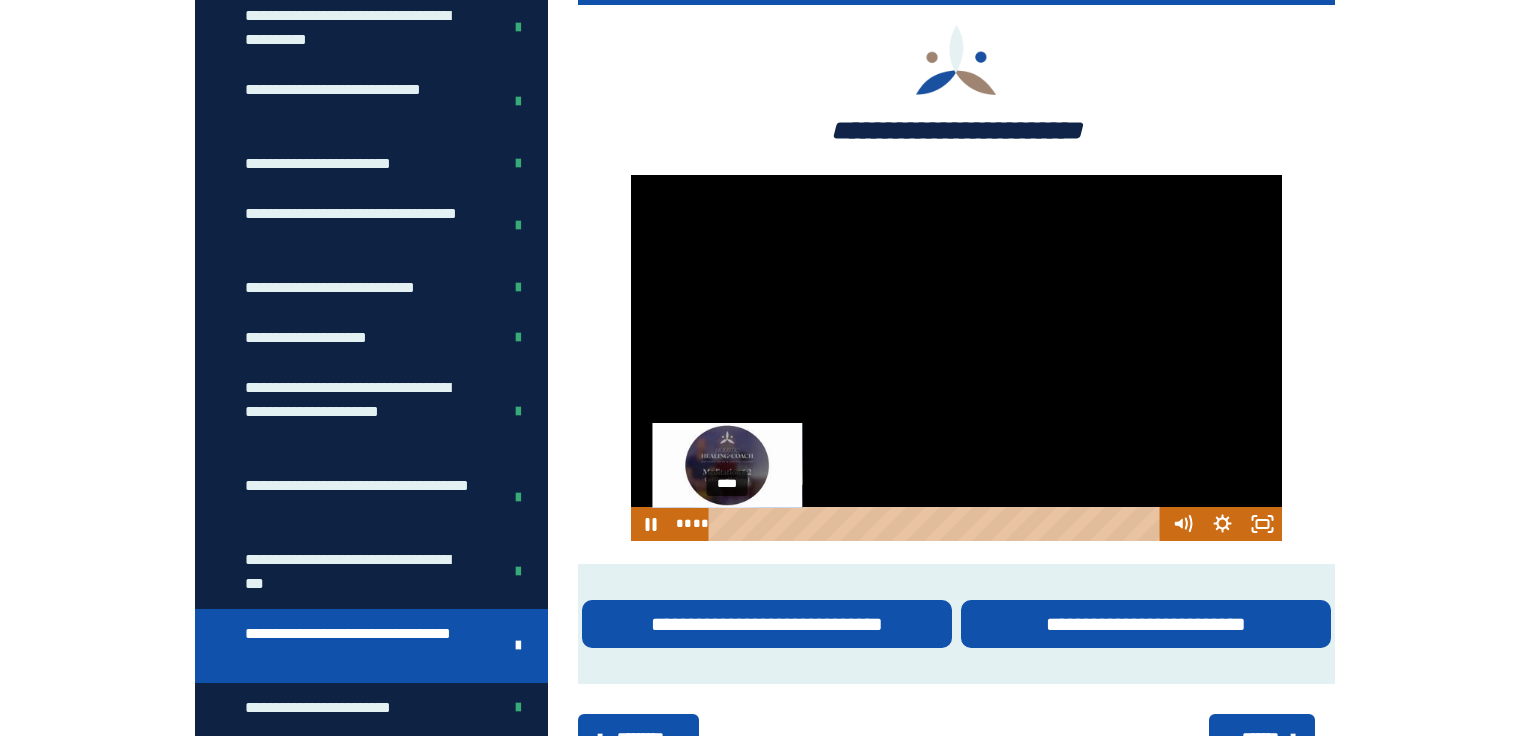 click on "****" at bounding box center (937, 524) 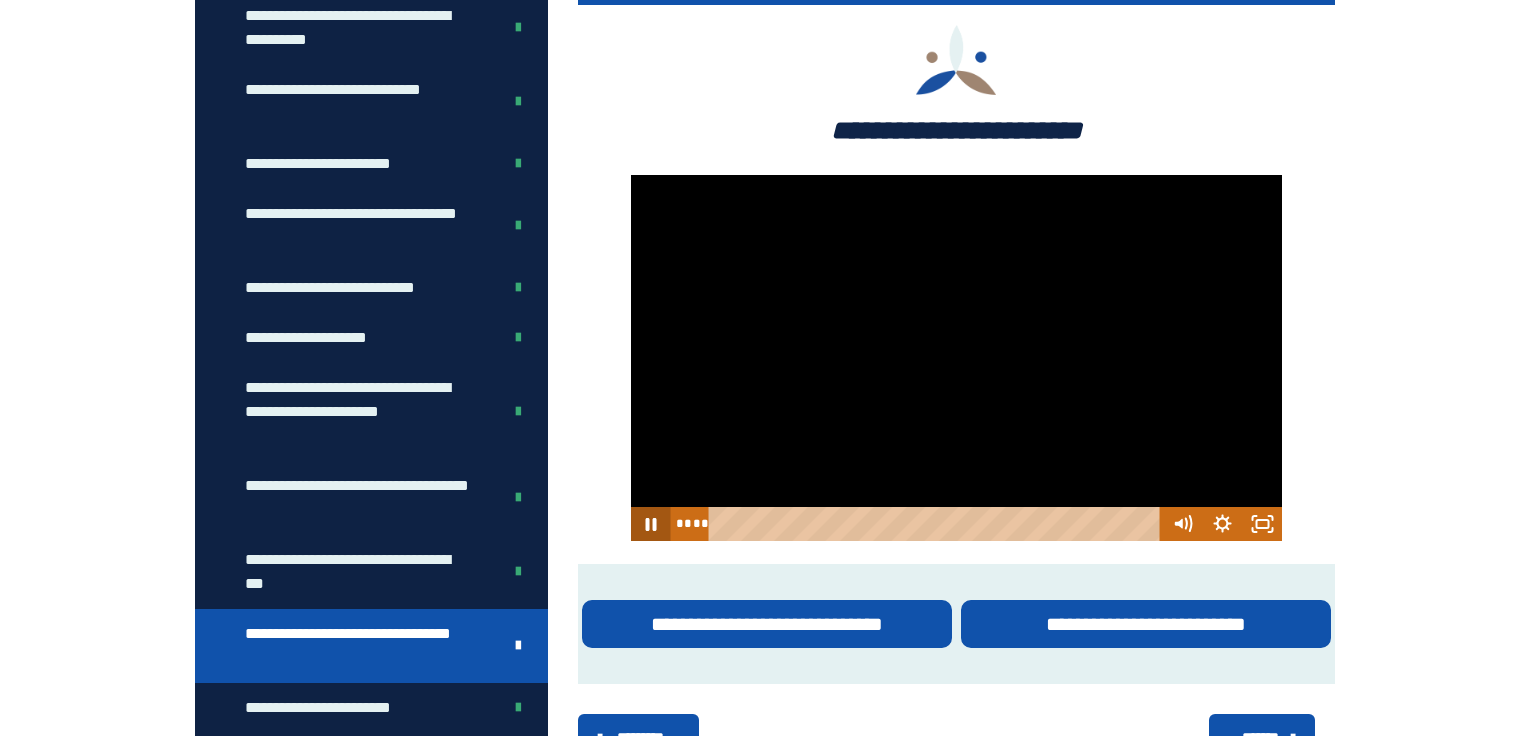 click 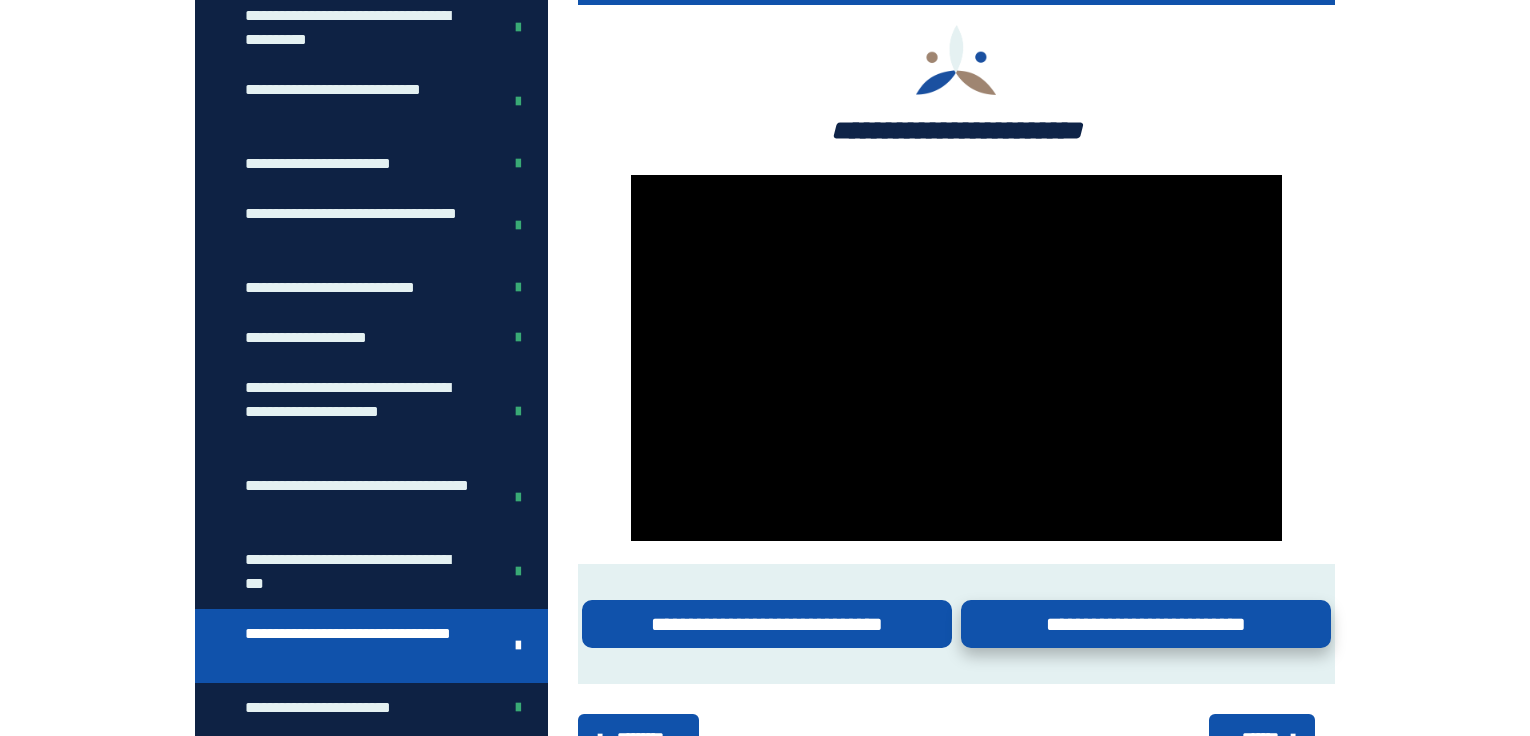 click on "**********" at bounding box center (1146, 624) 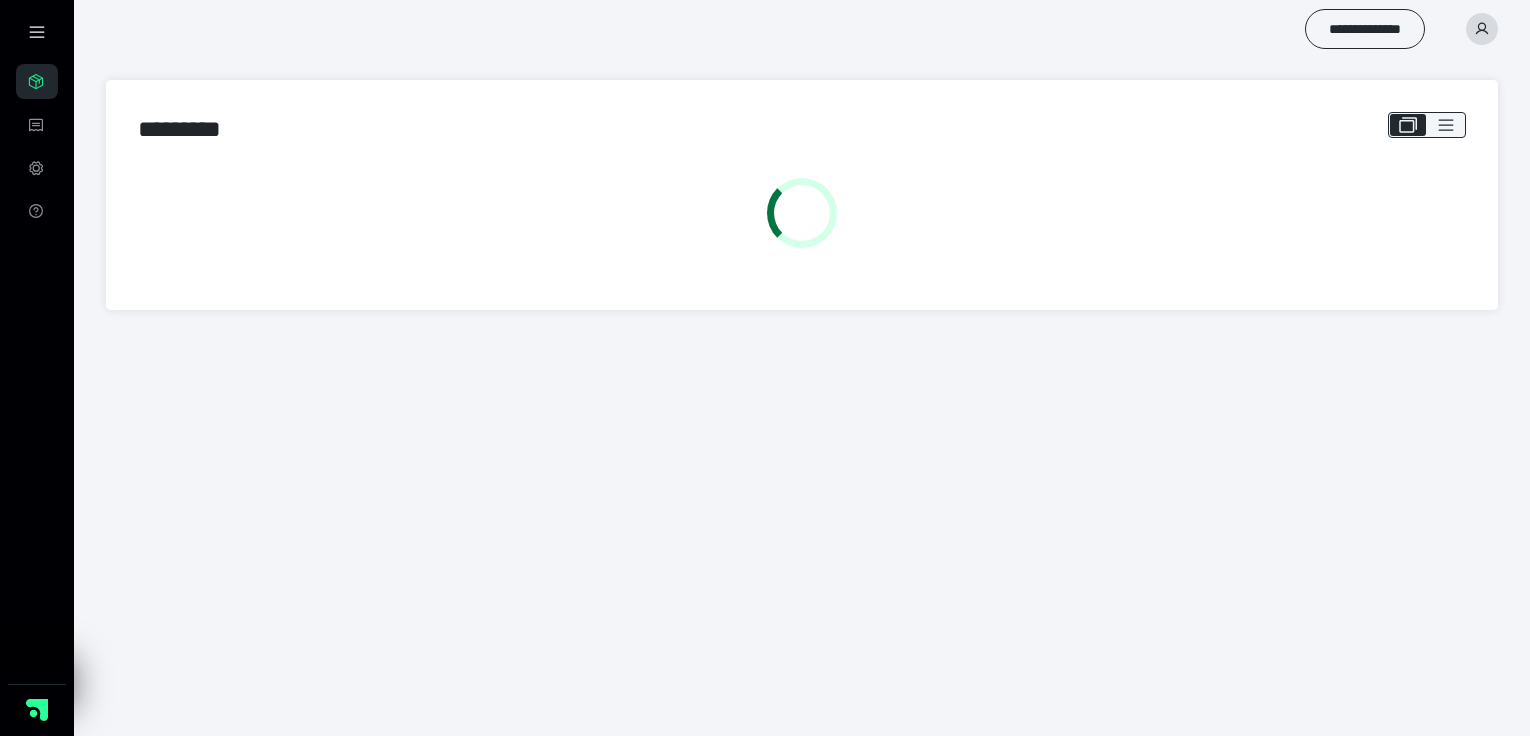 scroll, scrollTop: 0, scrollLeft: 0, axis: both 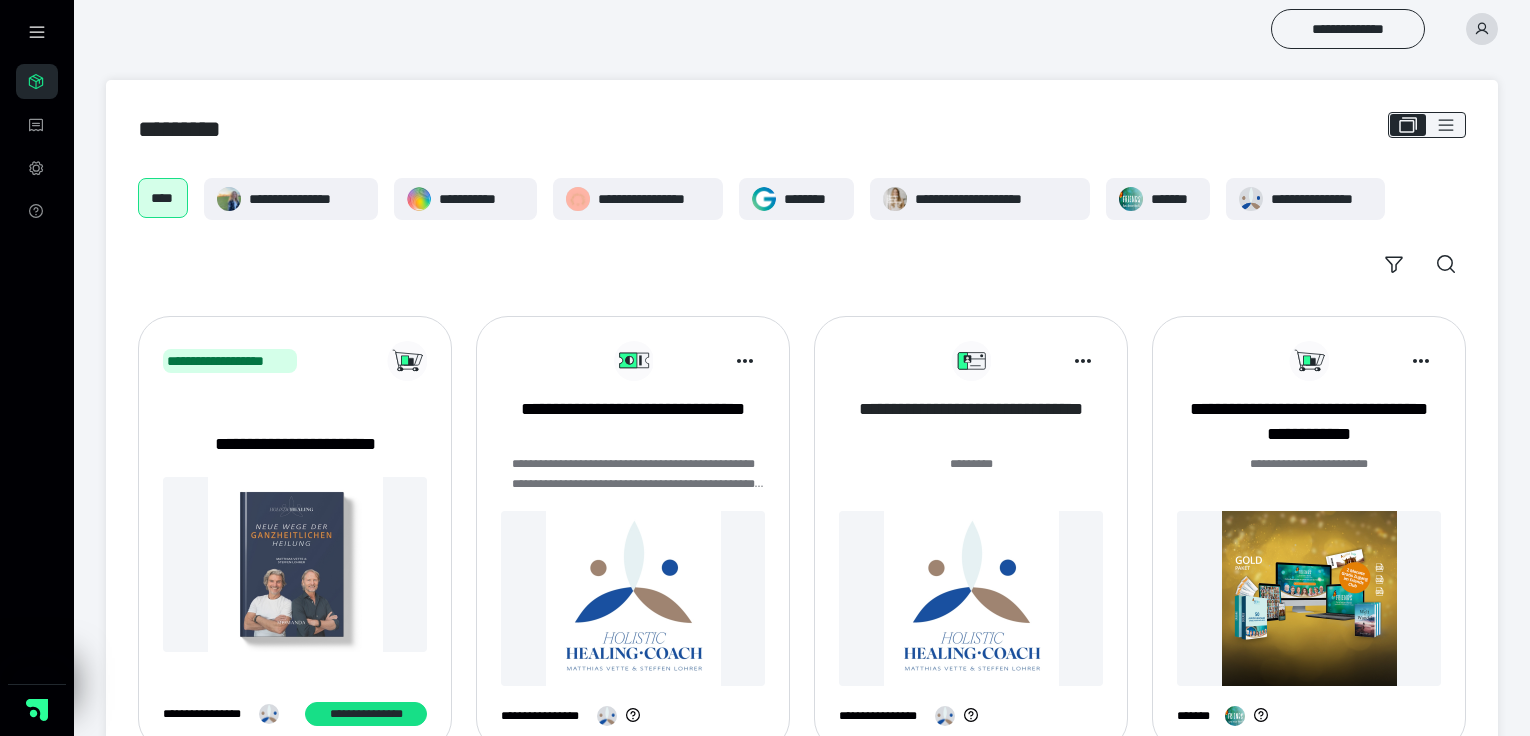 click on "**********" at bounding box center (971, 422) 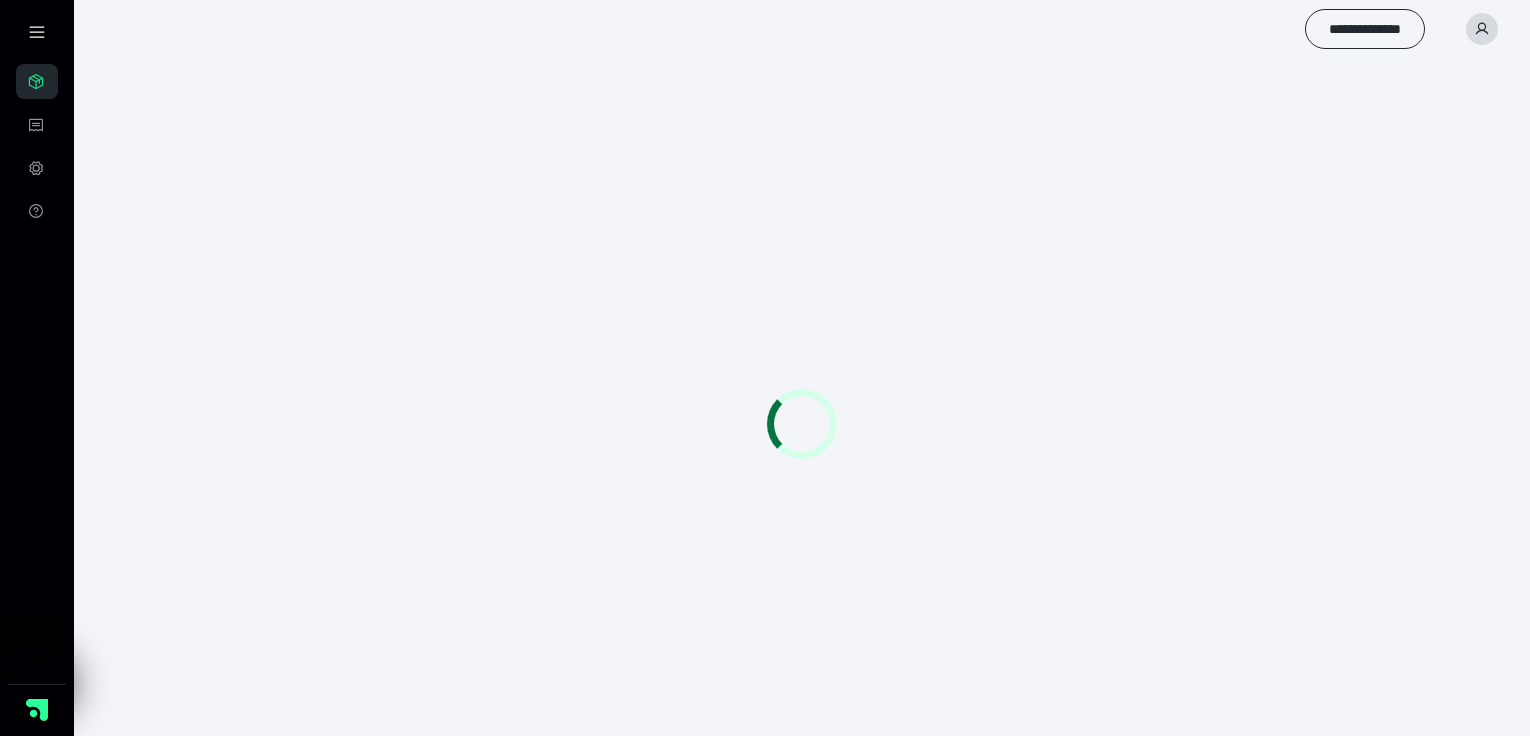 scroll, scrollTop: 0, scrollLeft: 0, axis: both 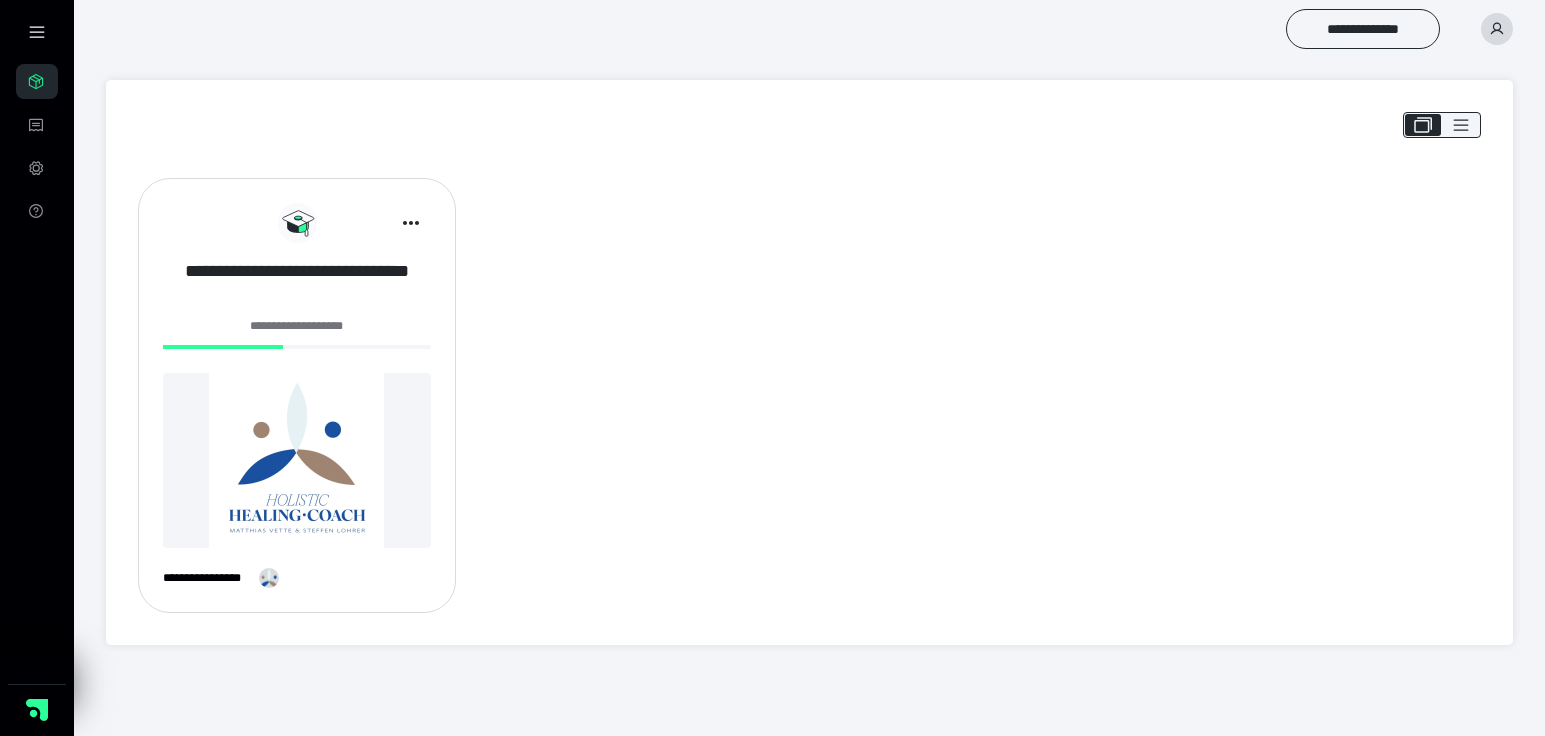 click on "**********" at bounding box center [297, 284] 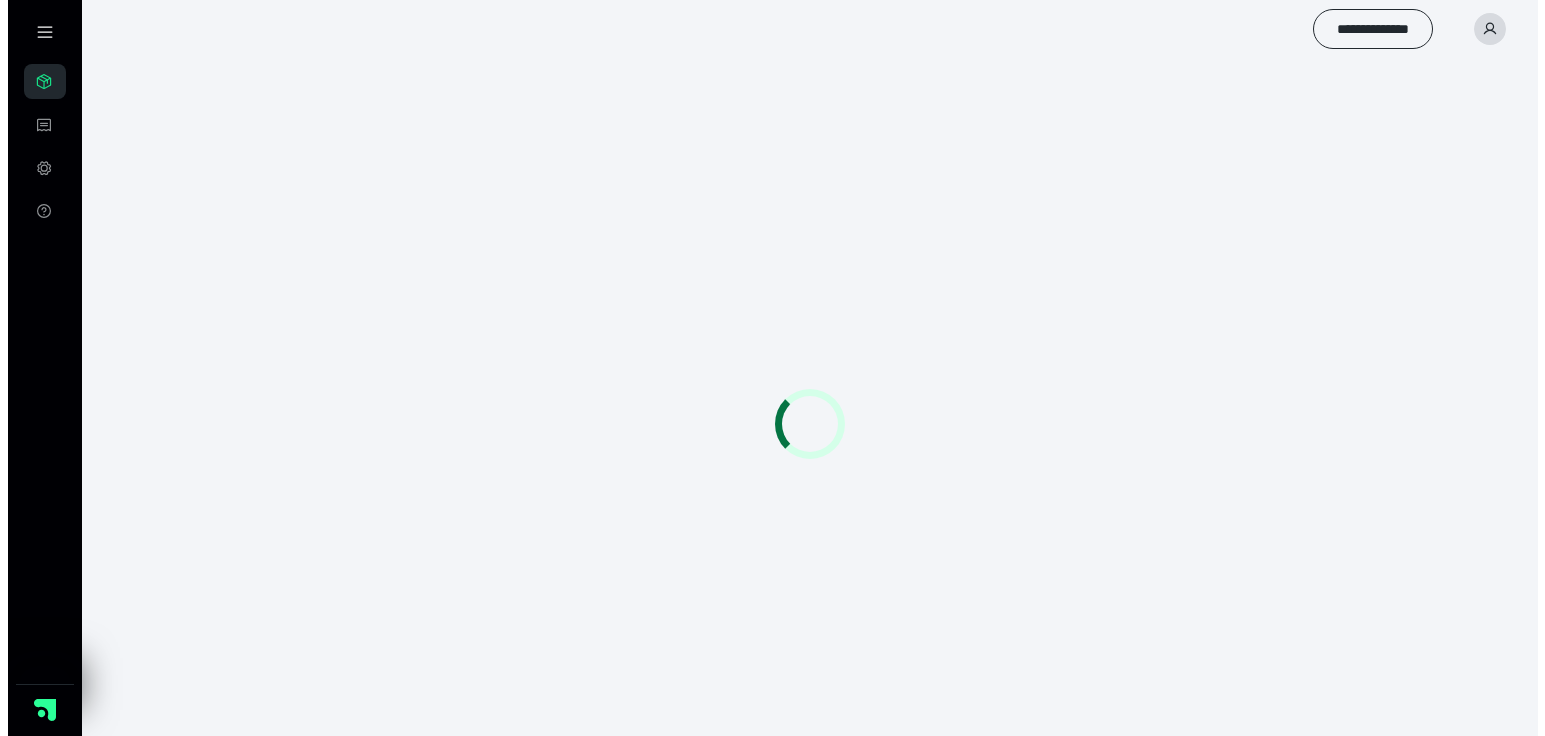 scroll, scrollTop: 0, scrollLeft: 0, axis: both 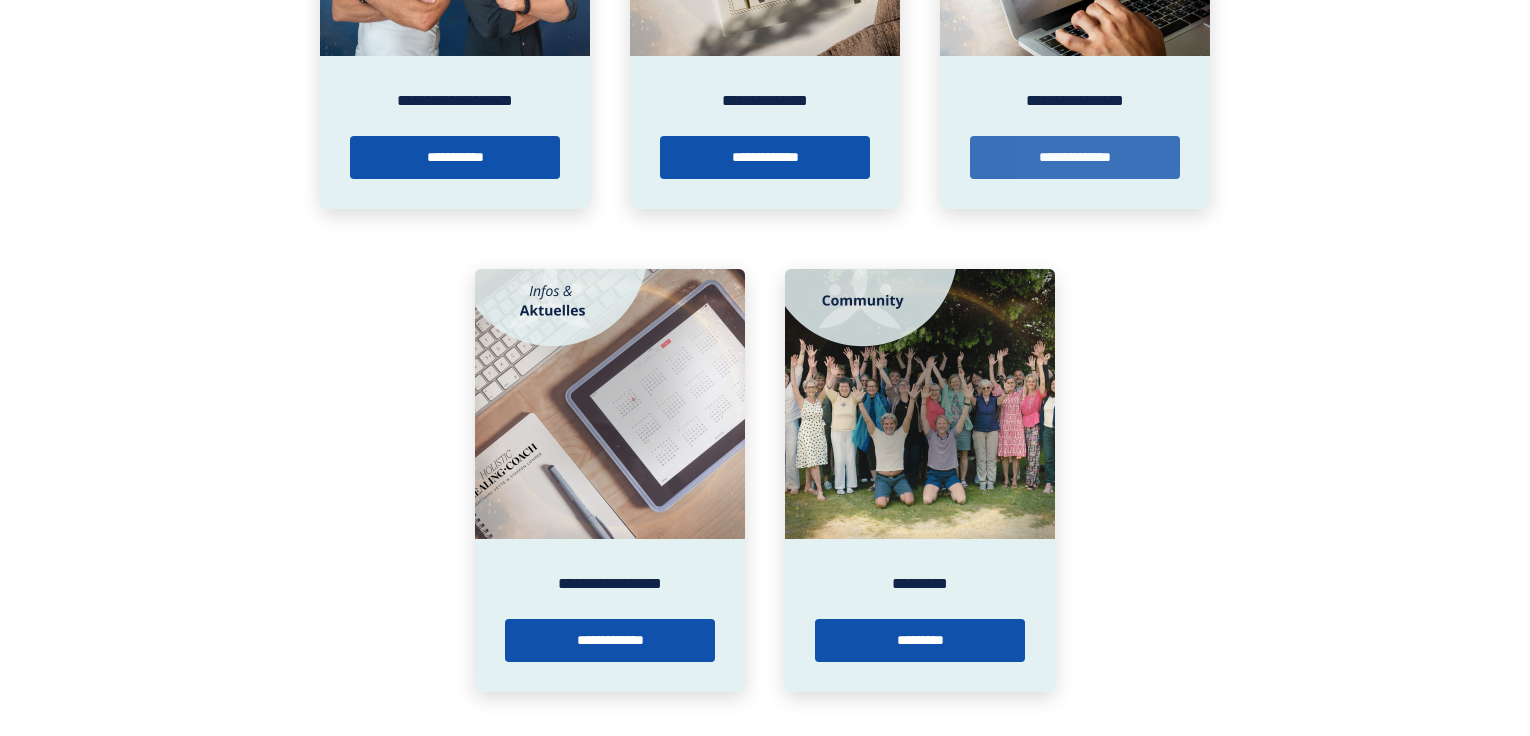click on "**********" at bounding box center [1075, 157] 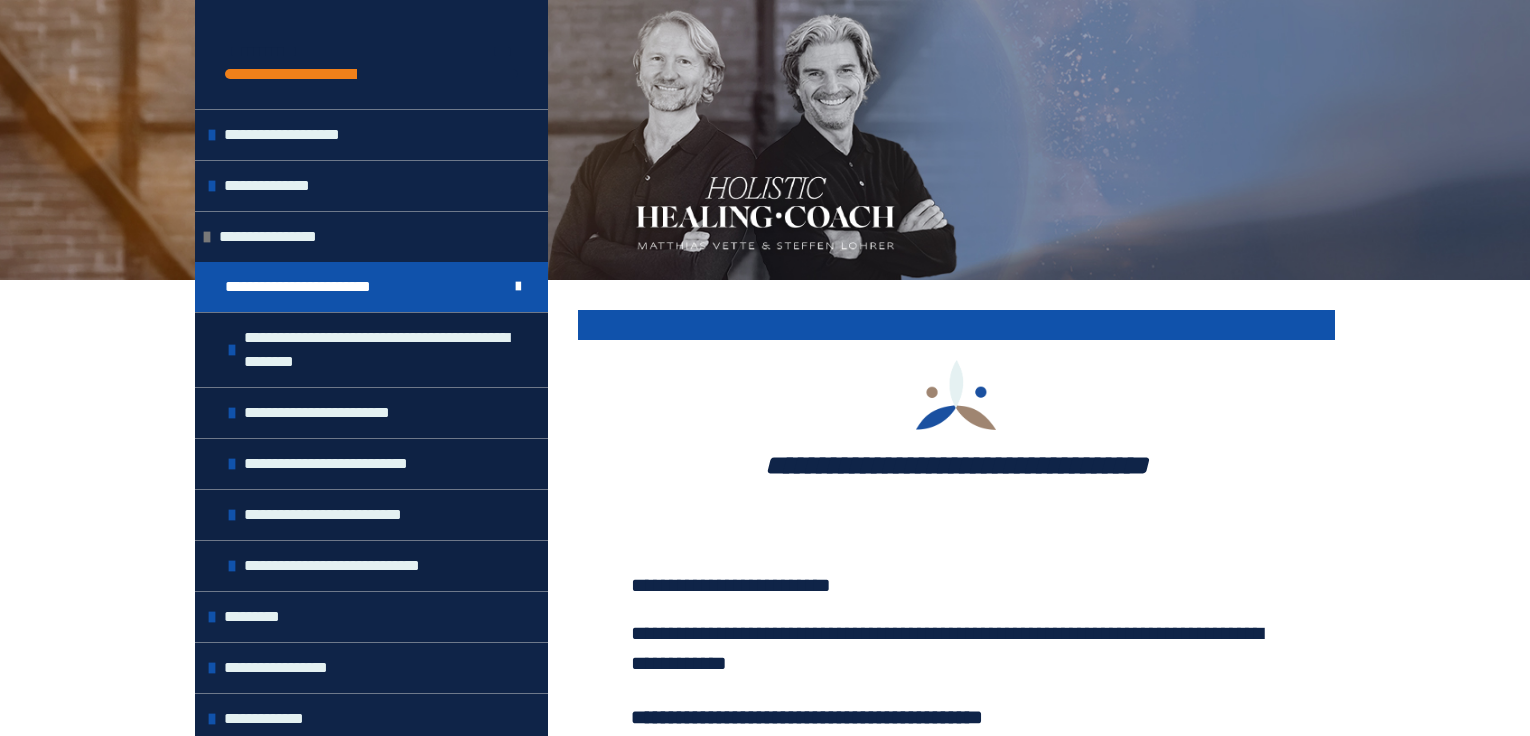 scroll, scrollTop: 644, scrollLeft: 0, axis: vertical 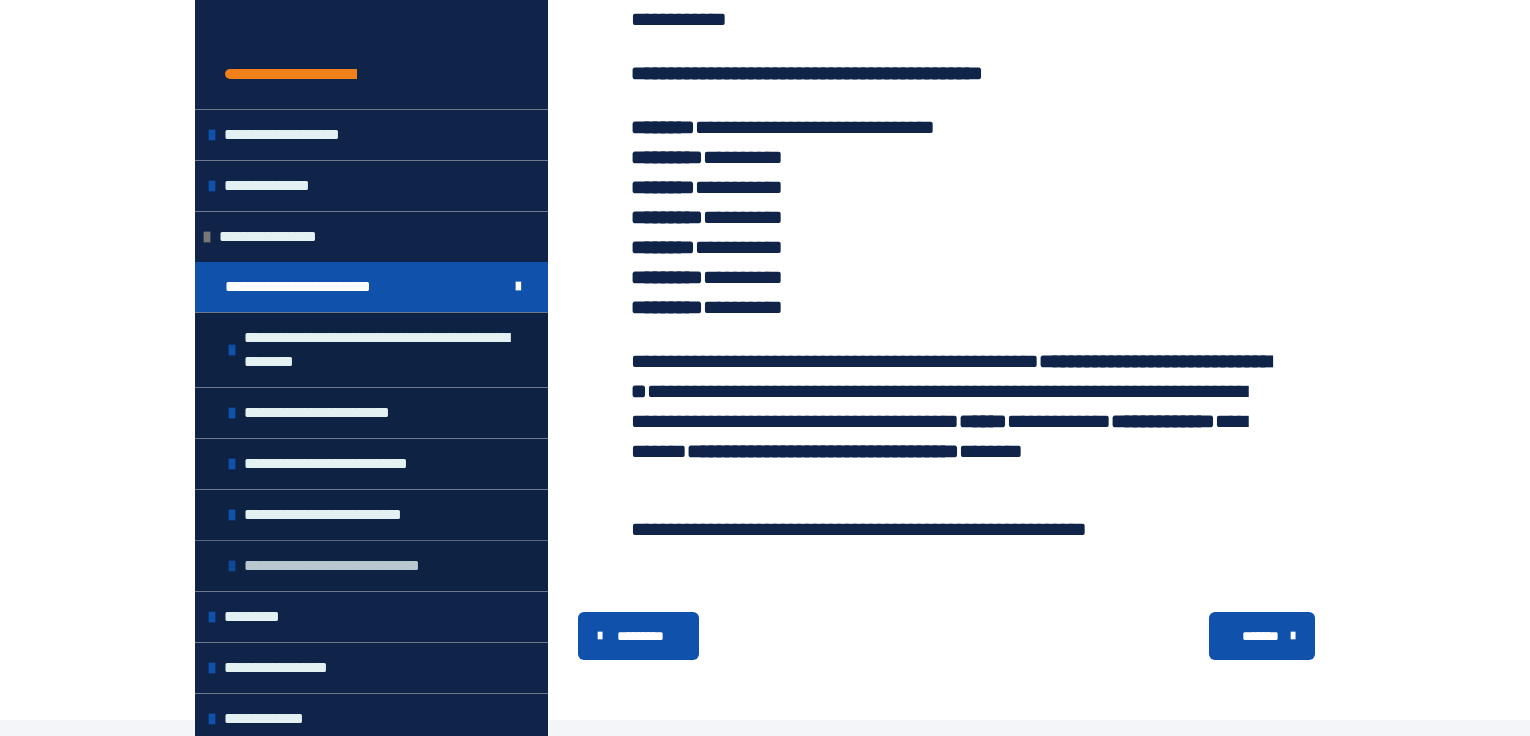 click on "**********" at bounding box center (357, 566) 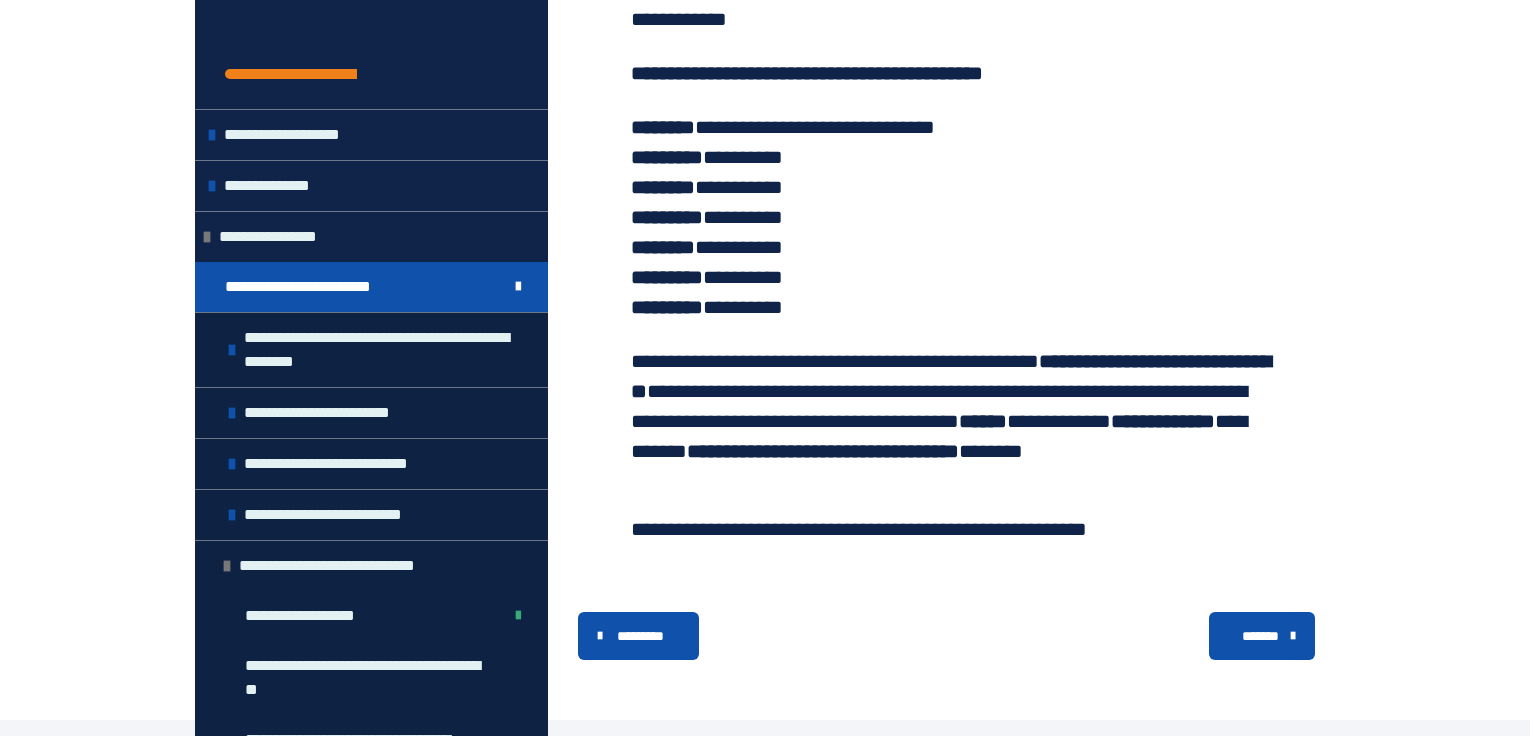scroll, scrollTop: 648, scrollLeft: 0, axis: vertical 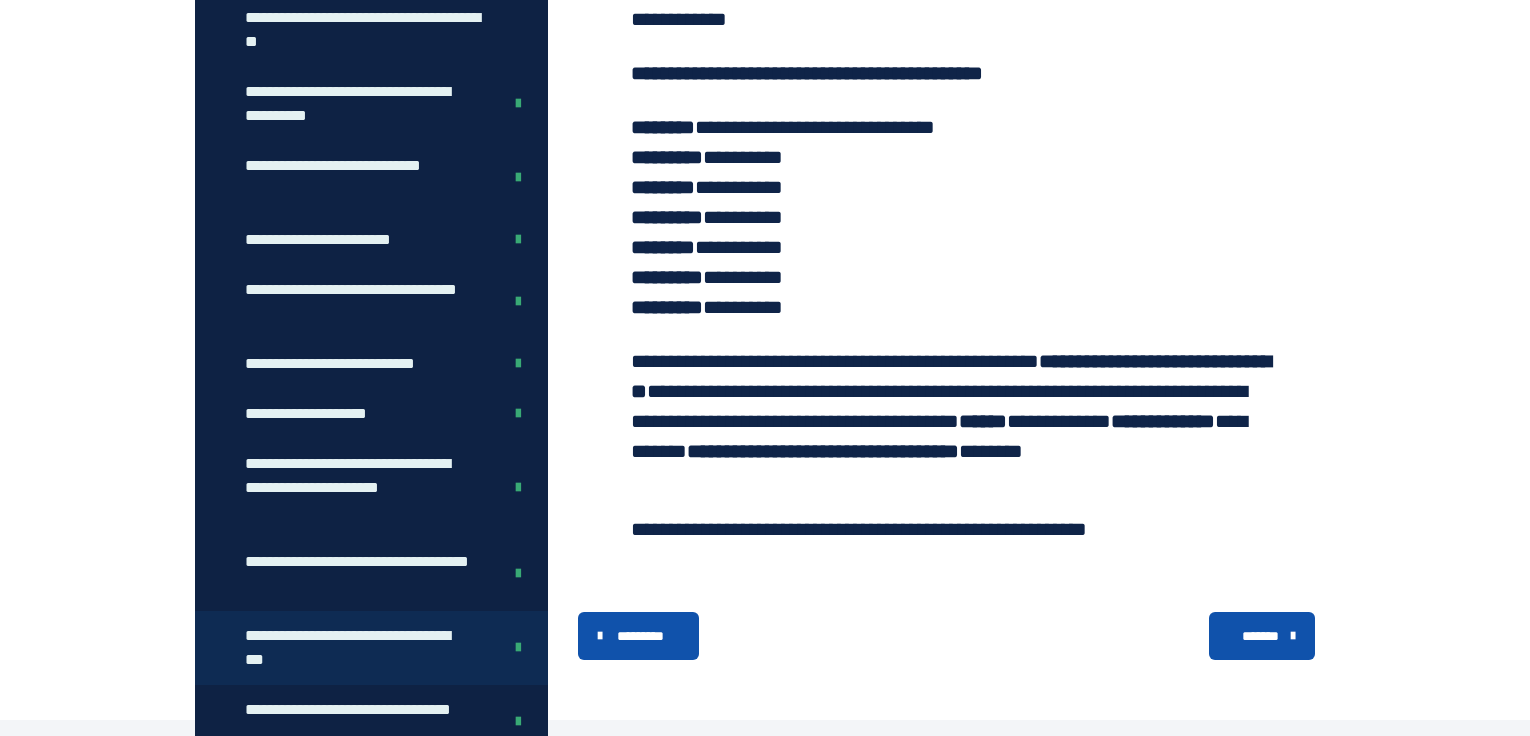 click on "**********" at bounding box center (358, 648) 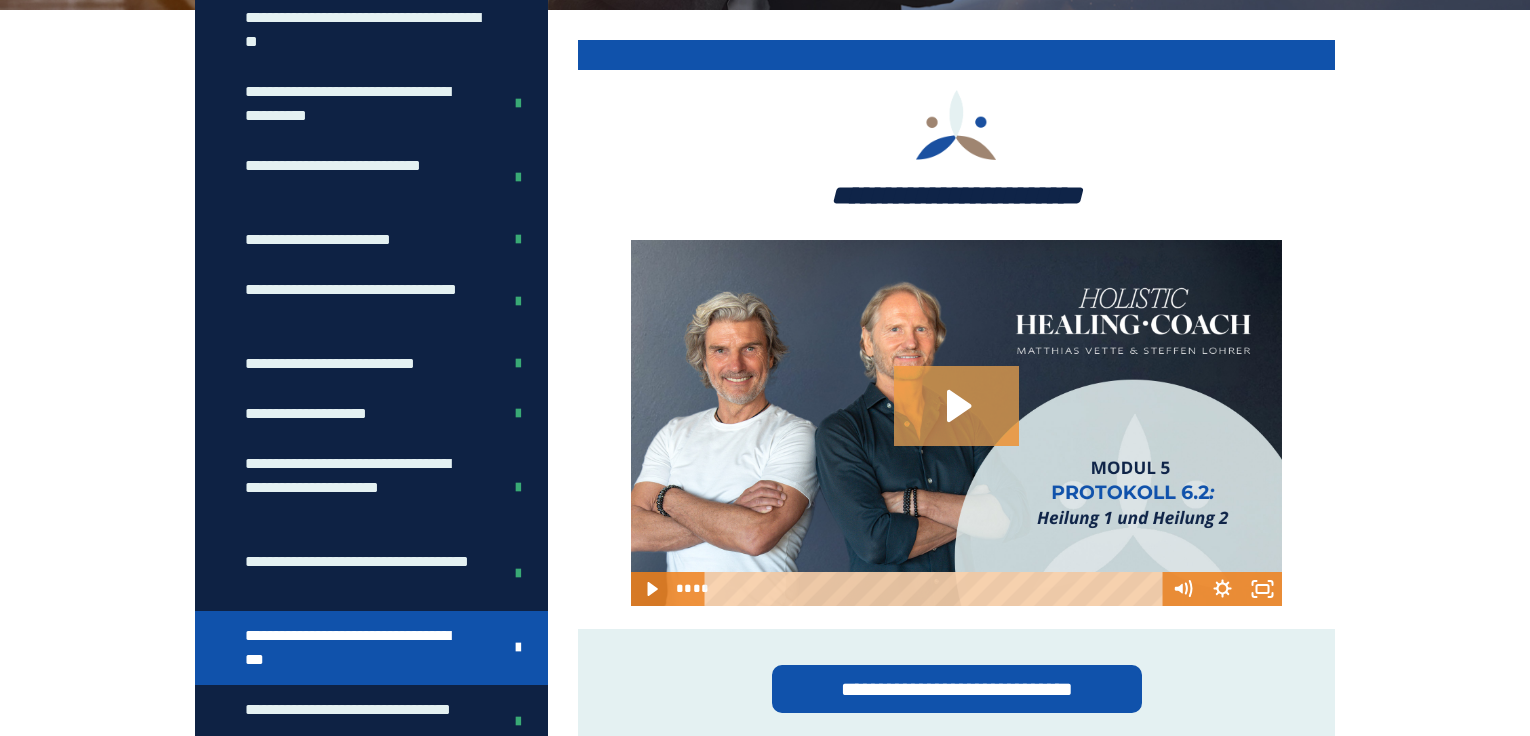 click 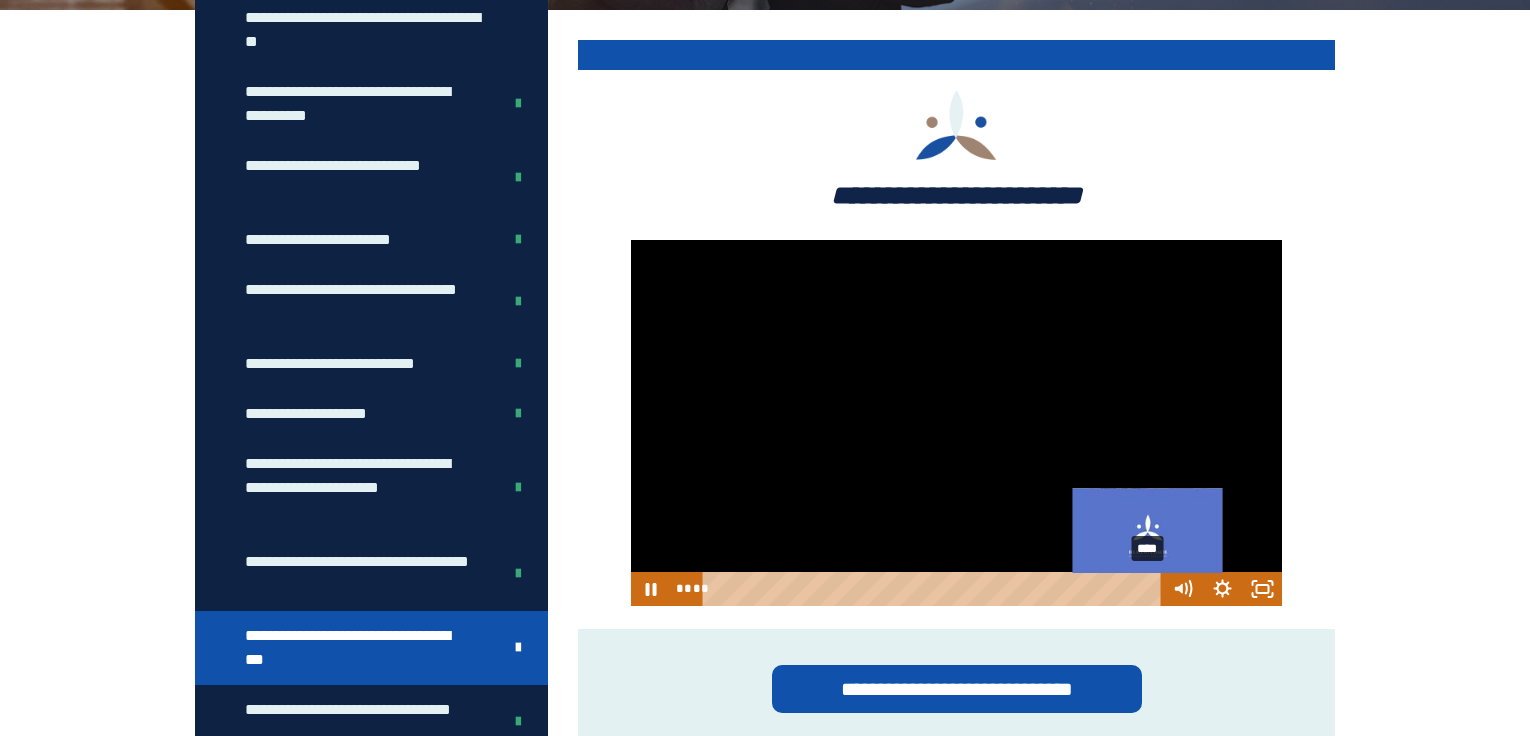 click on "****" at bounding box center [934, 589] 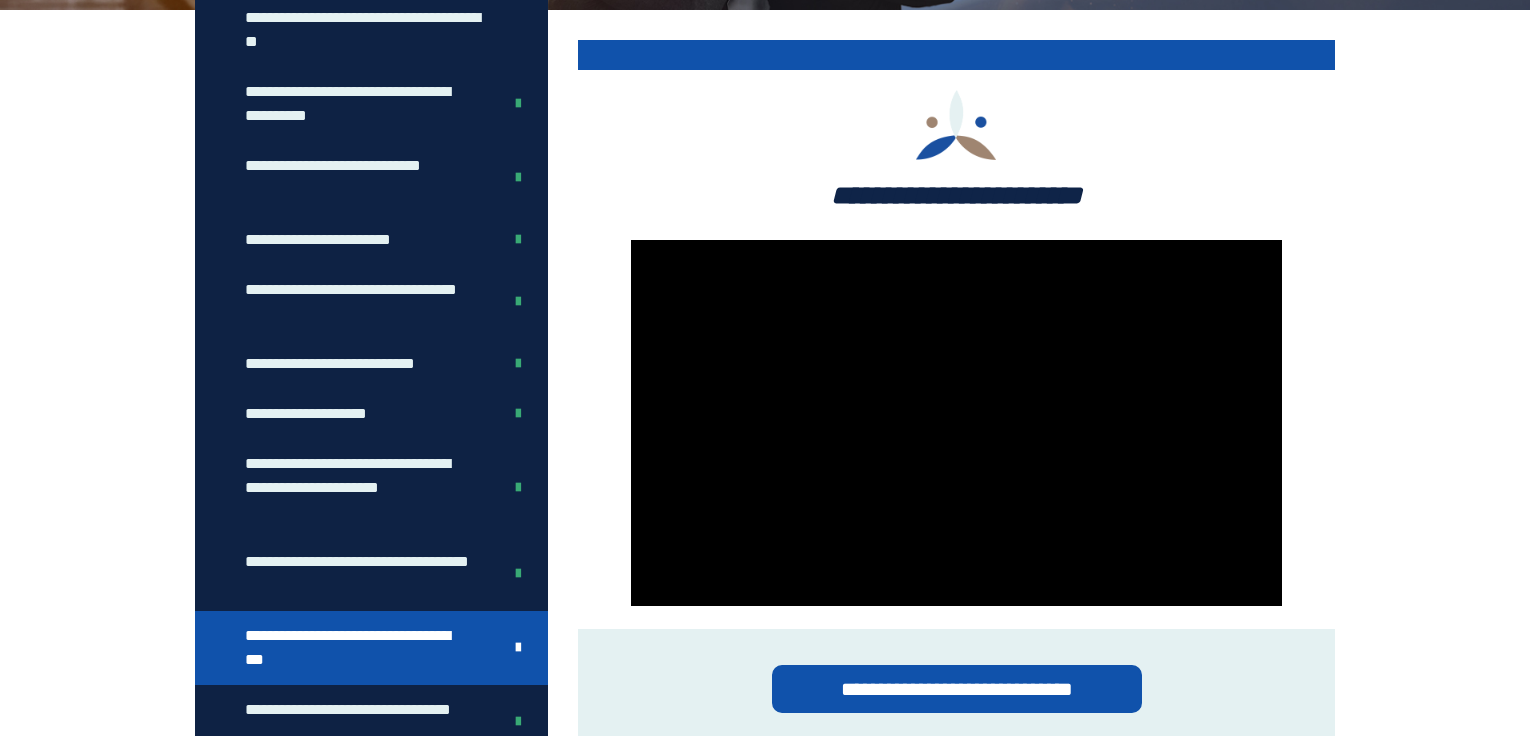 scroll, scrollTop: 1296, scrollLeft: 0, axis: vertical 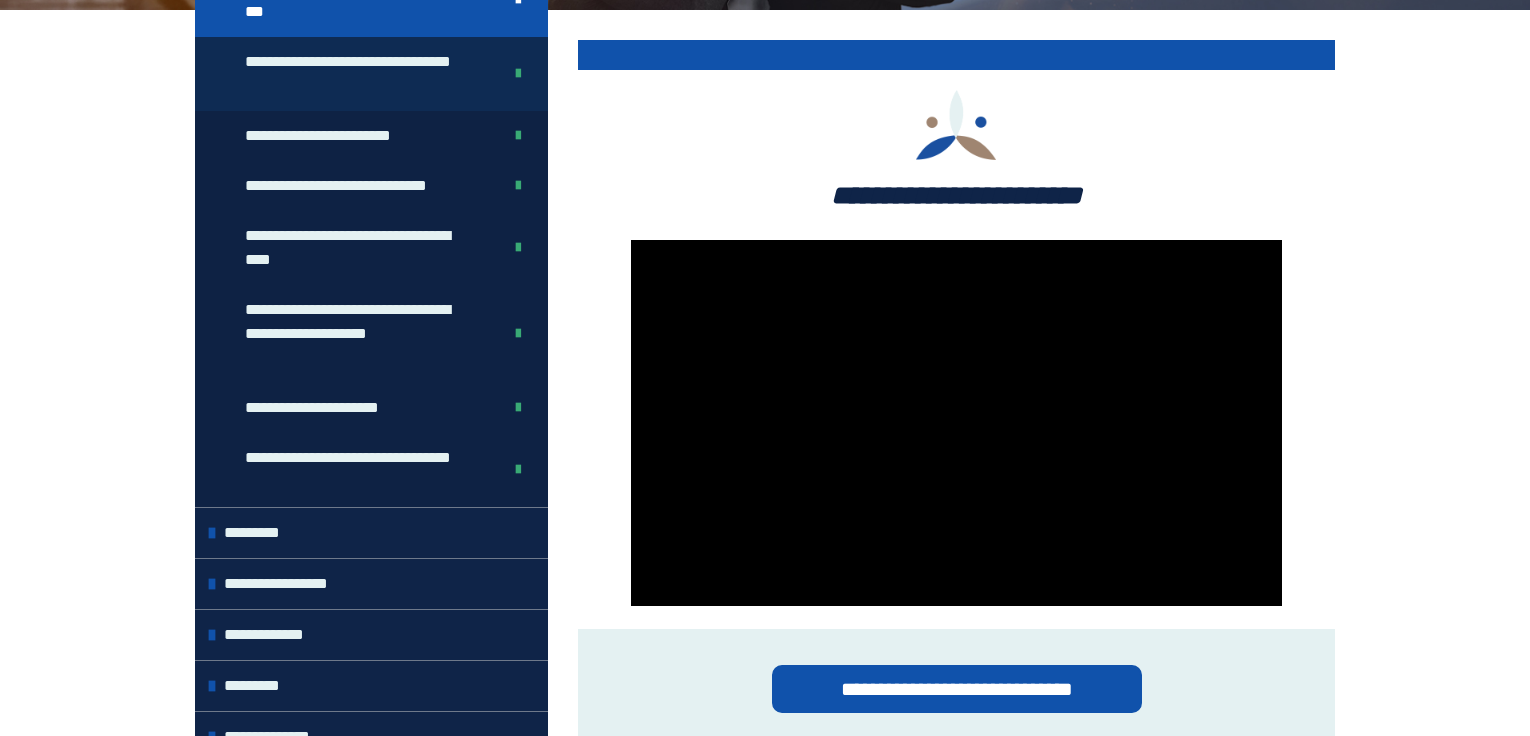 click on "**********" at bounding box center [358, 74] 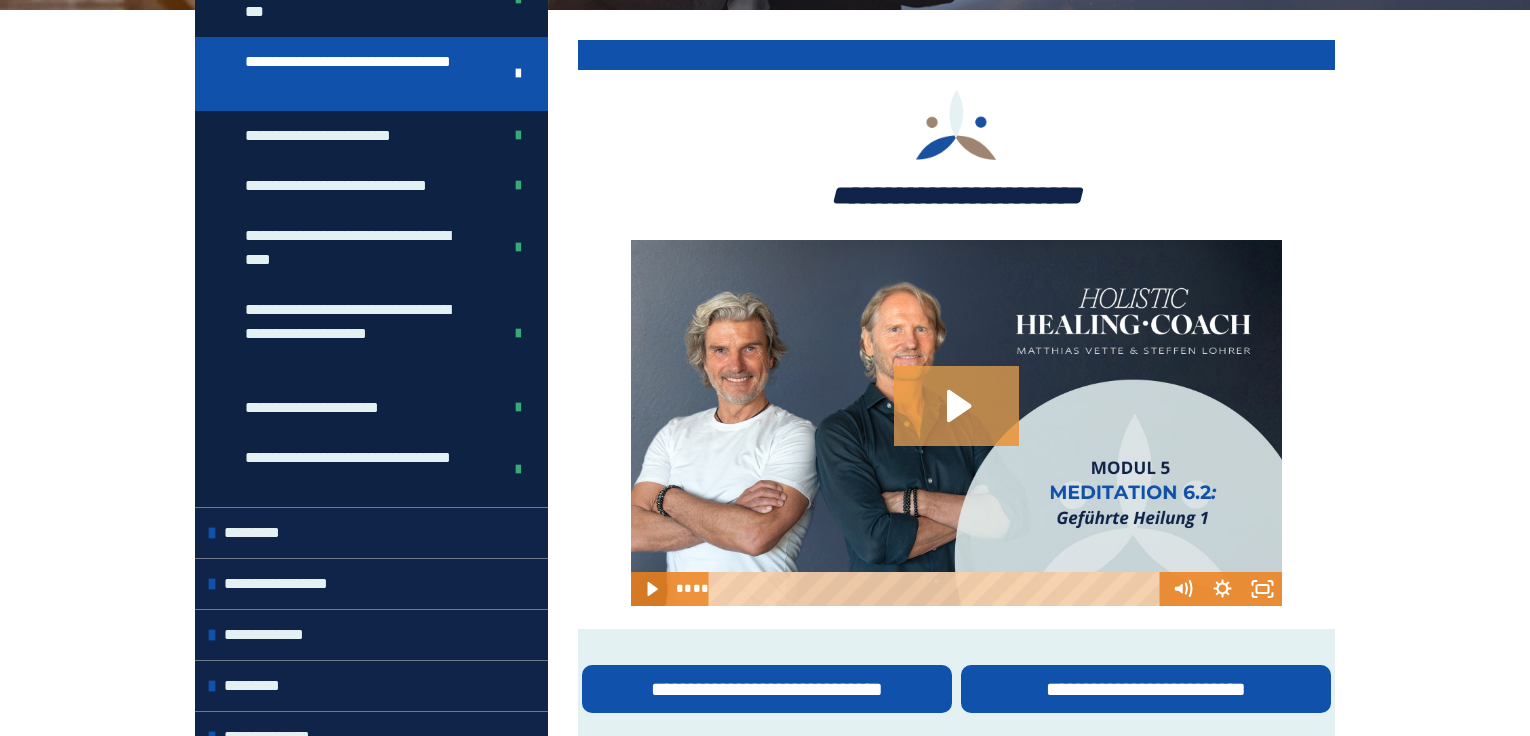 click 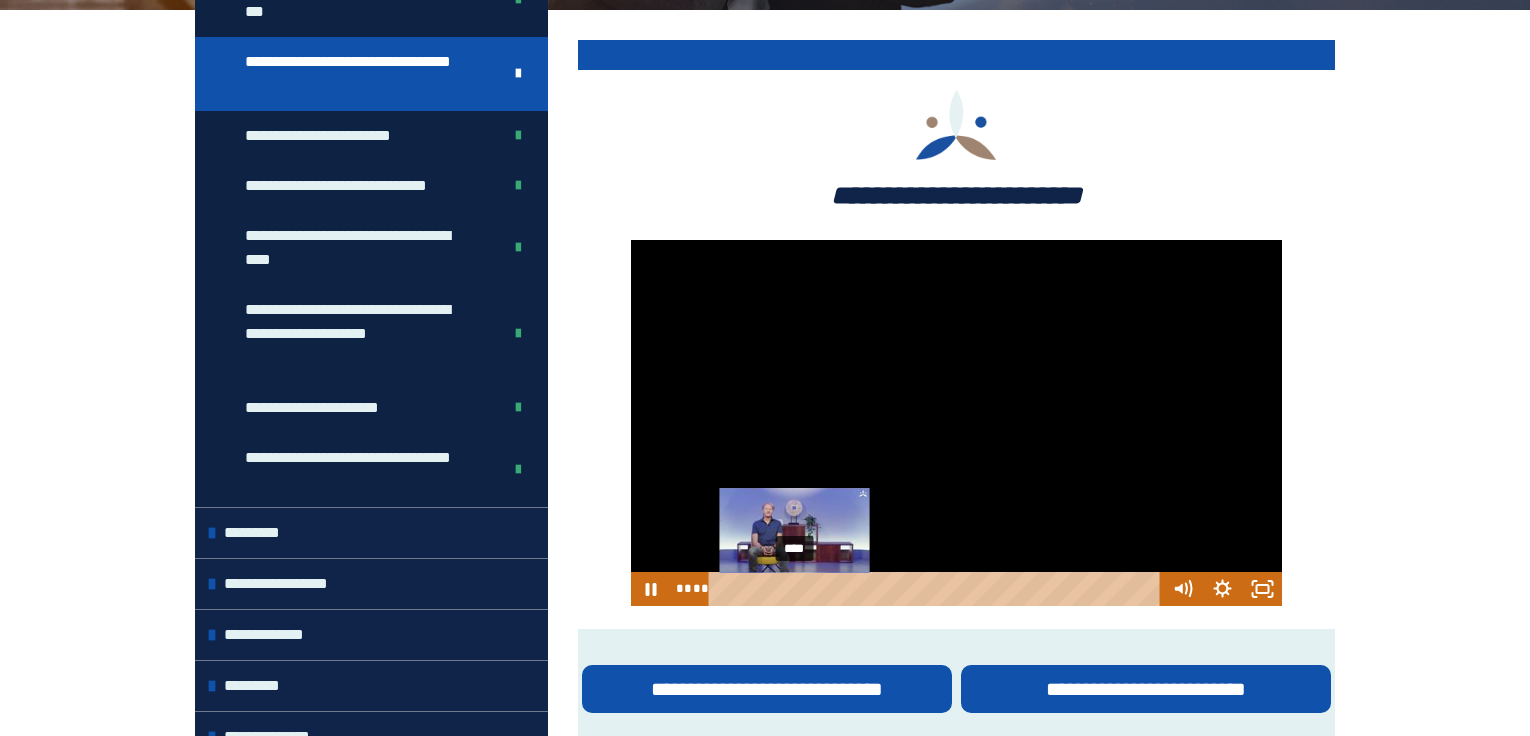 click on "****" at bounding box center (937, 589) 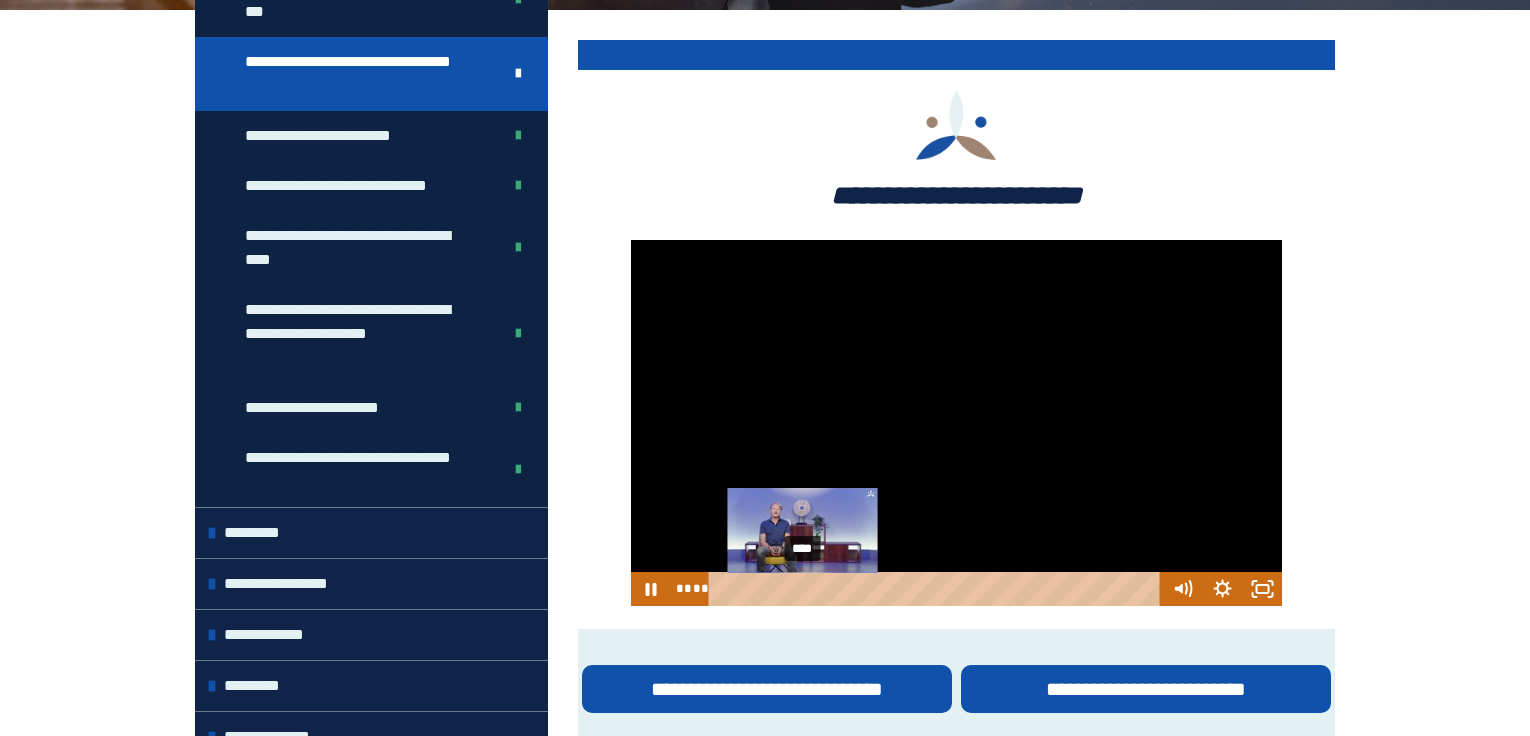 click on "****" at bounding box center (937, 589) 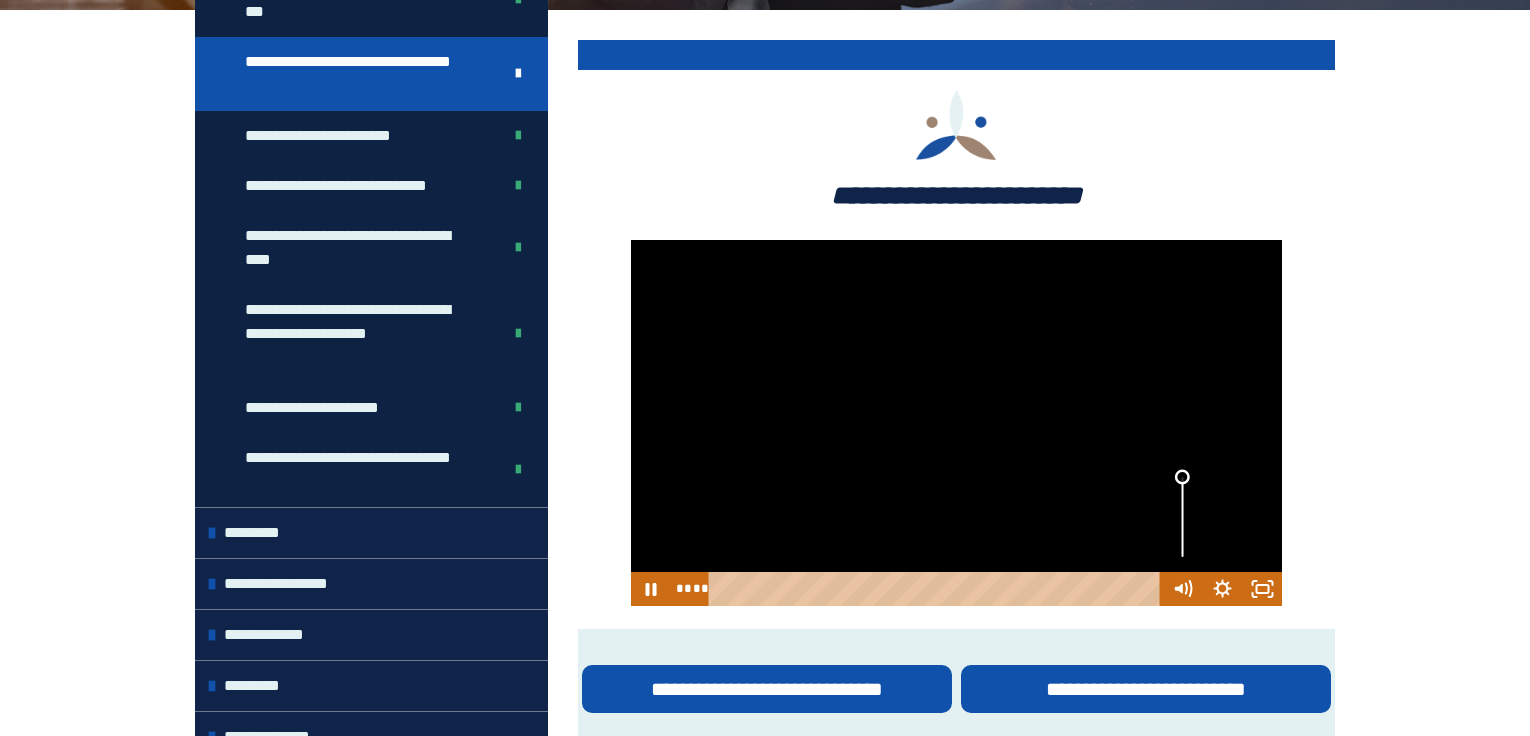 click at bounding box center [1182, 517] 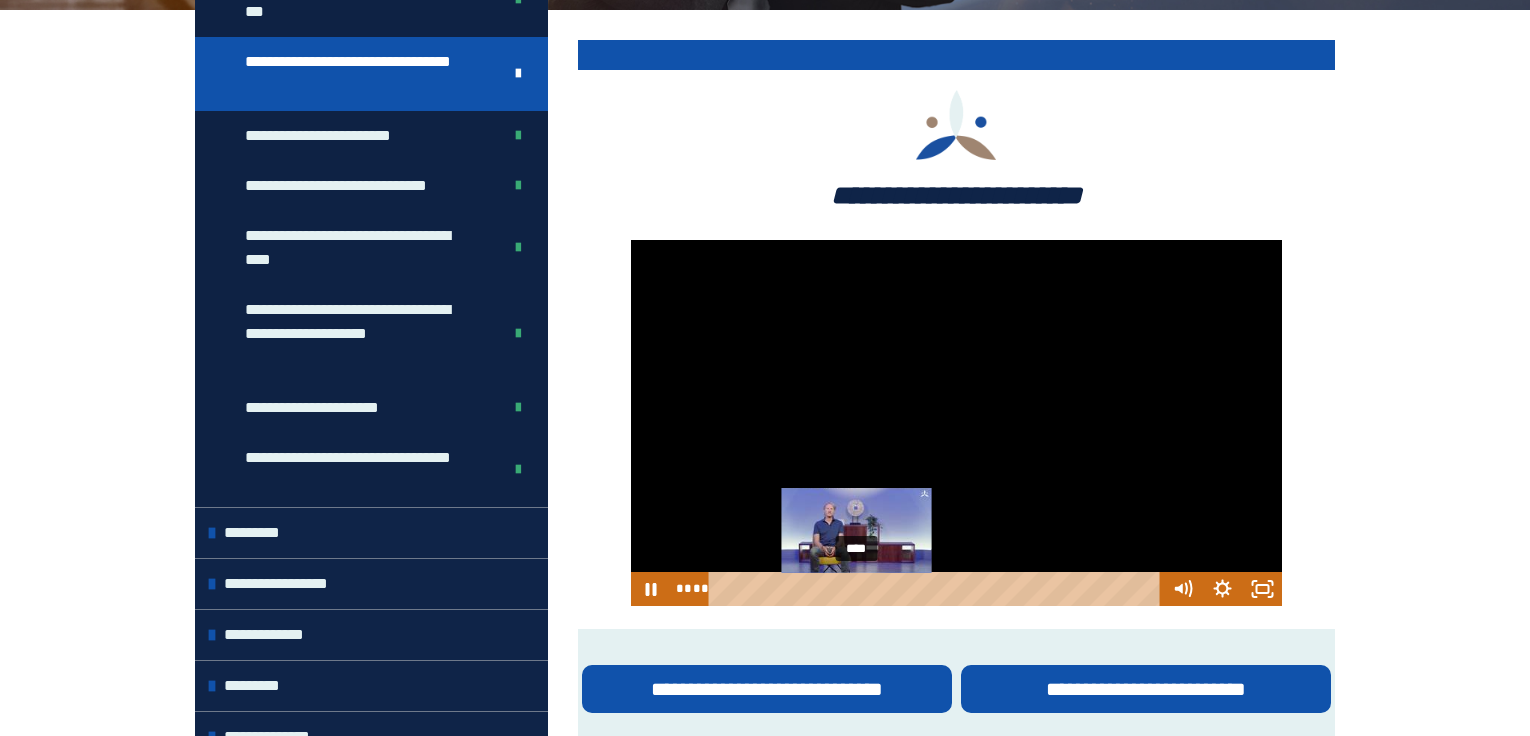 click on "****" at bounding box center (937, 589) 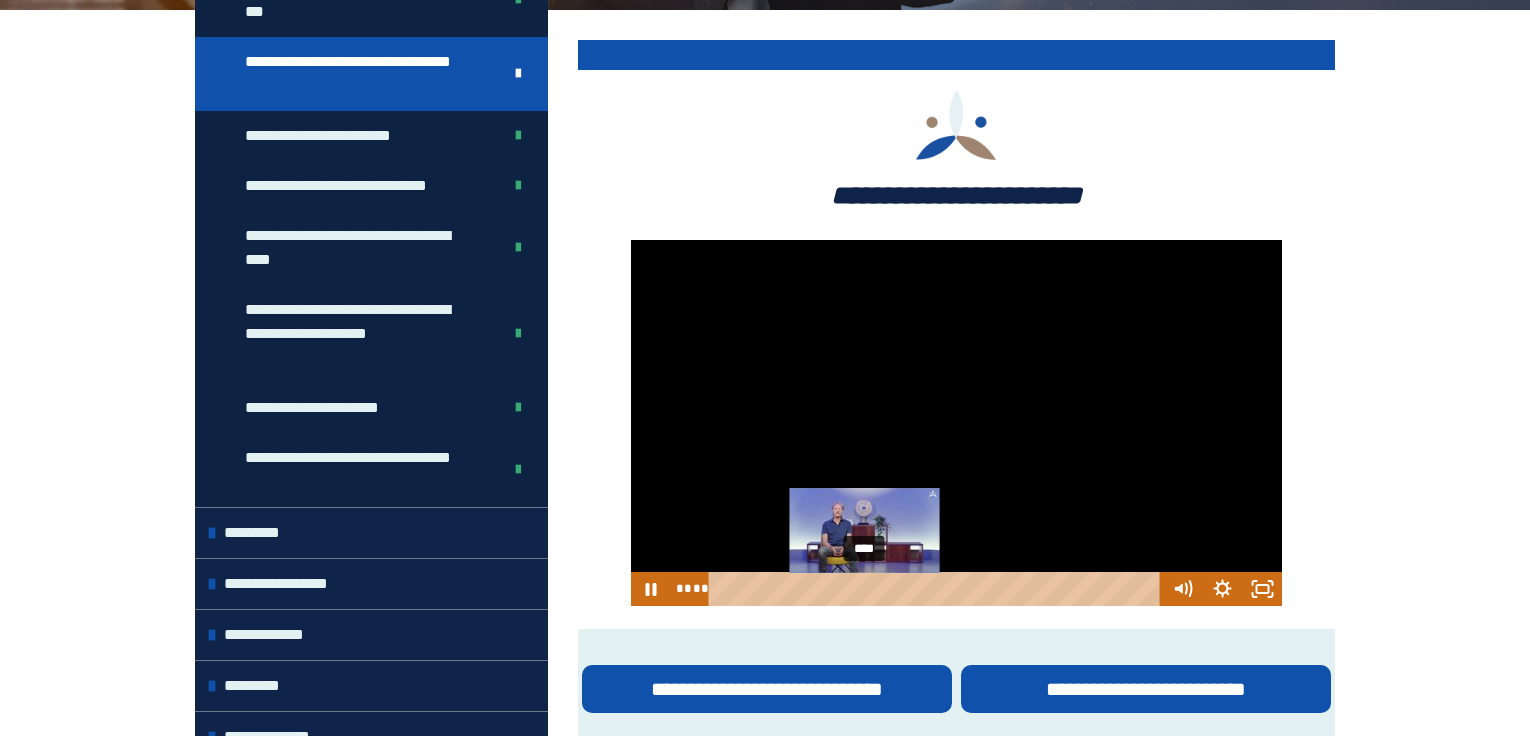 click at bounding box center (864, 589) 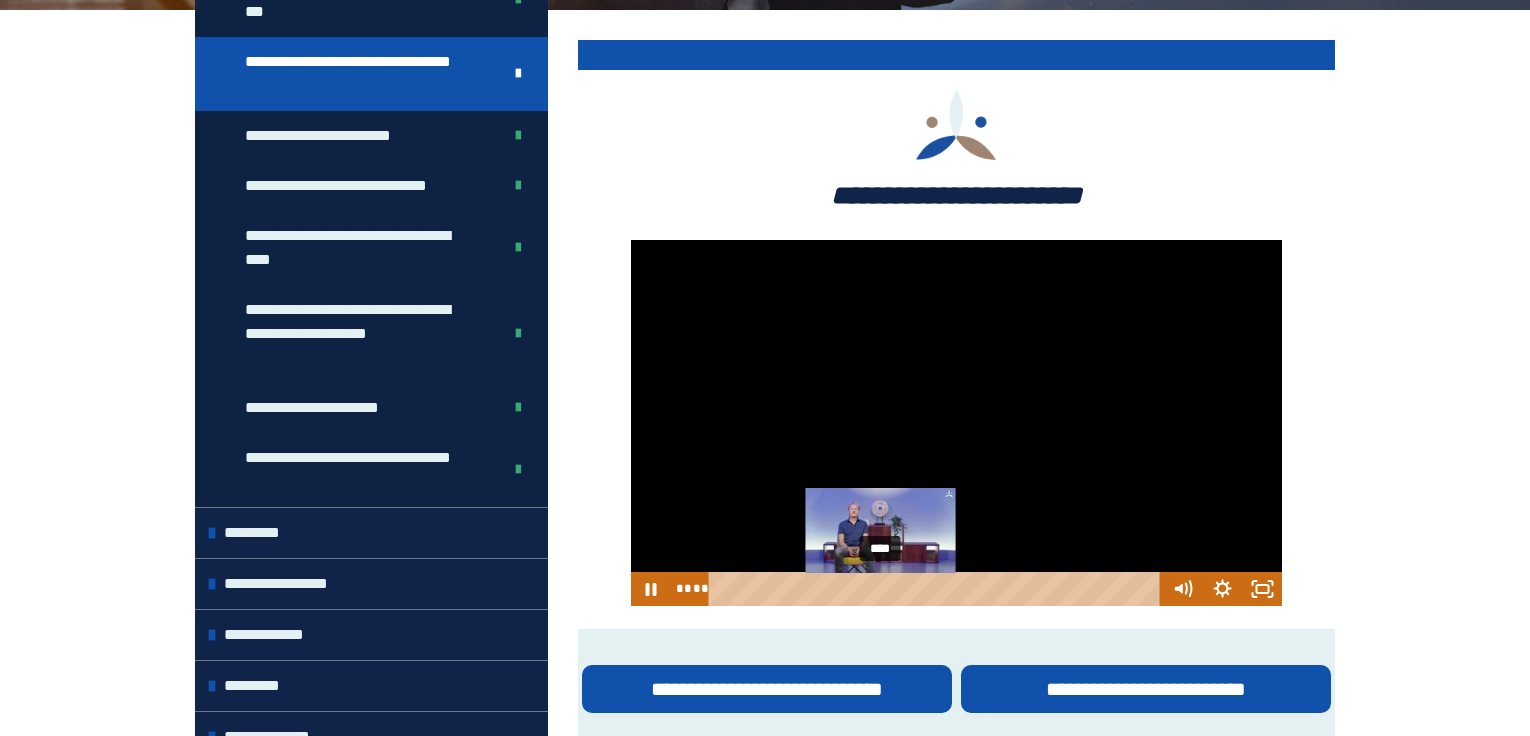click on "****" at bounding box center [937, 589] 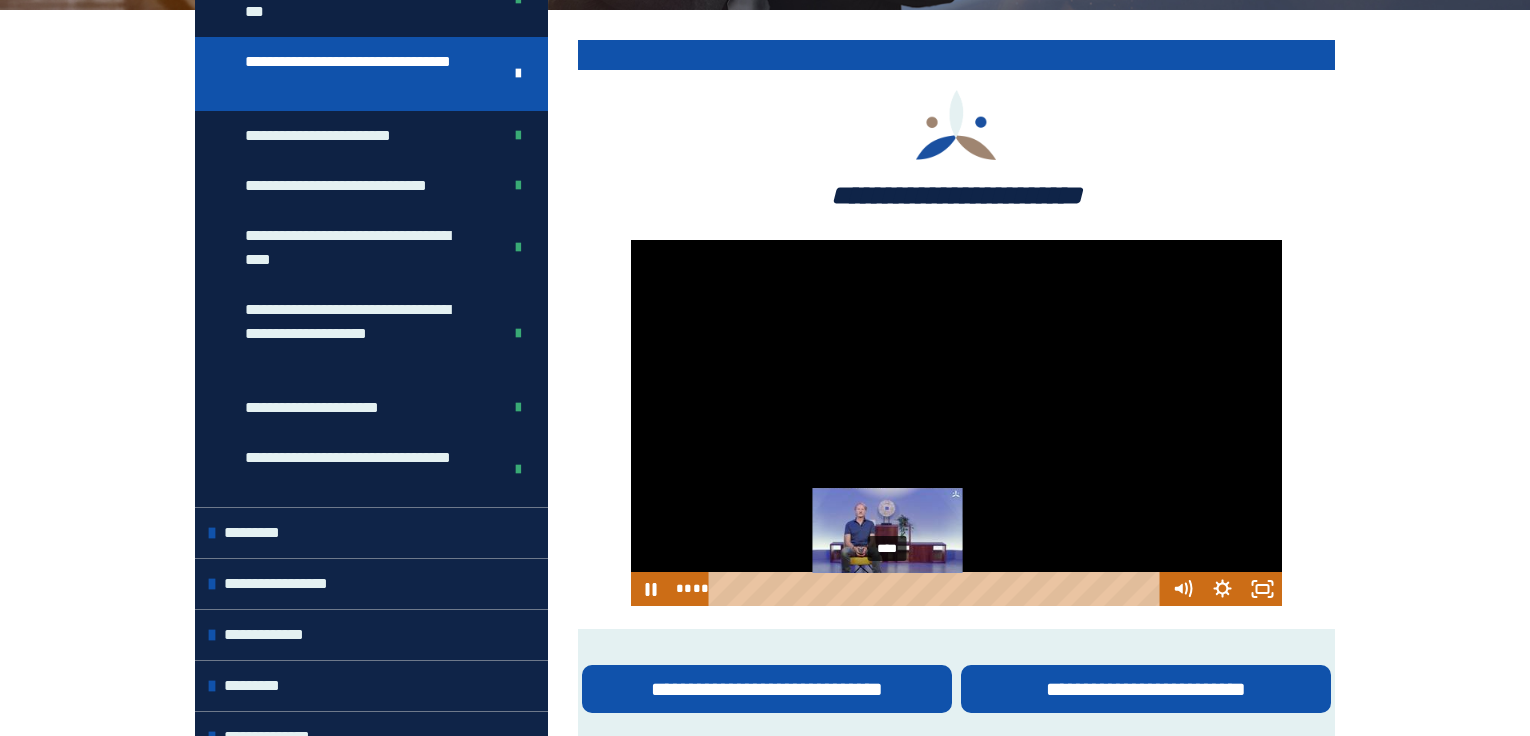 click on "****" at bounding box center (937, 589) 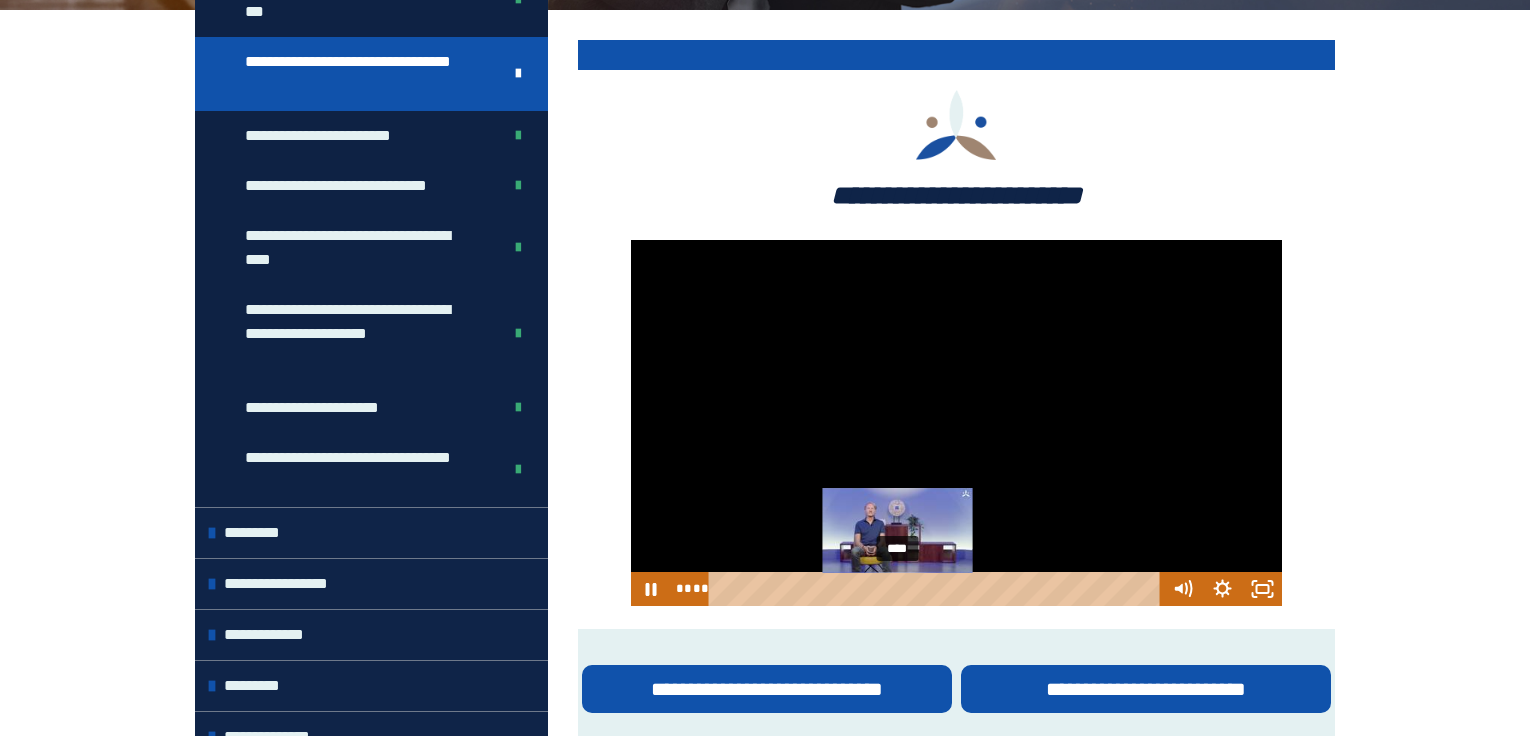 click on "****" at bounding box center [937, 589] 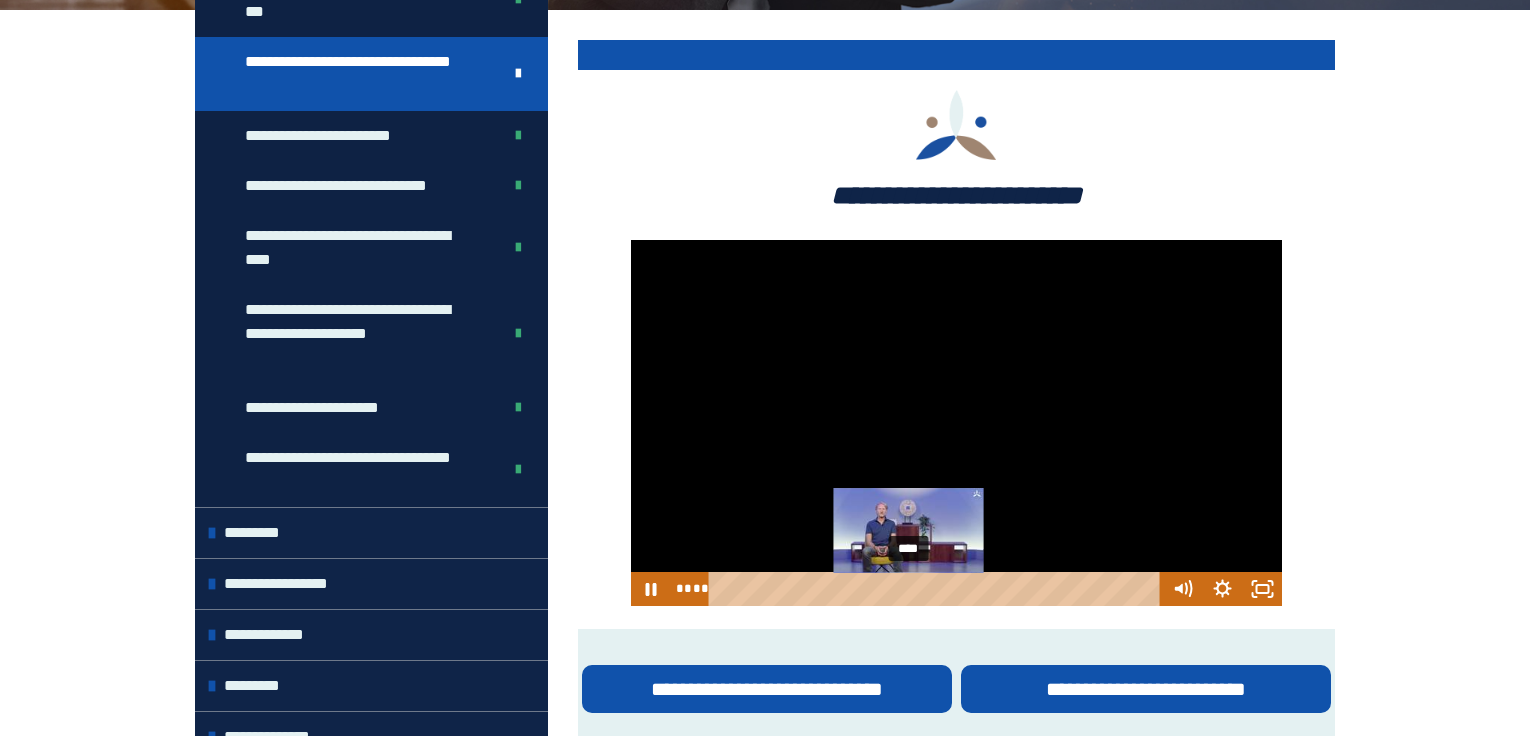 click on "****" at bounding box center (937, 589) 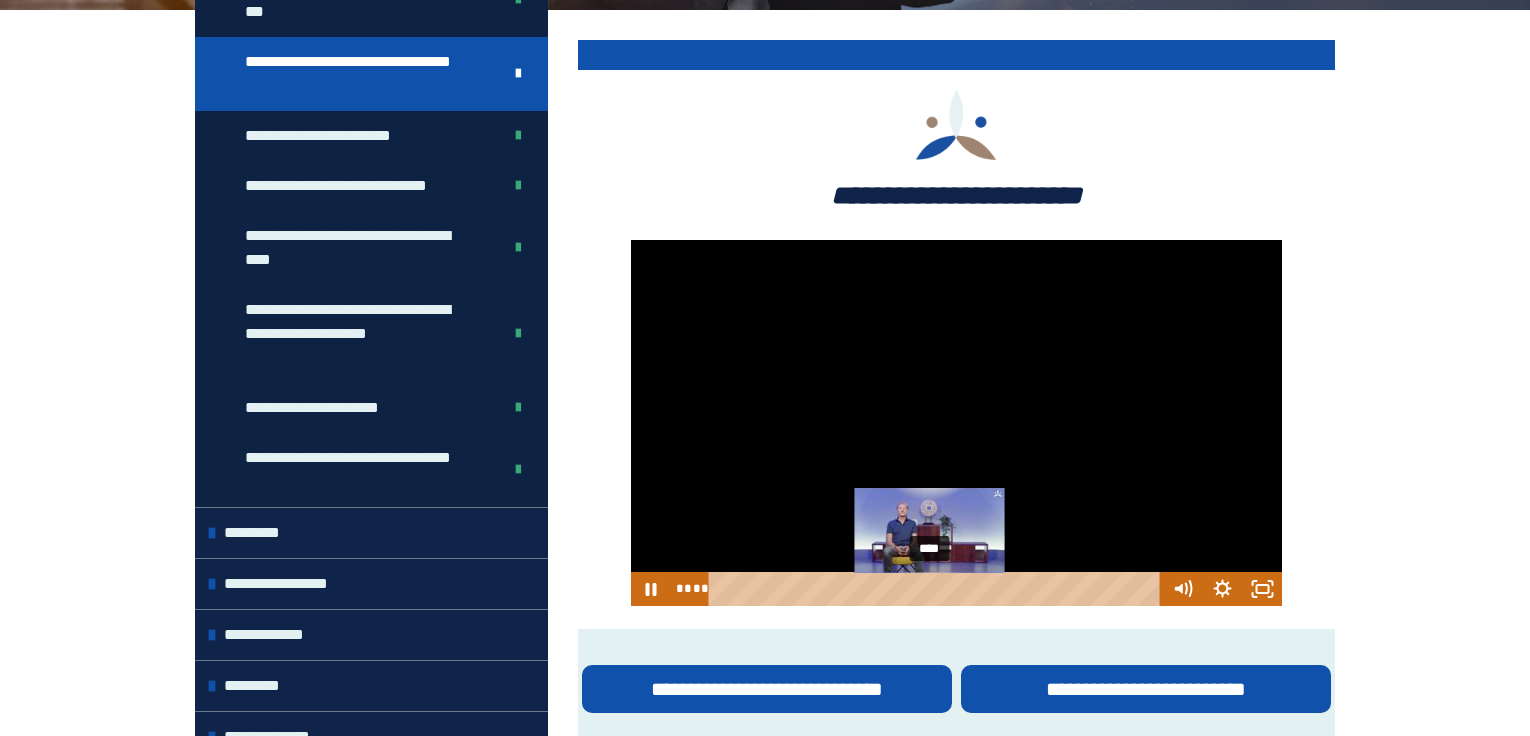 click on "****" at bounding box center [937, 589] 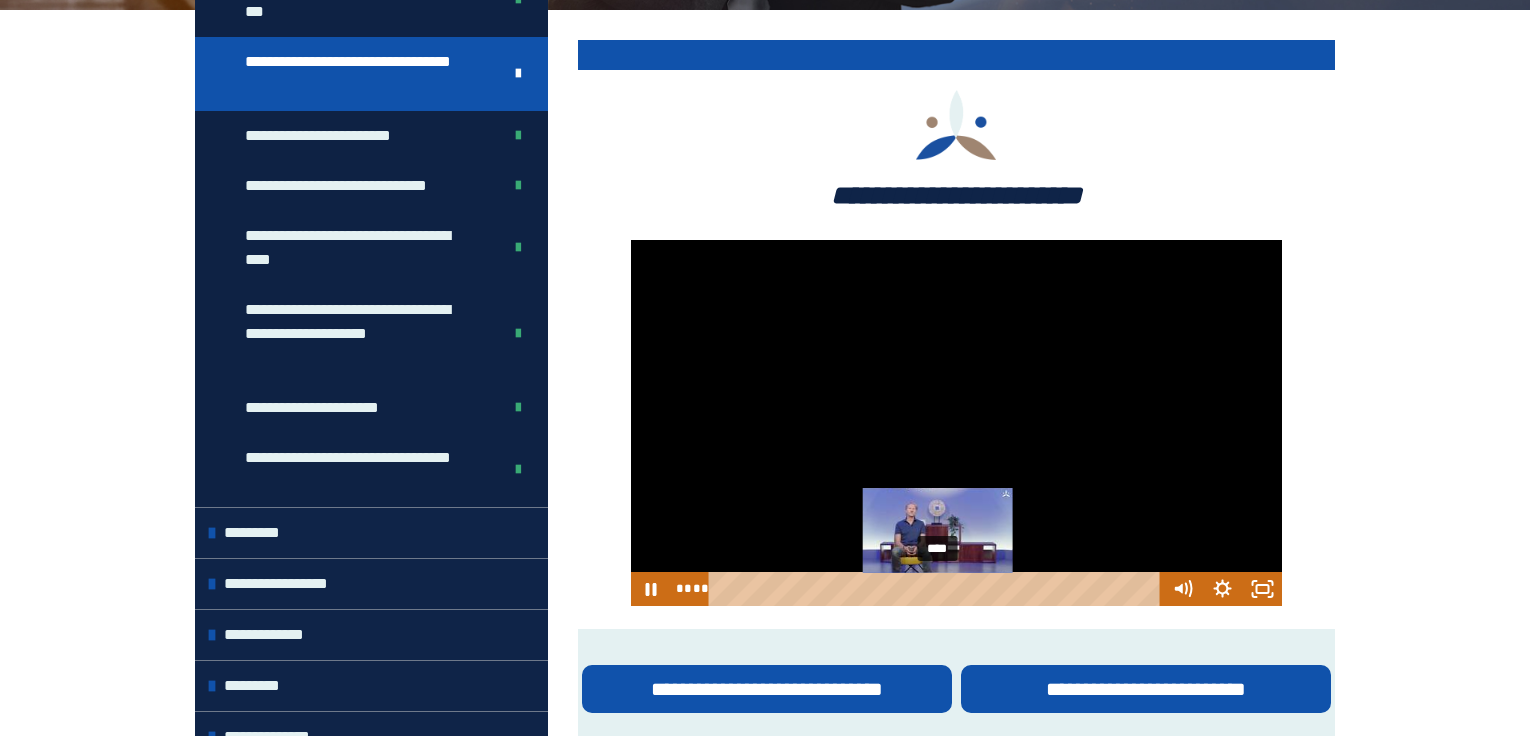 click on "****" at bounding box center [937, 589] 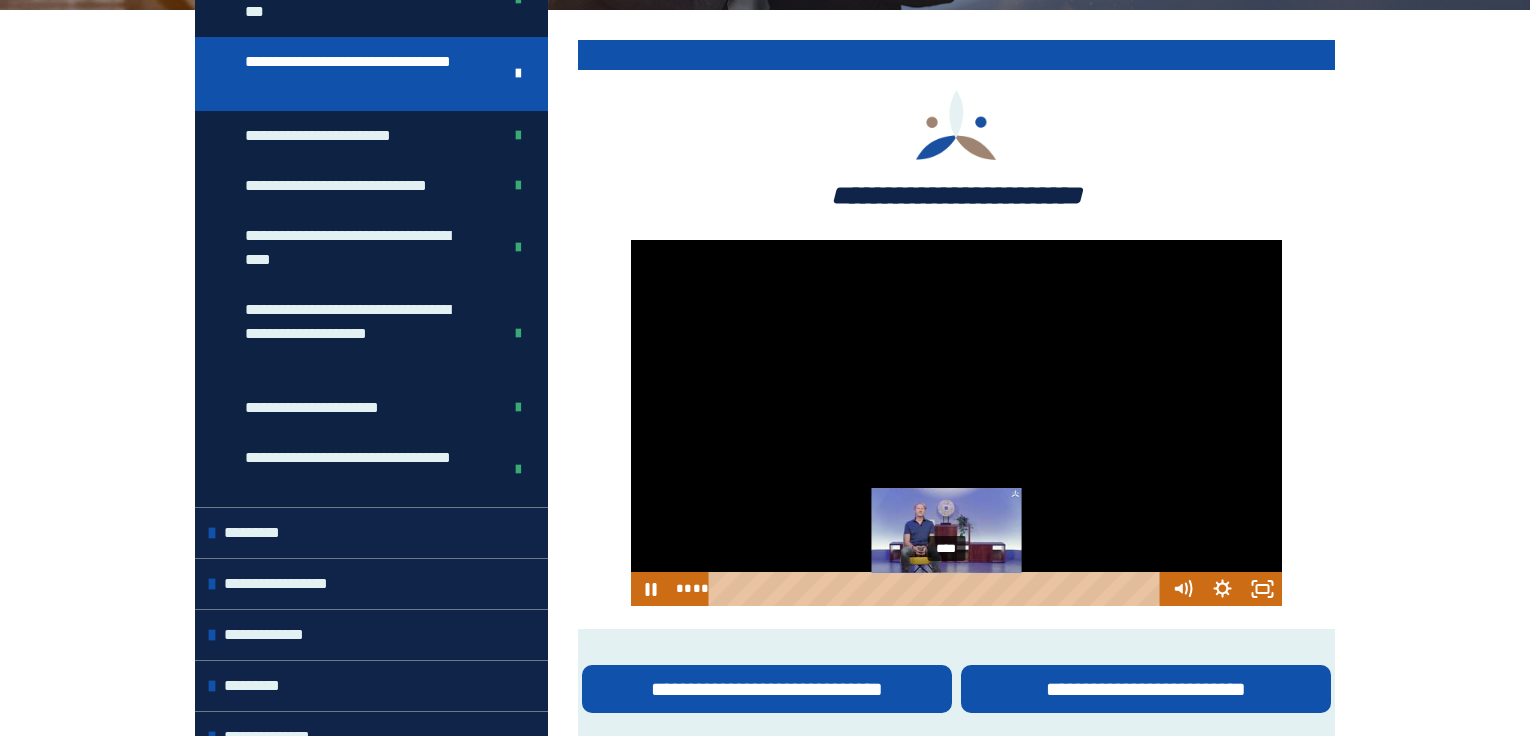 click on "****" at bounding box center [937, 589] 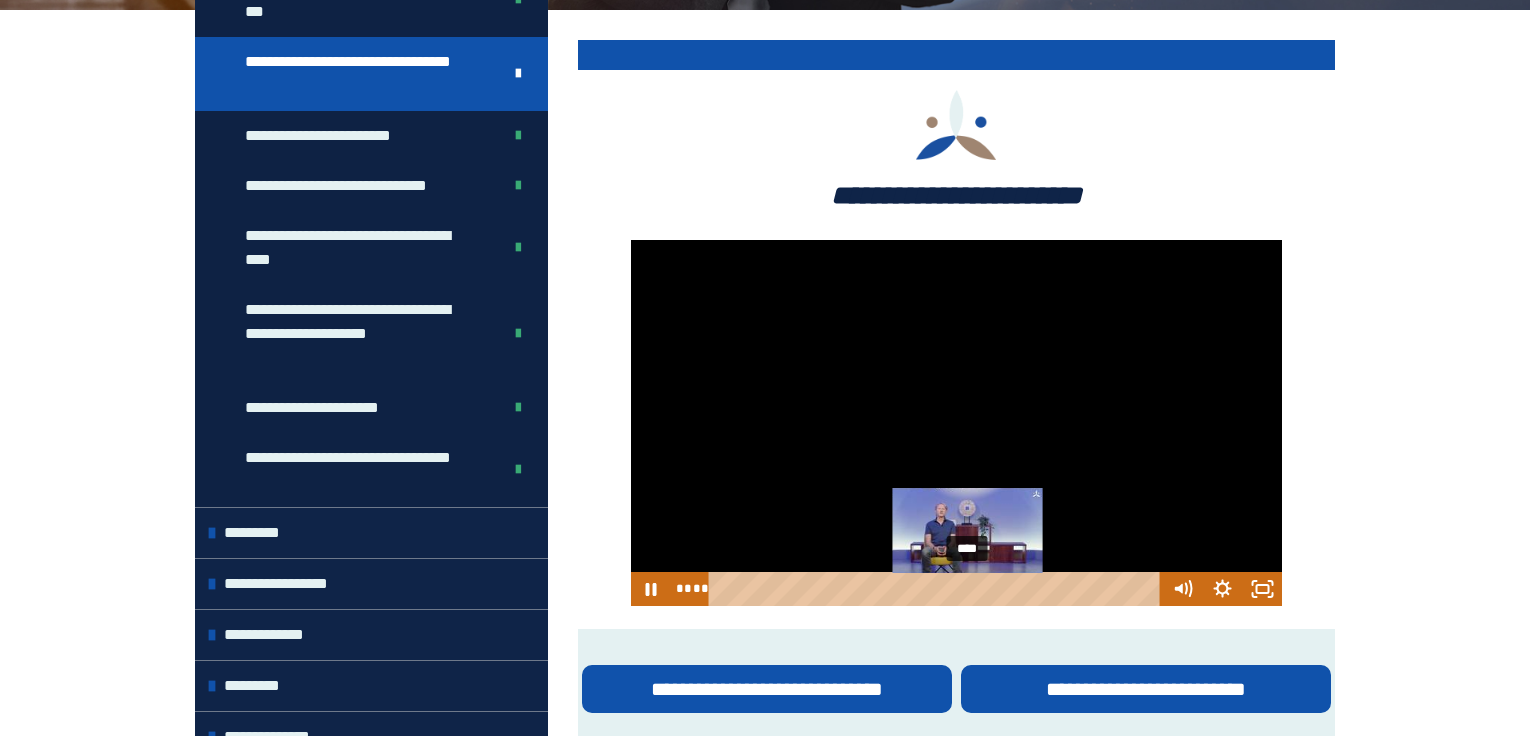 click on "****" at bounding box center [937, 589] 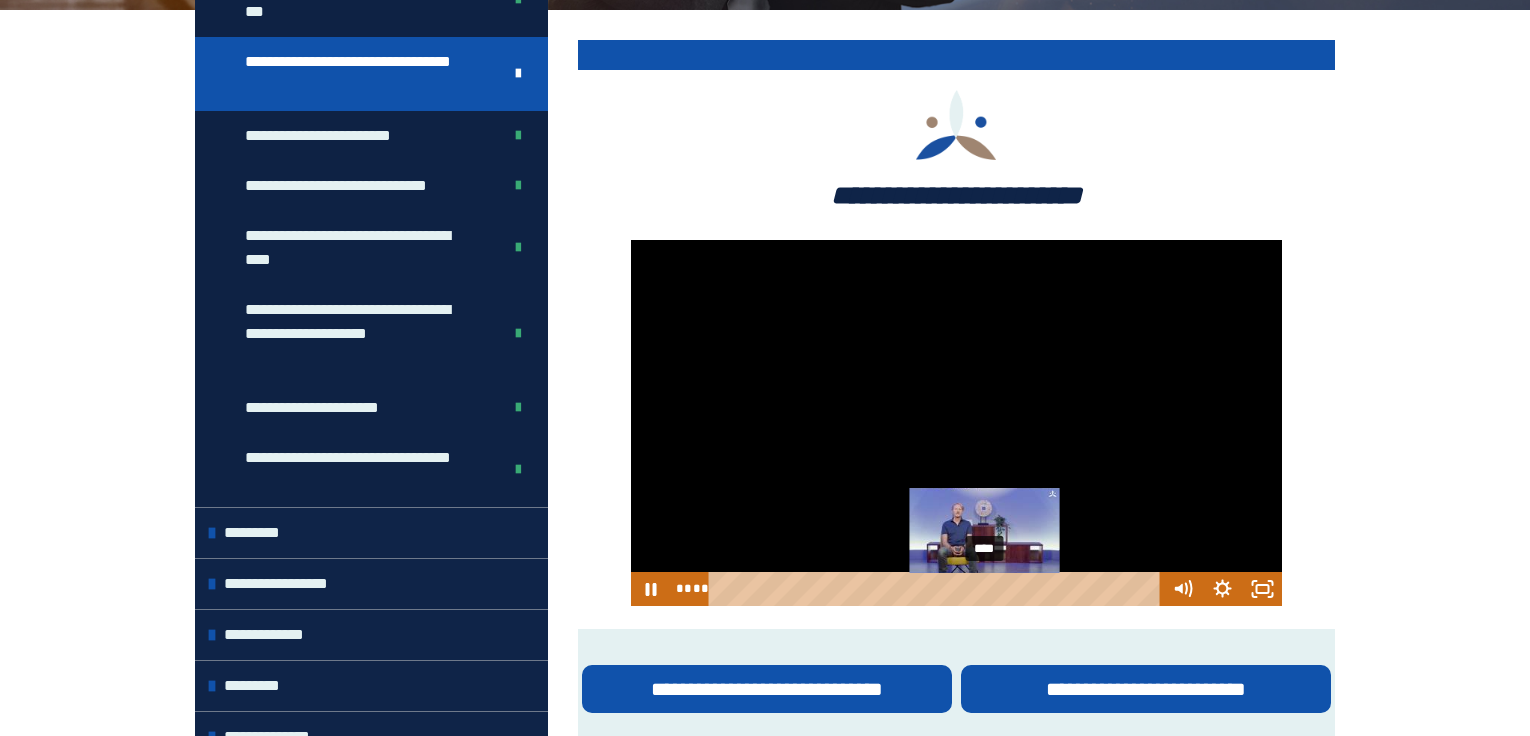 click on "****" at bounding box center [937, 589] 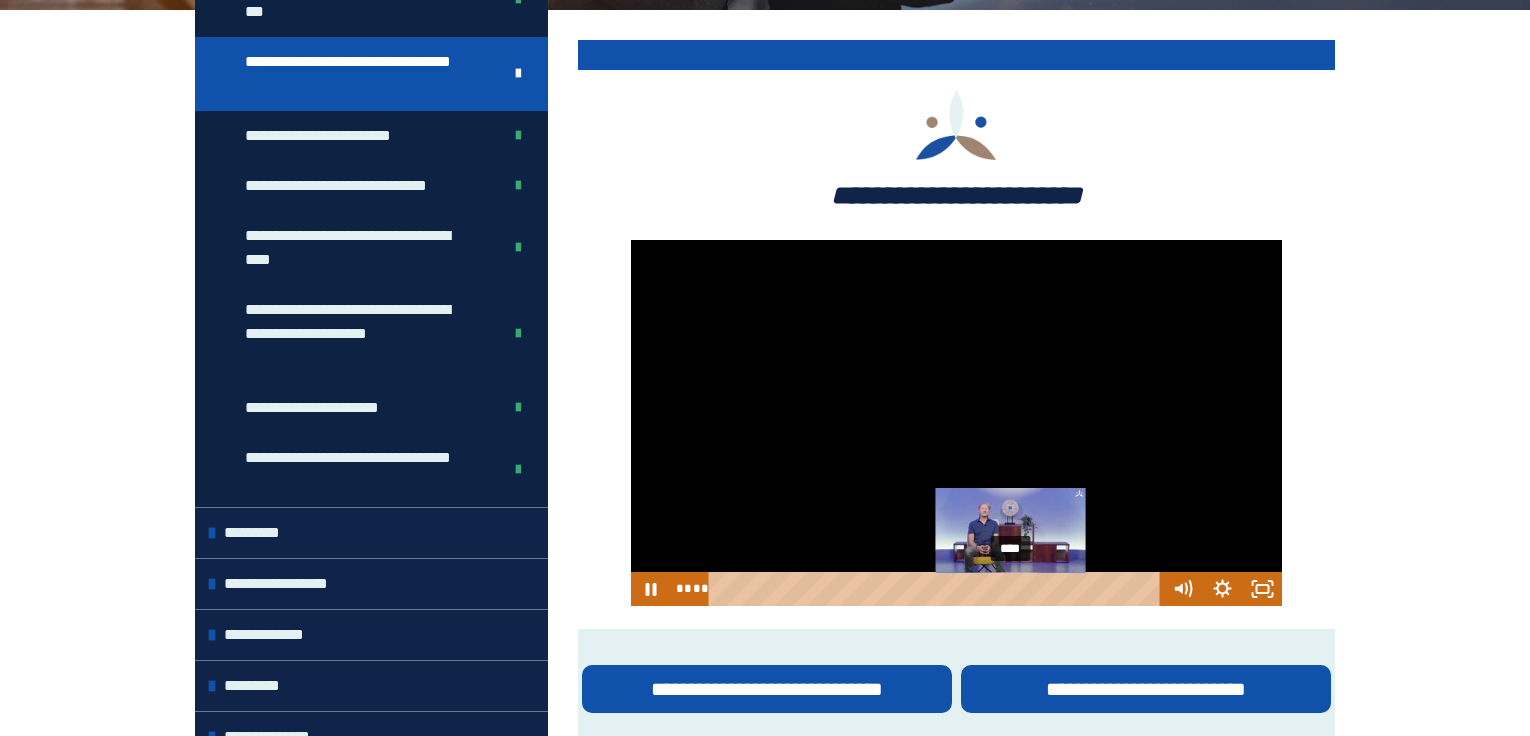 click on "****" at bounding box center [937, 589] 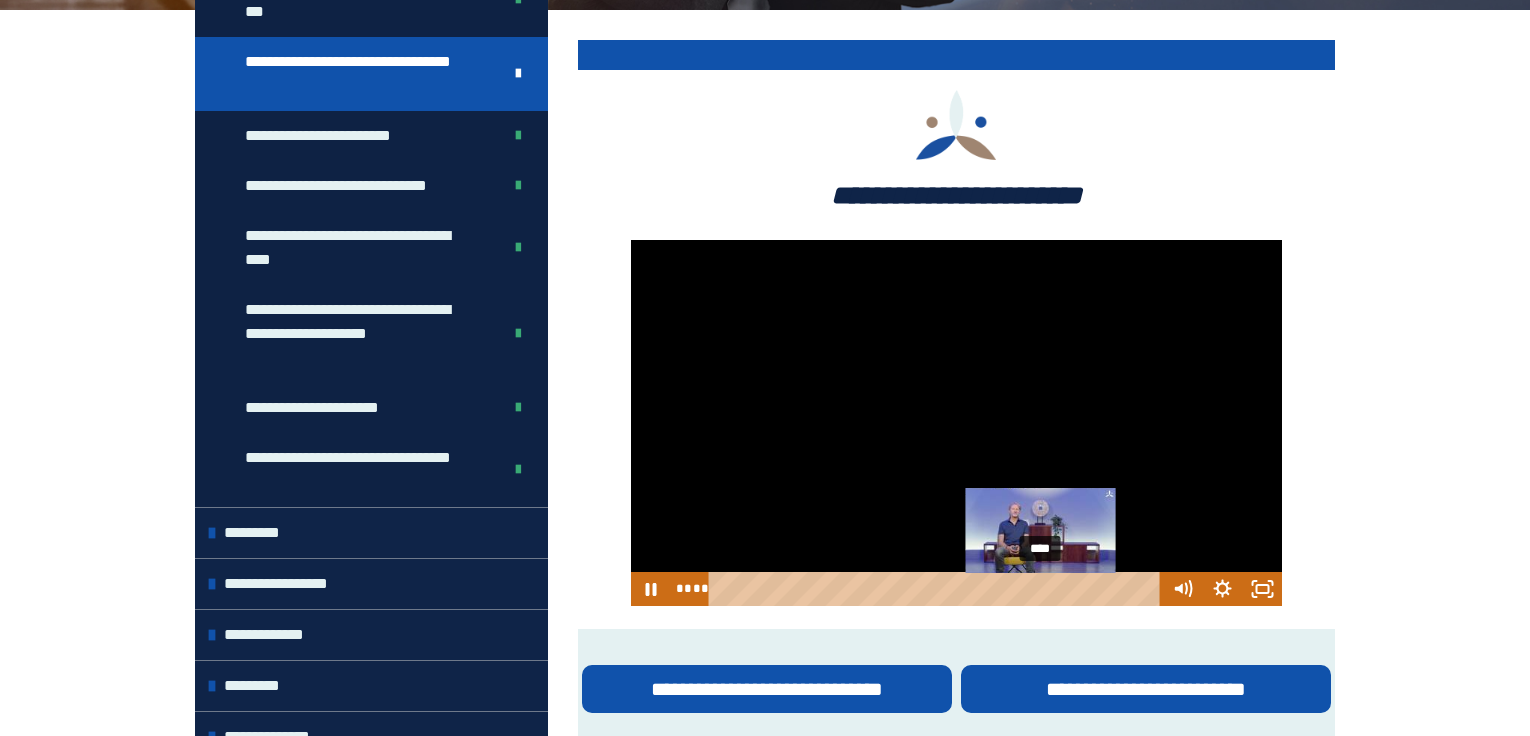 click on "****" at bounding box center [937, 589] 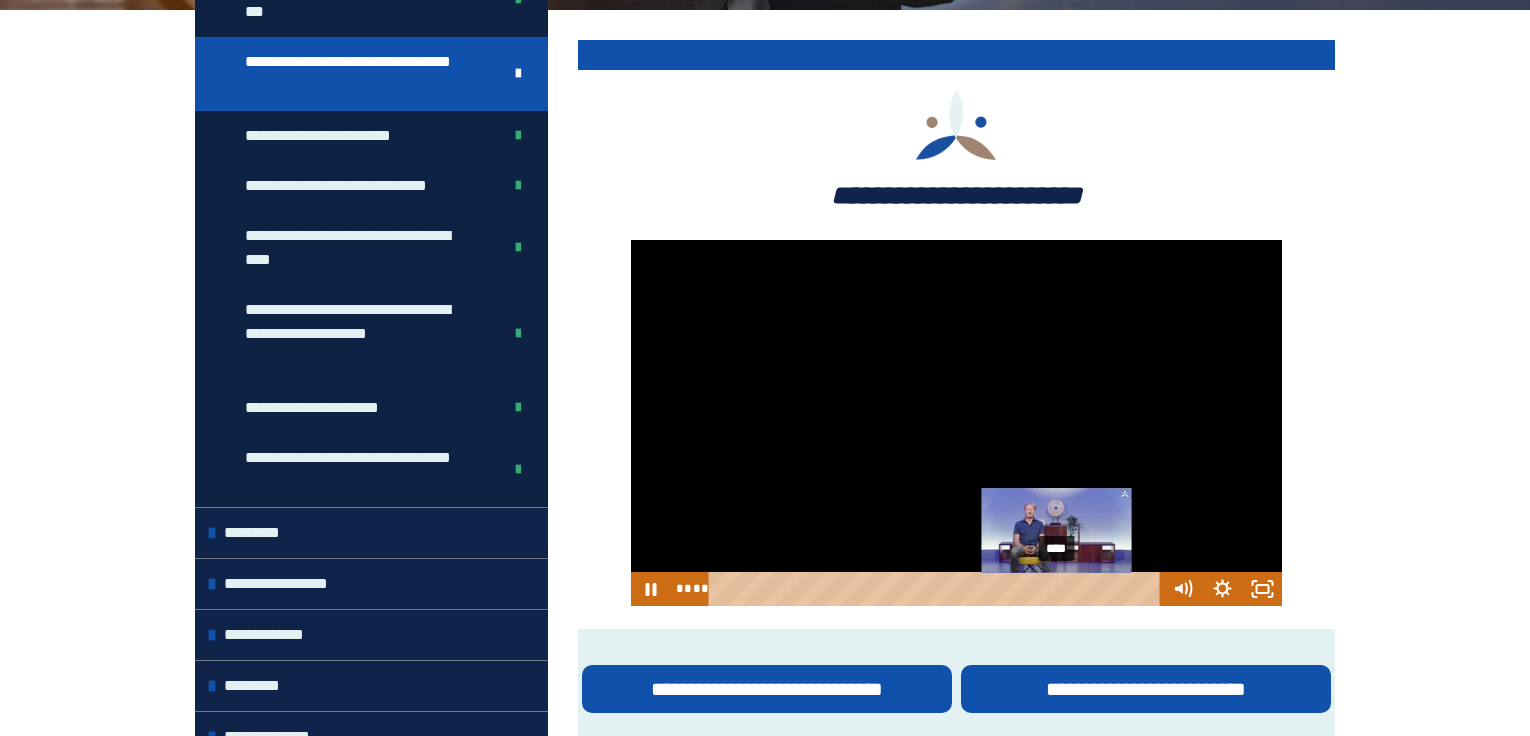 click on "****" at bounding box center [937, 589] 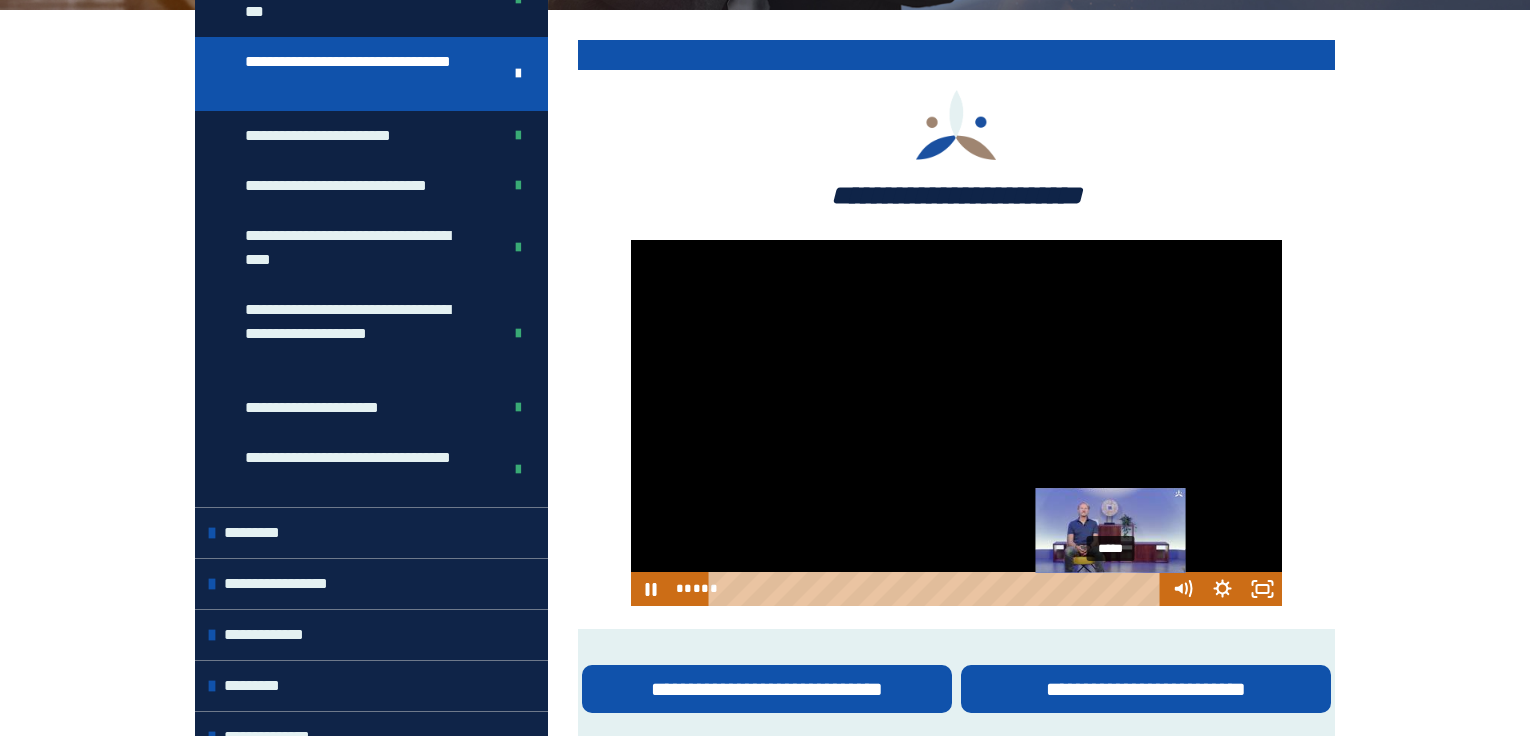 click on "*****" at bounding box center (937, 589) 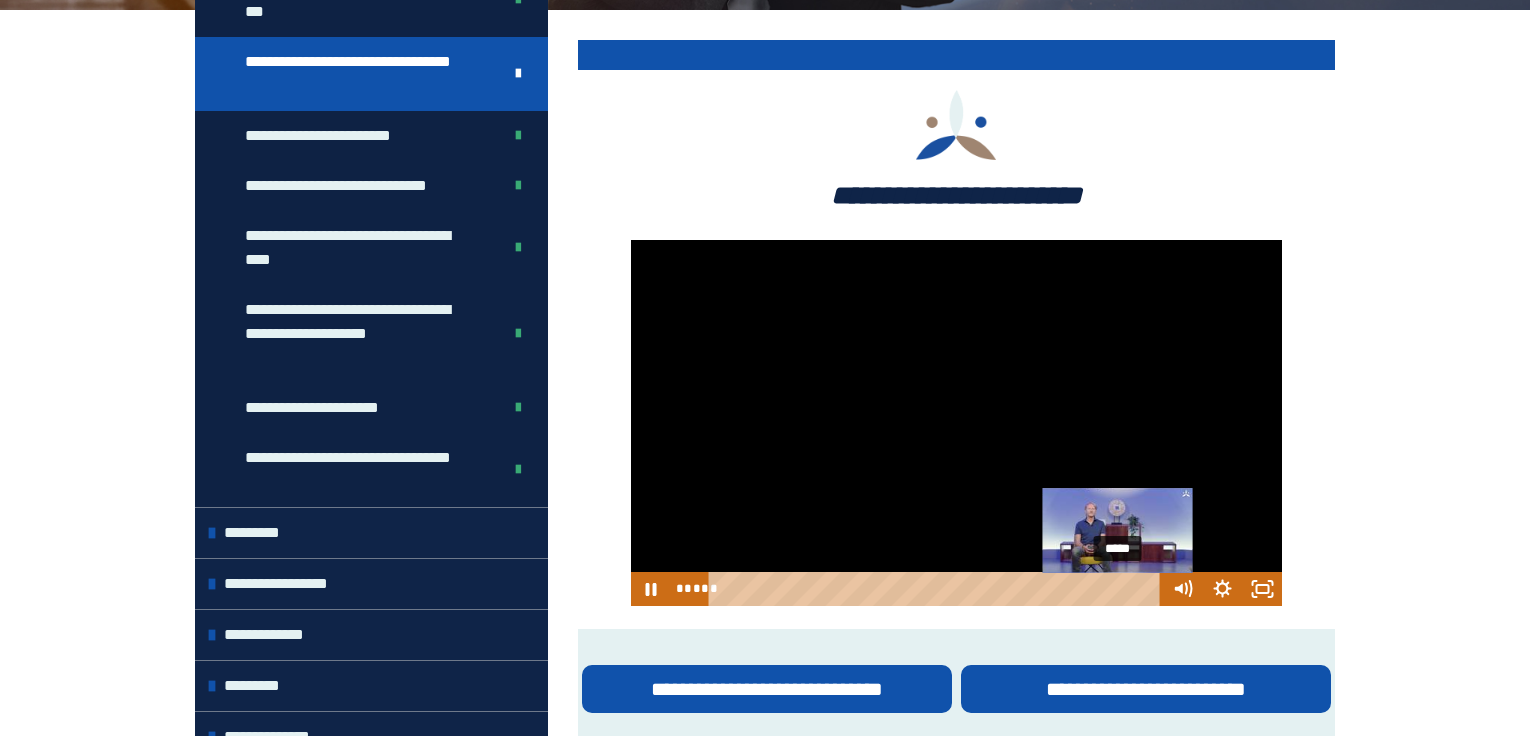 click on "*****" at bounding box center (937, 589) 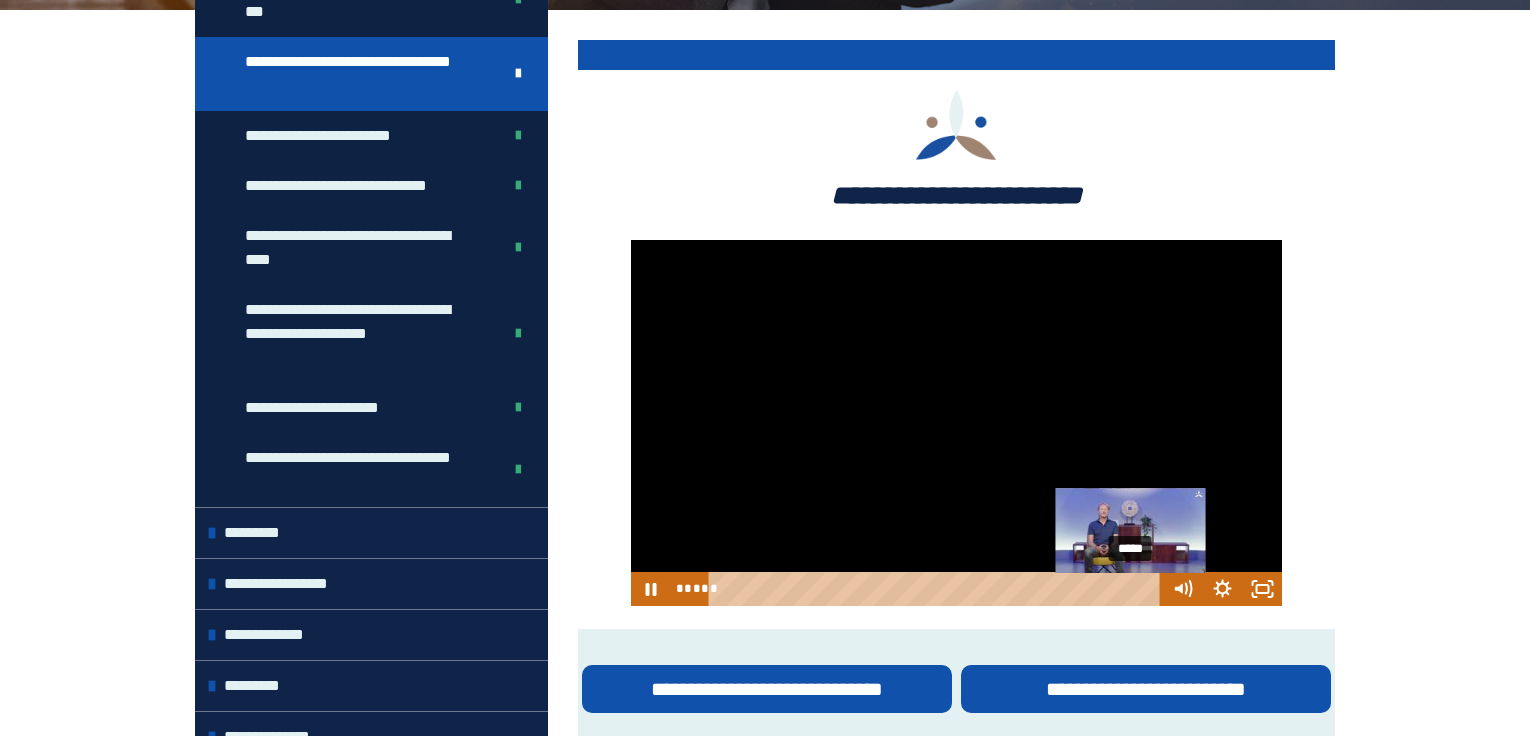 click on "*****" at bounding box center (937, 589) 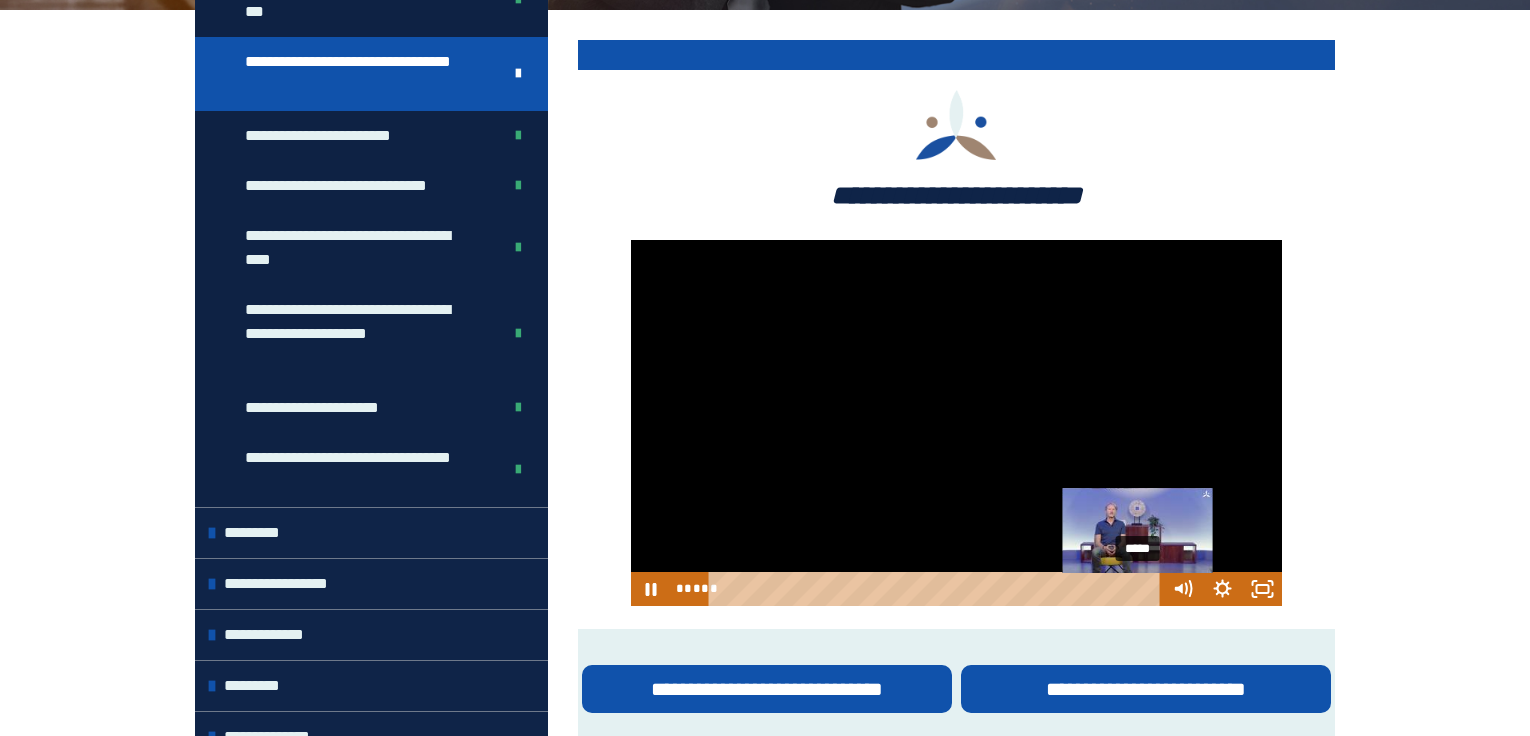 click on "*****" at bounding box center [937, 589] 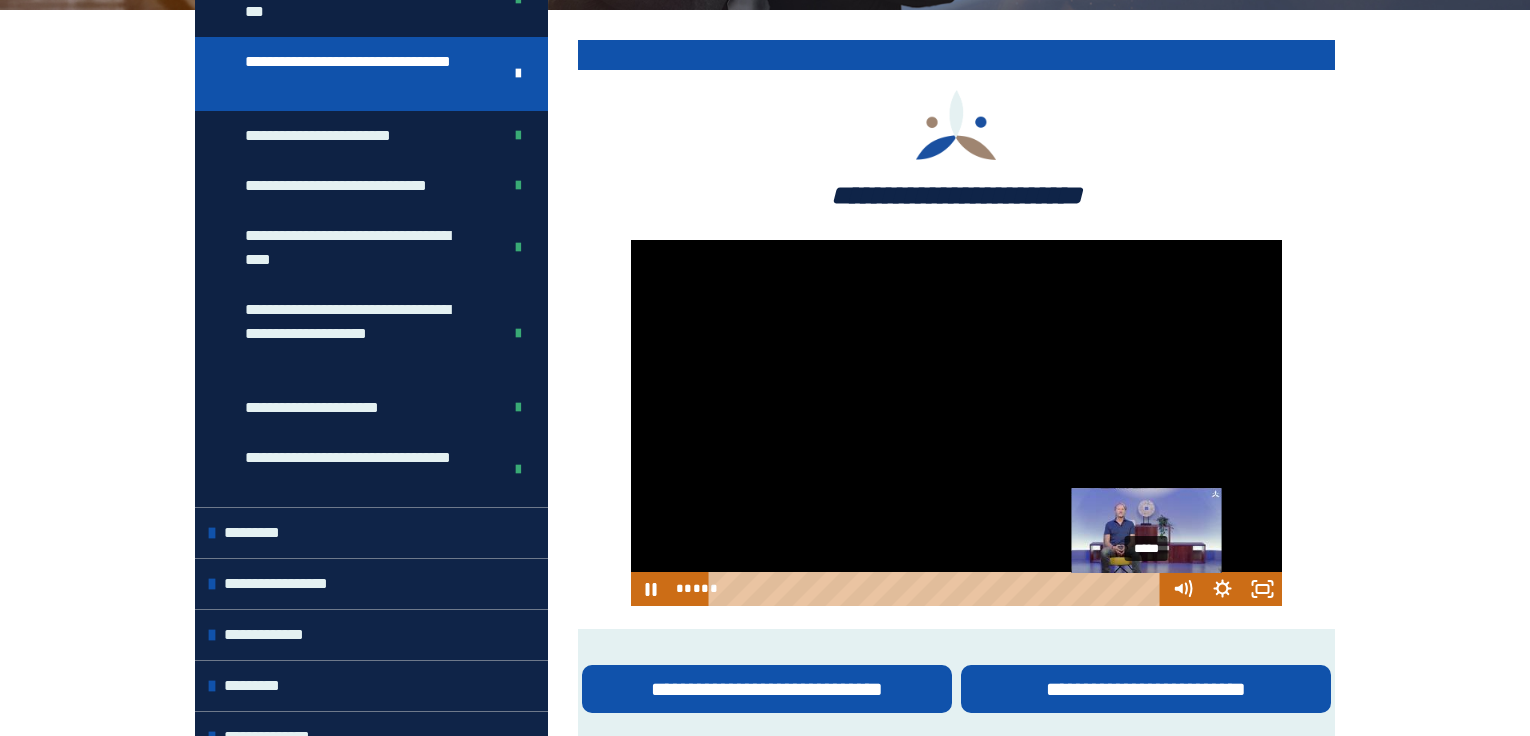 click on "*****" at bounding box center [937, 589] 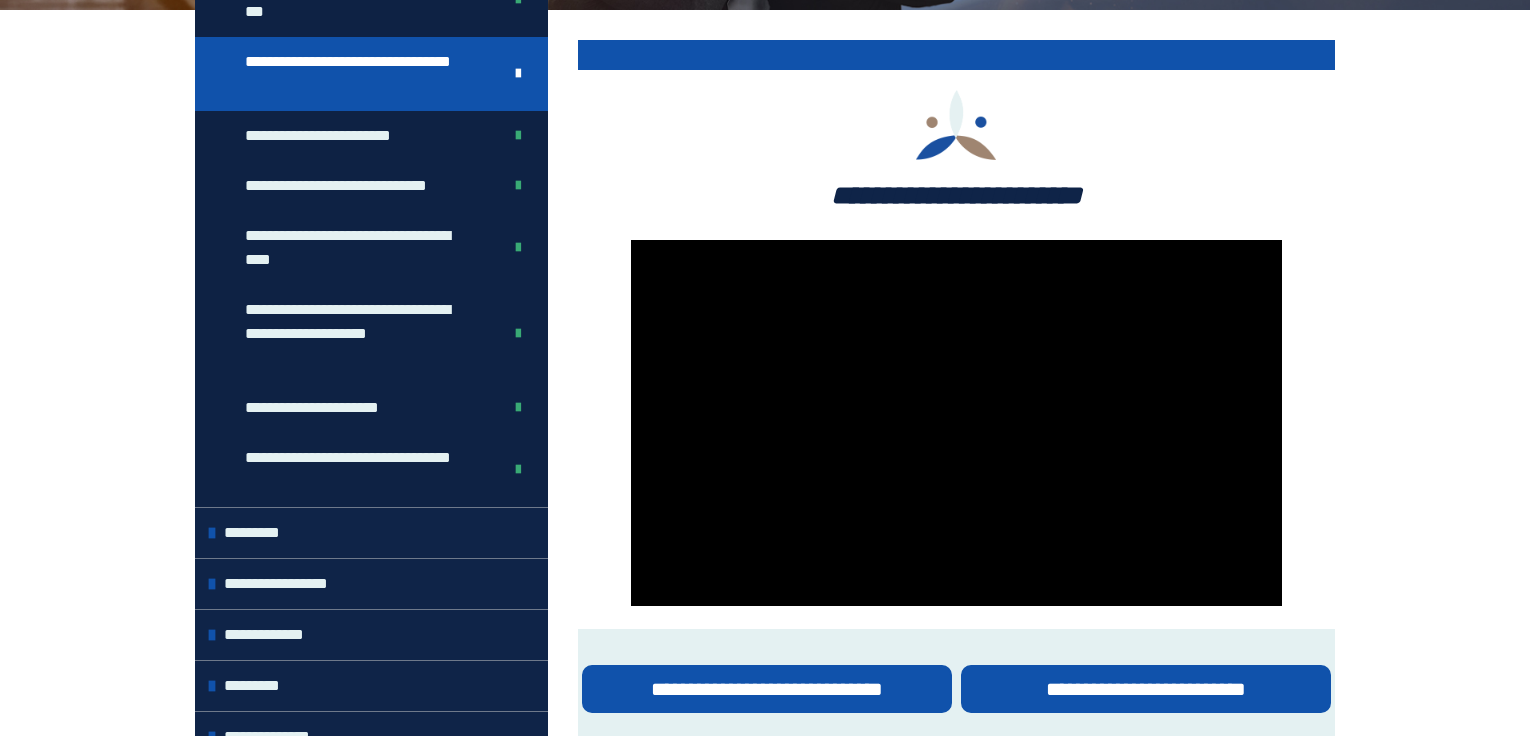 scroll, scrollTop: 914, scrollLeft: 0, axis: vertical 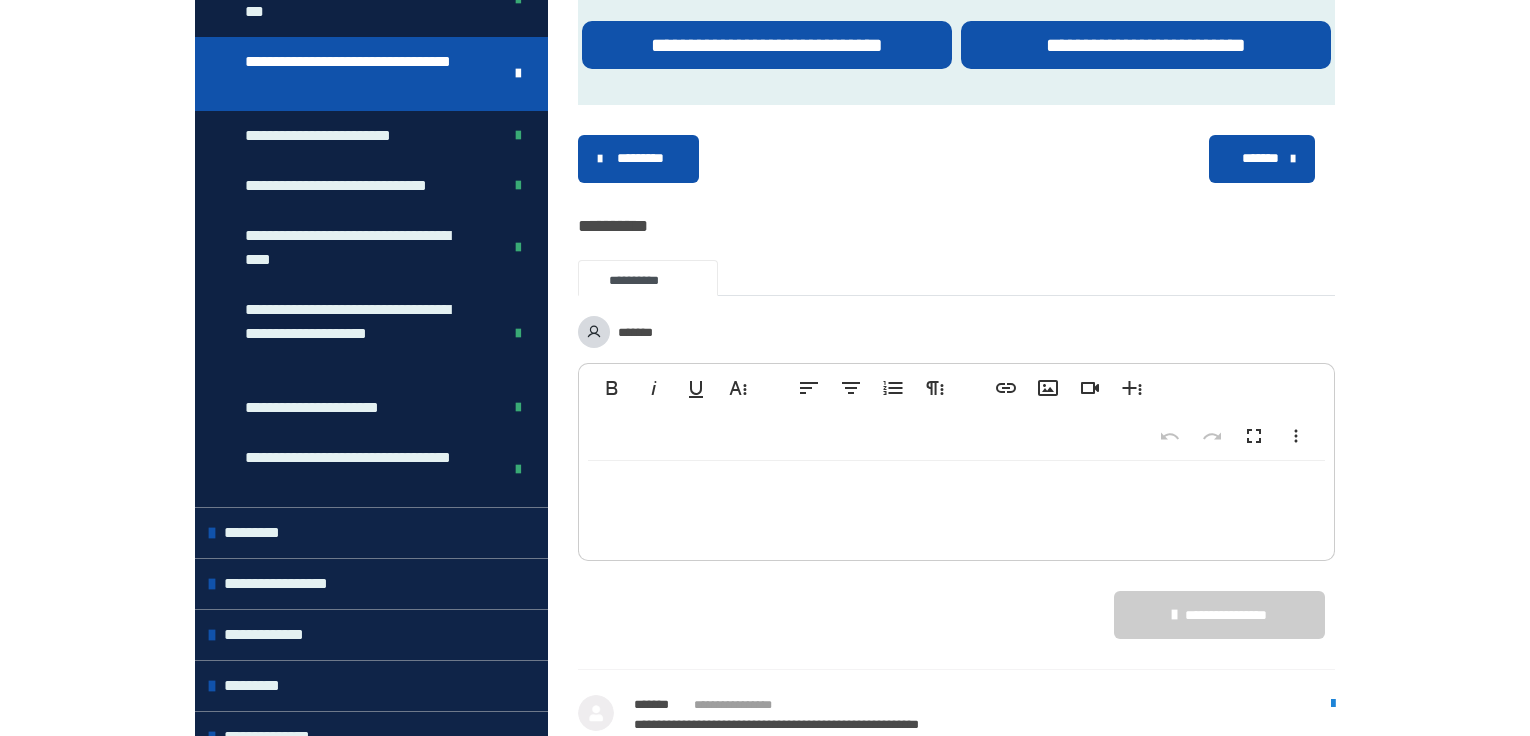 click on "*******" at bounding box center (1260, 158) 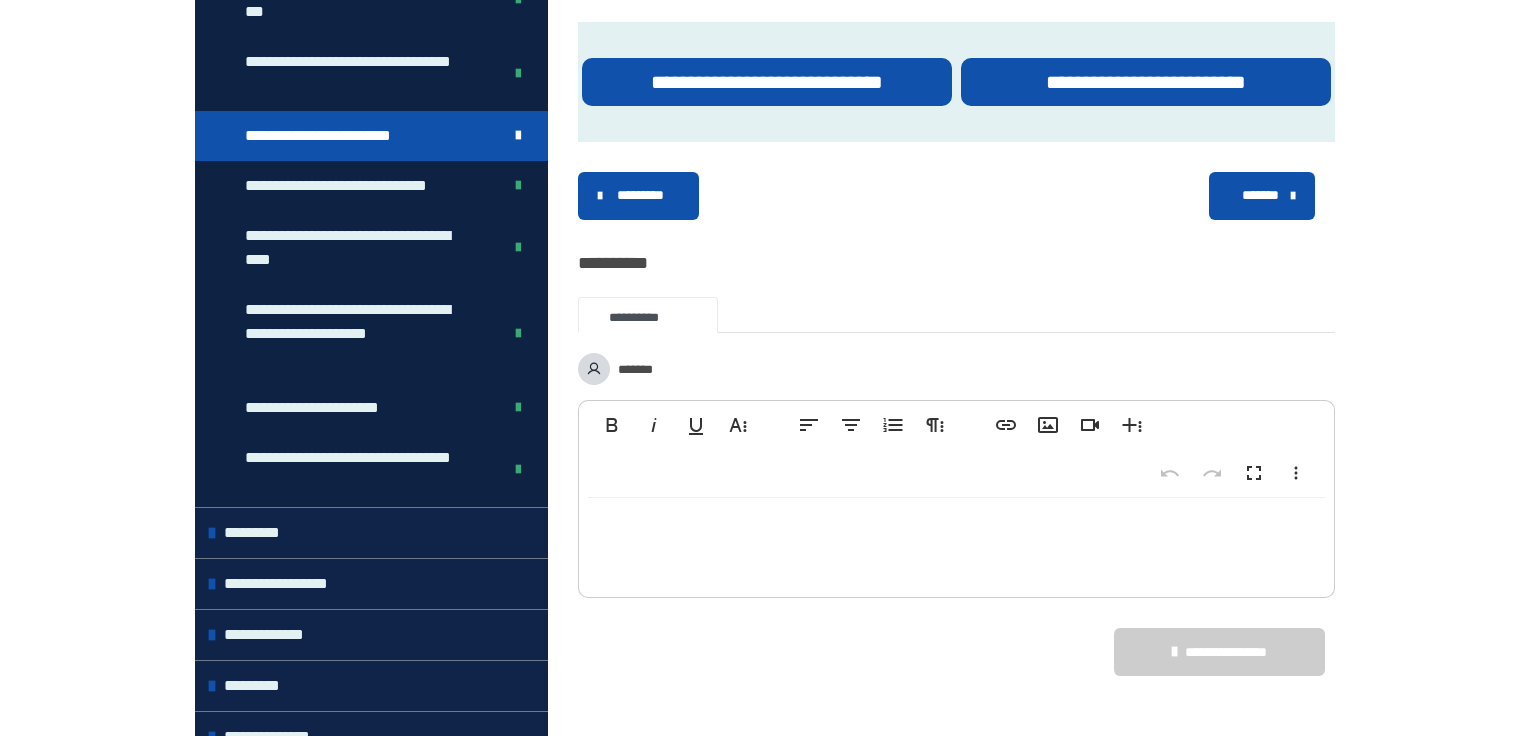 scroll, scrollTop: 535, scrollLeft: 0, axis: vertical 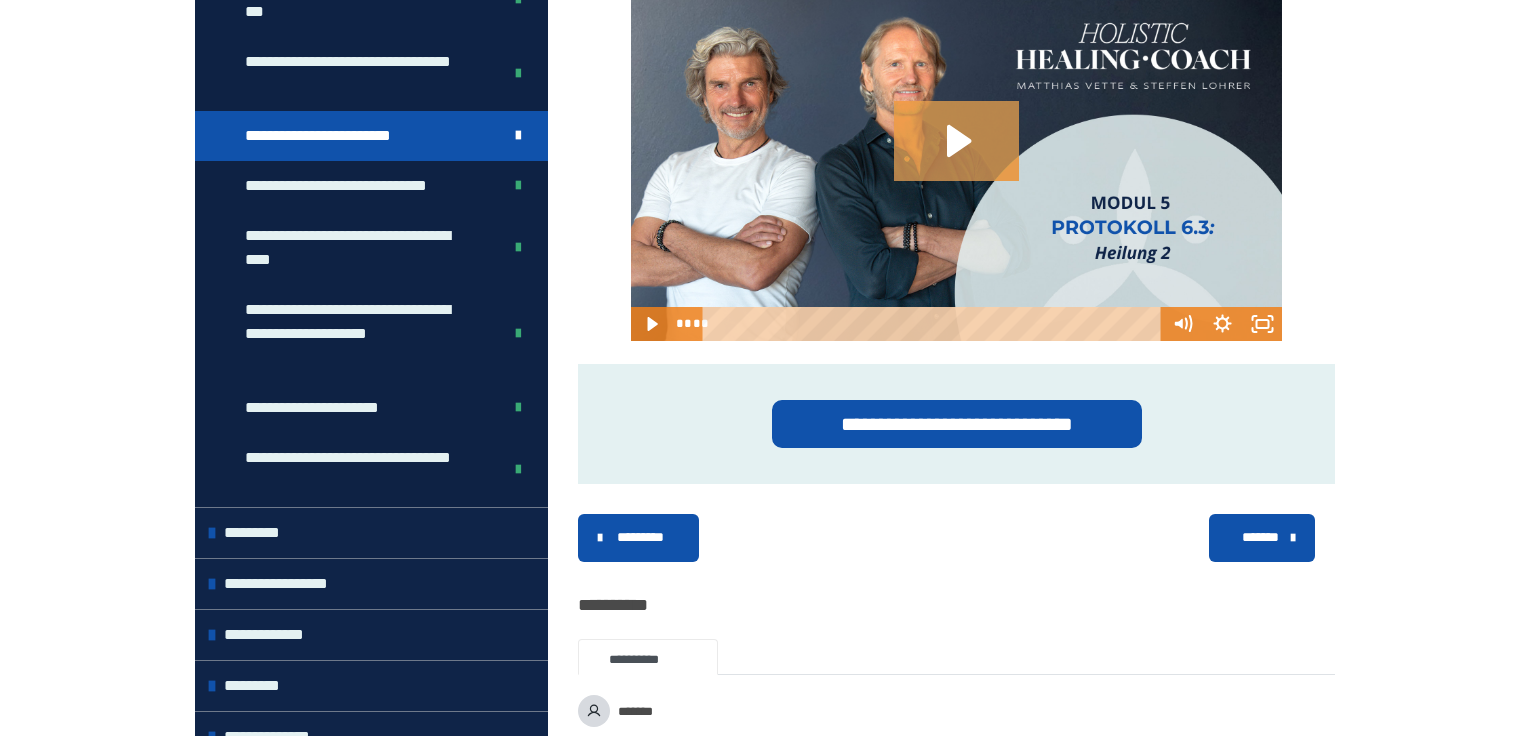 click 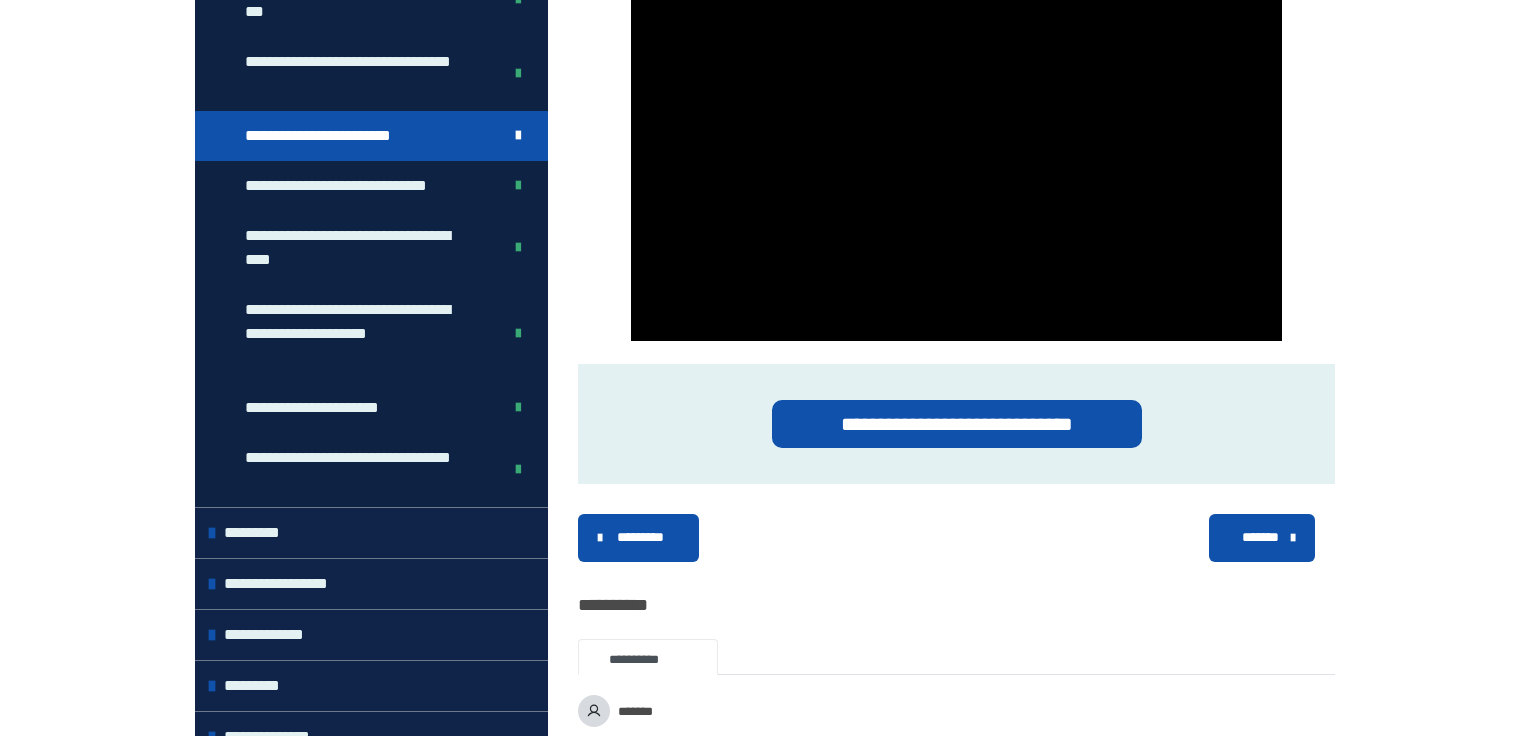 click on "*******" at bounding box center [1260, 537] 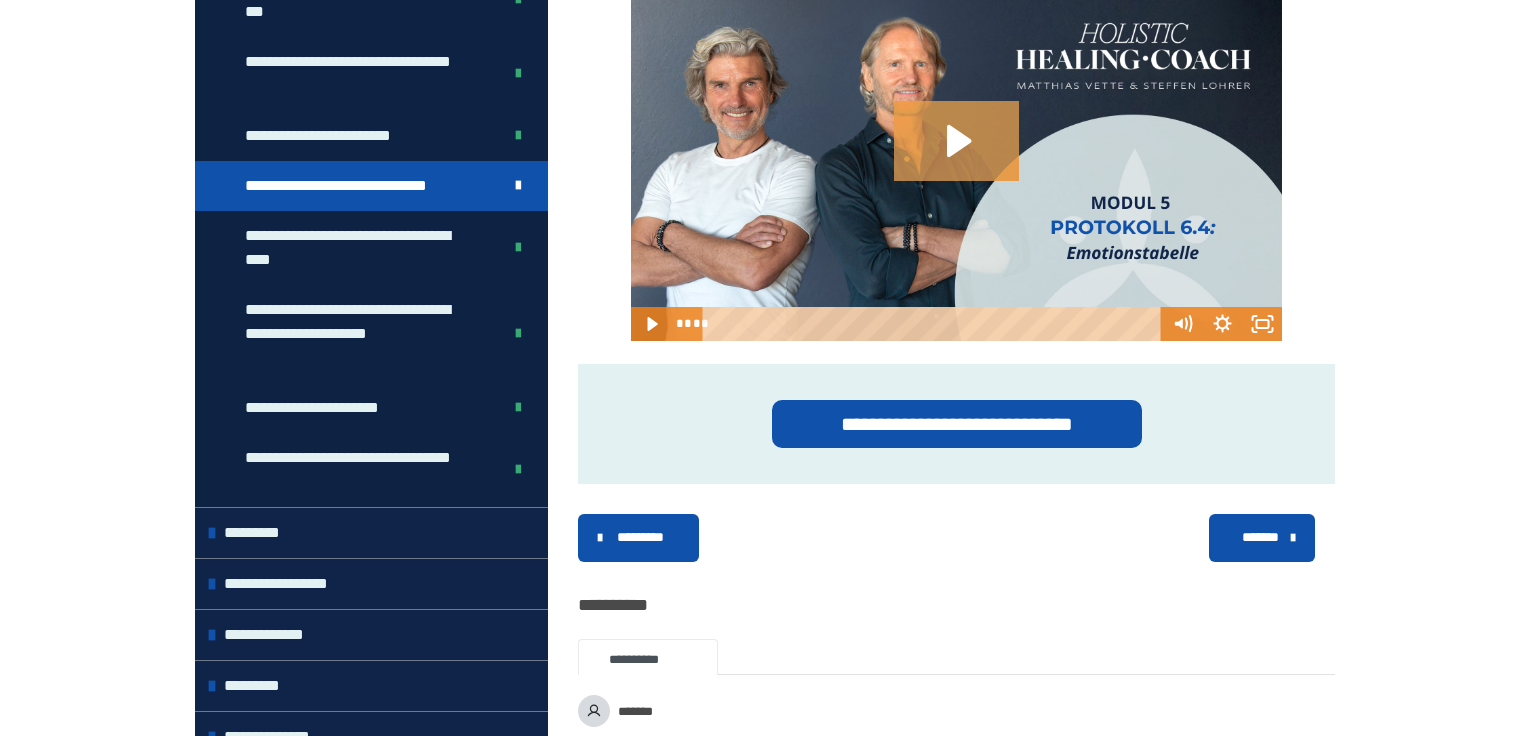 click 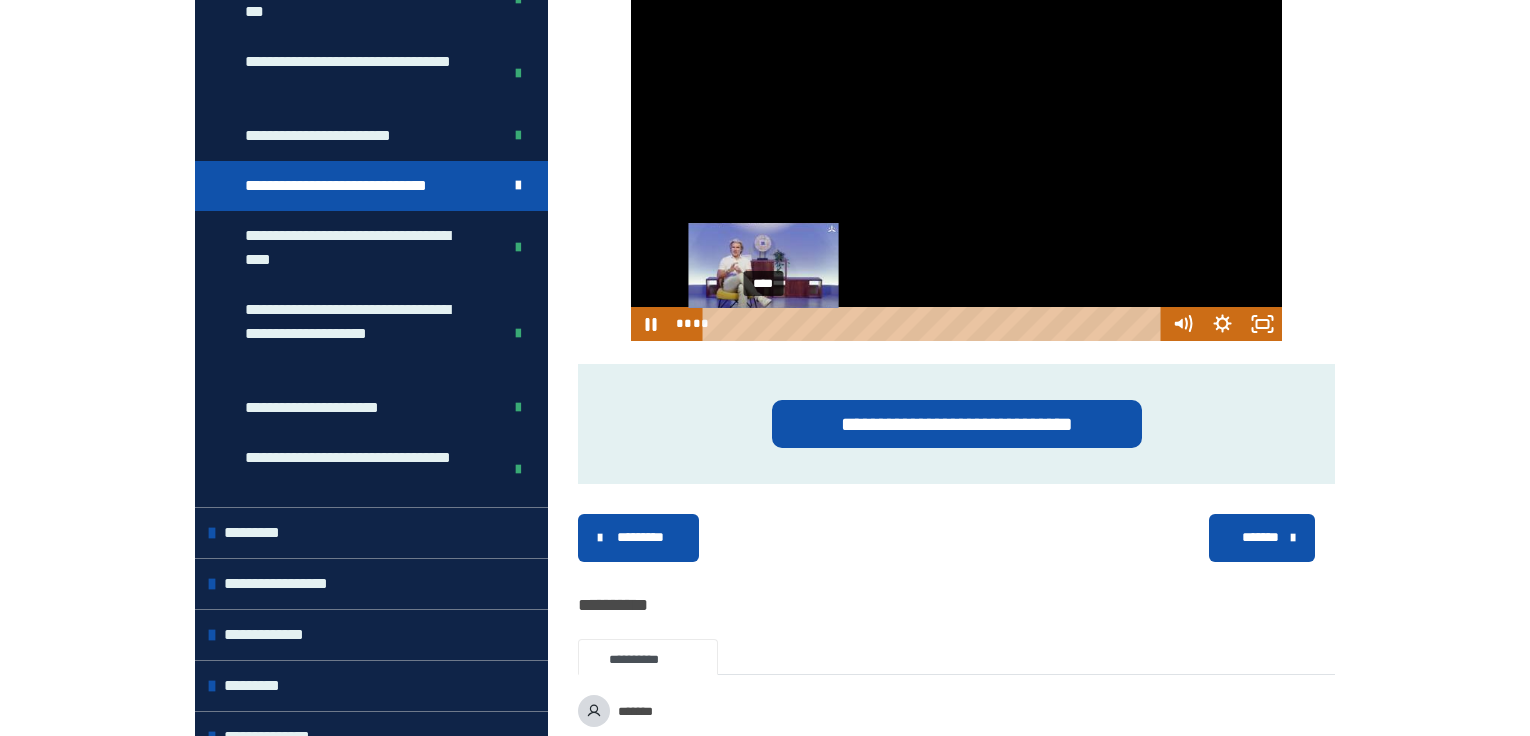 click on "****" at bounding box center [934, 324] 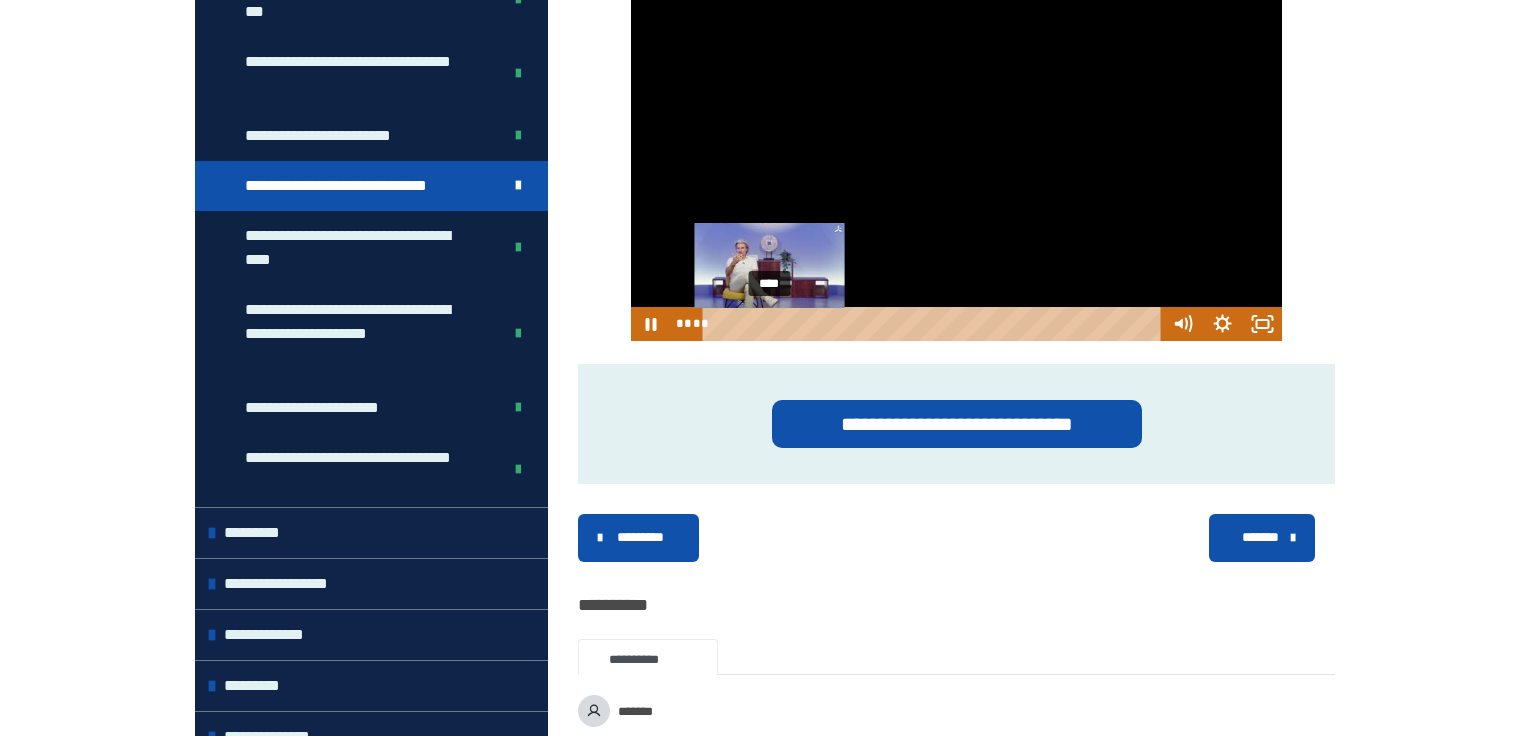 click at bounding box center (769, 324) 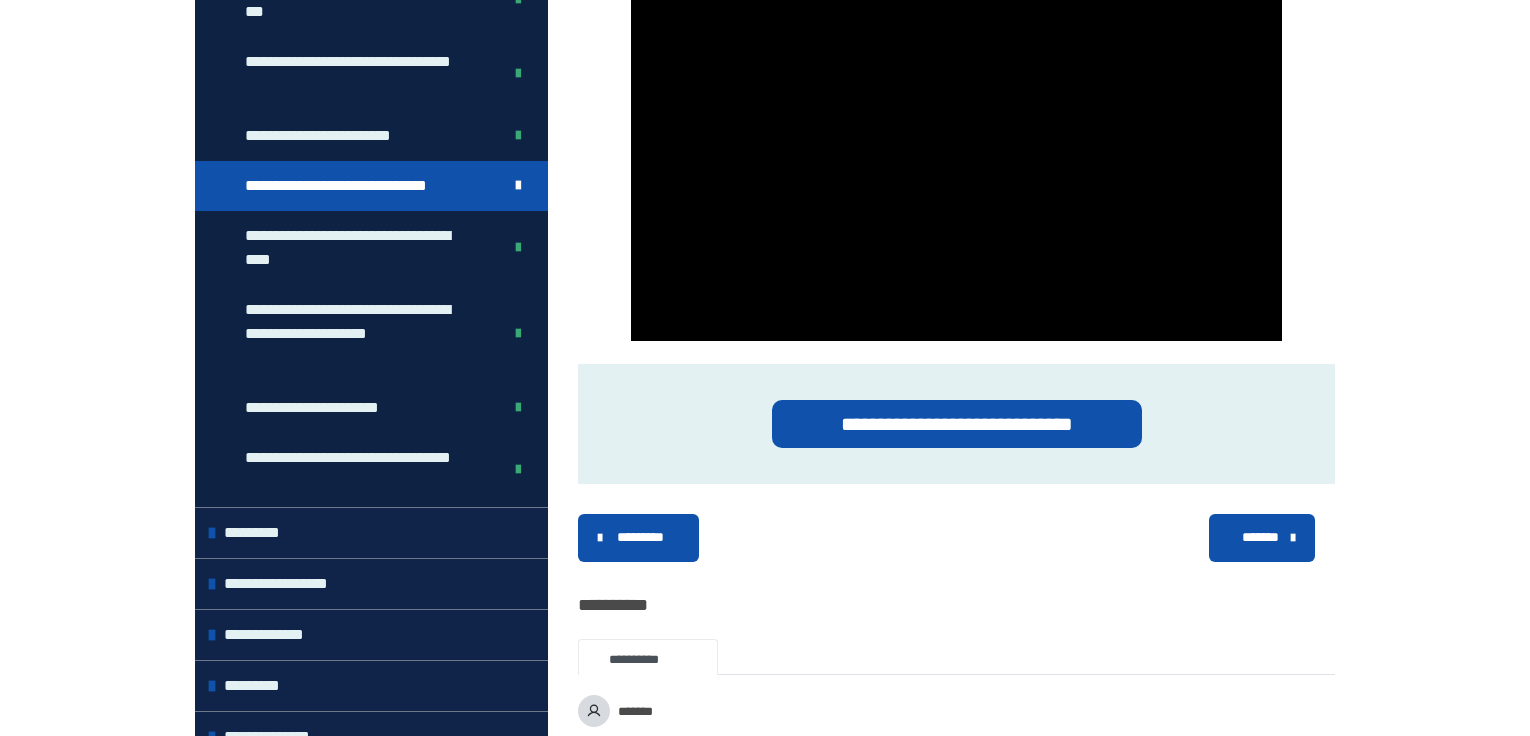 click on "*******" at bounding box center (1260, 537) 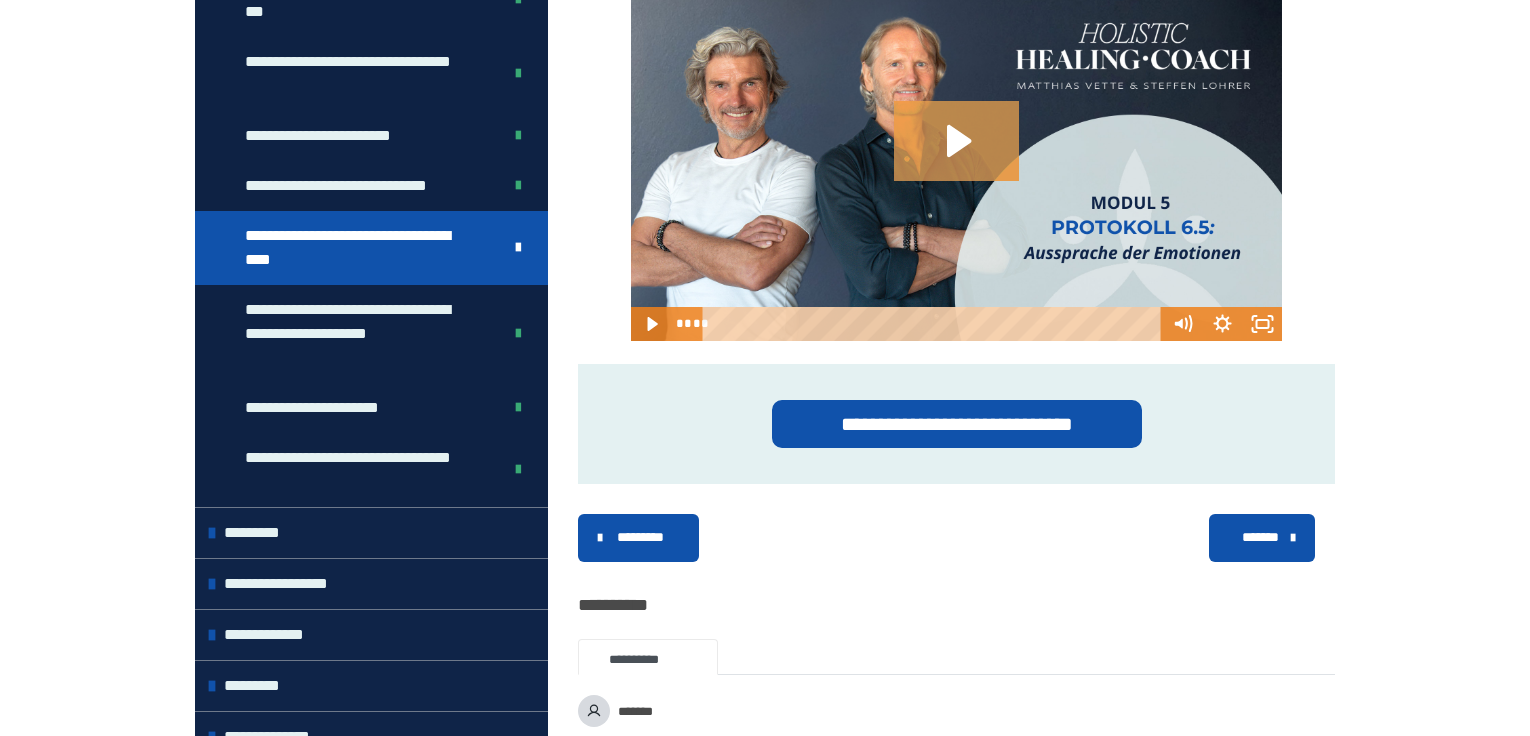 click 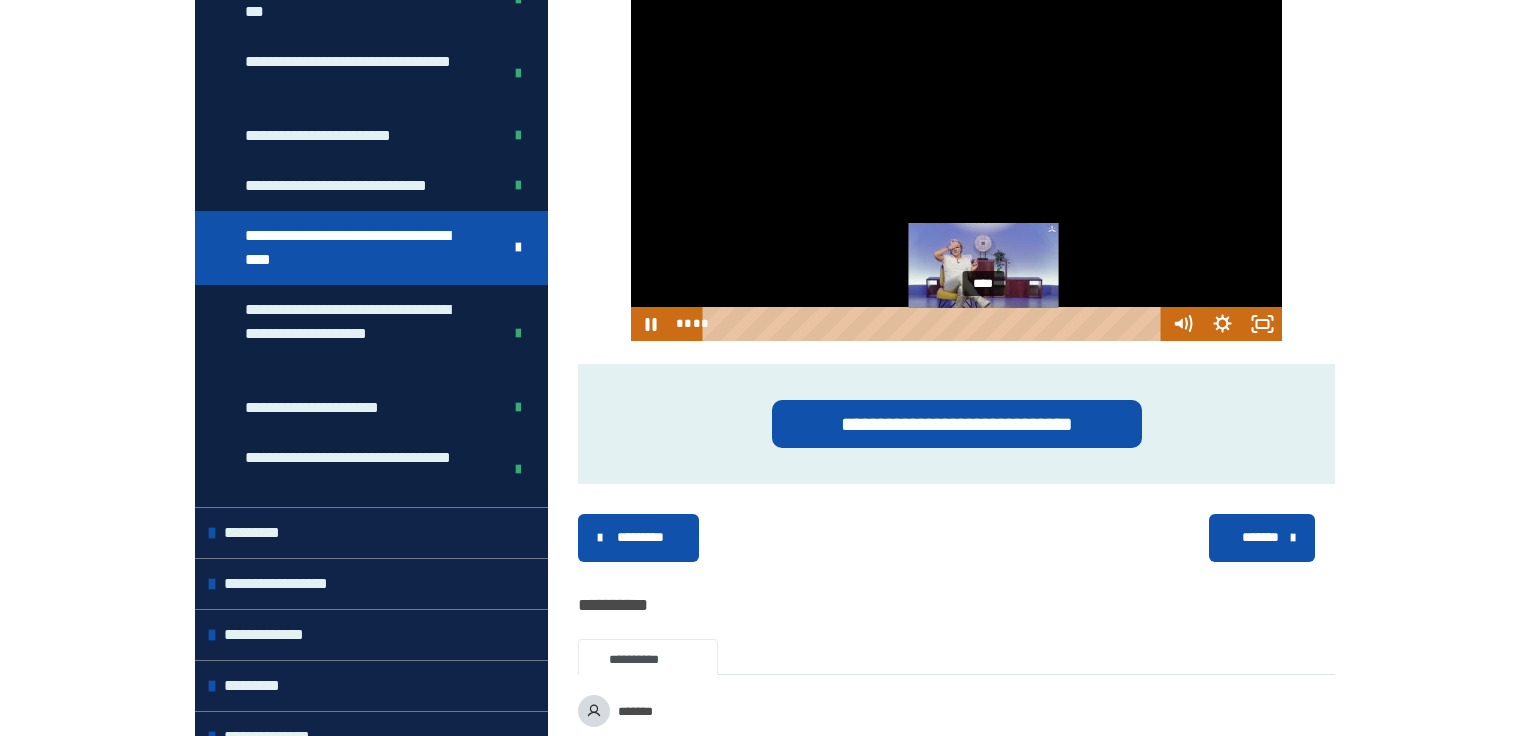 click on "****" at bounding box center (934, 324) 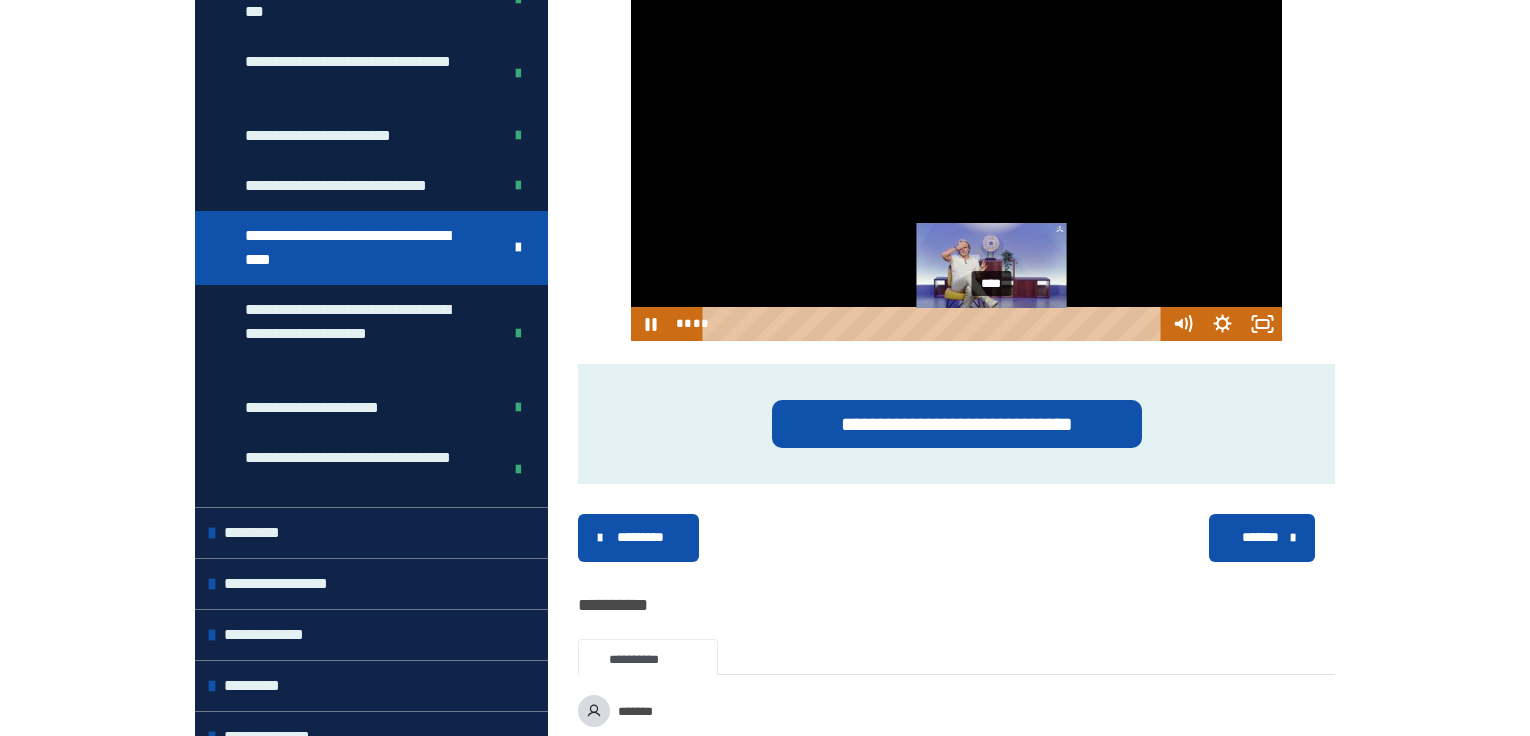 click on "****" at bounding box center [934, 324] 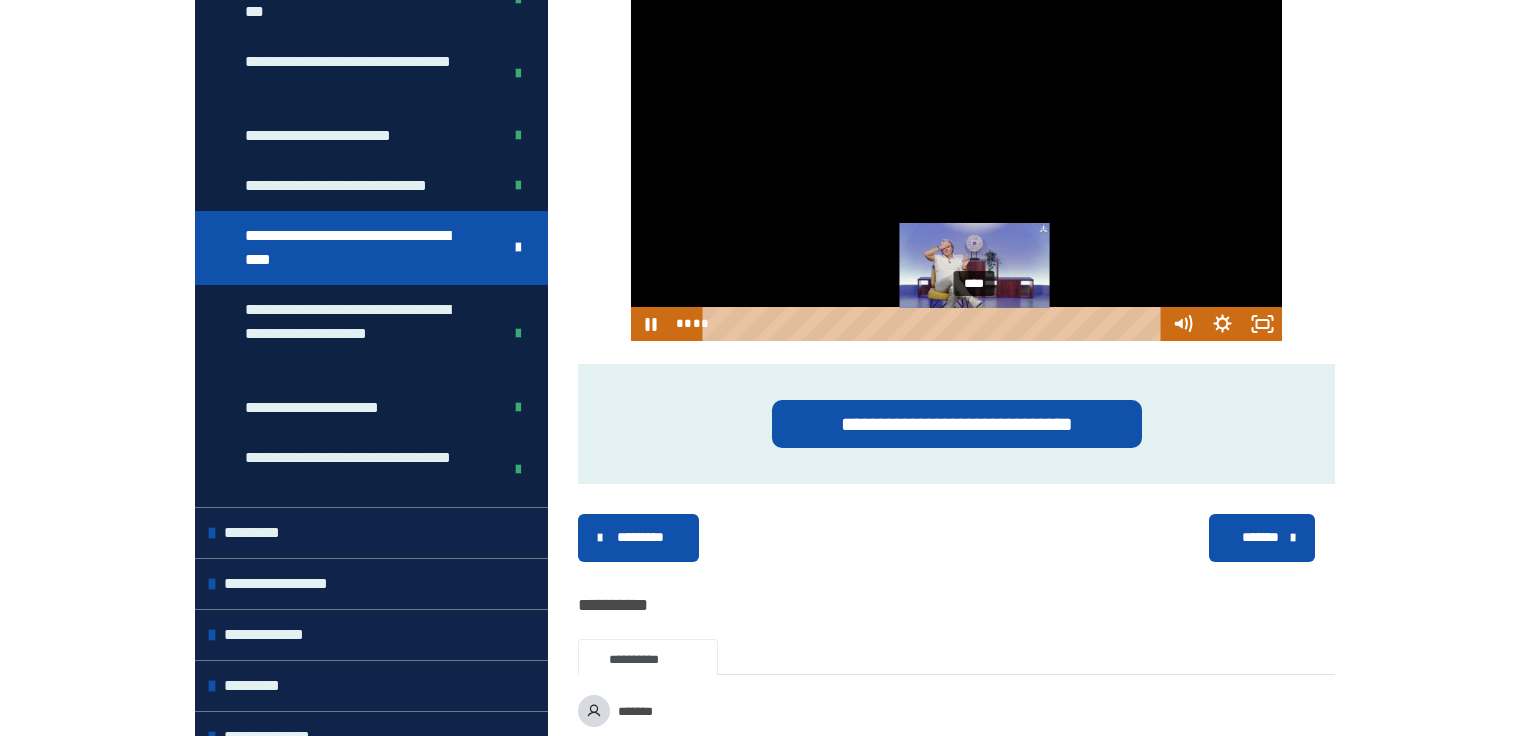 click on "****" at bounding box center (934, 324) 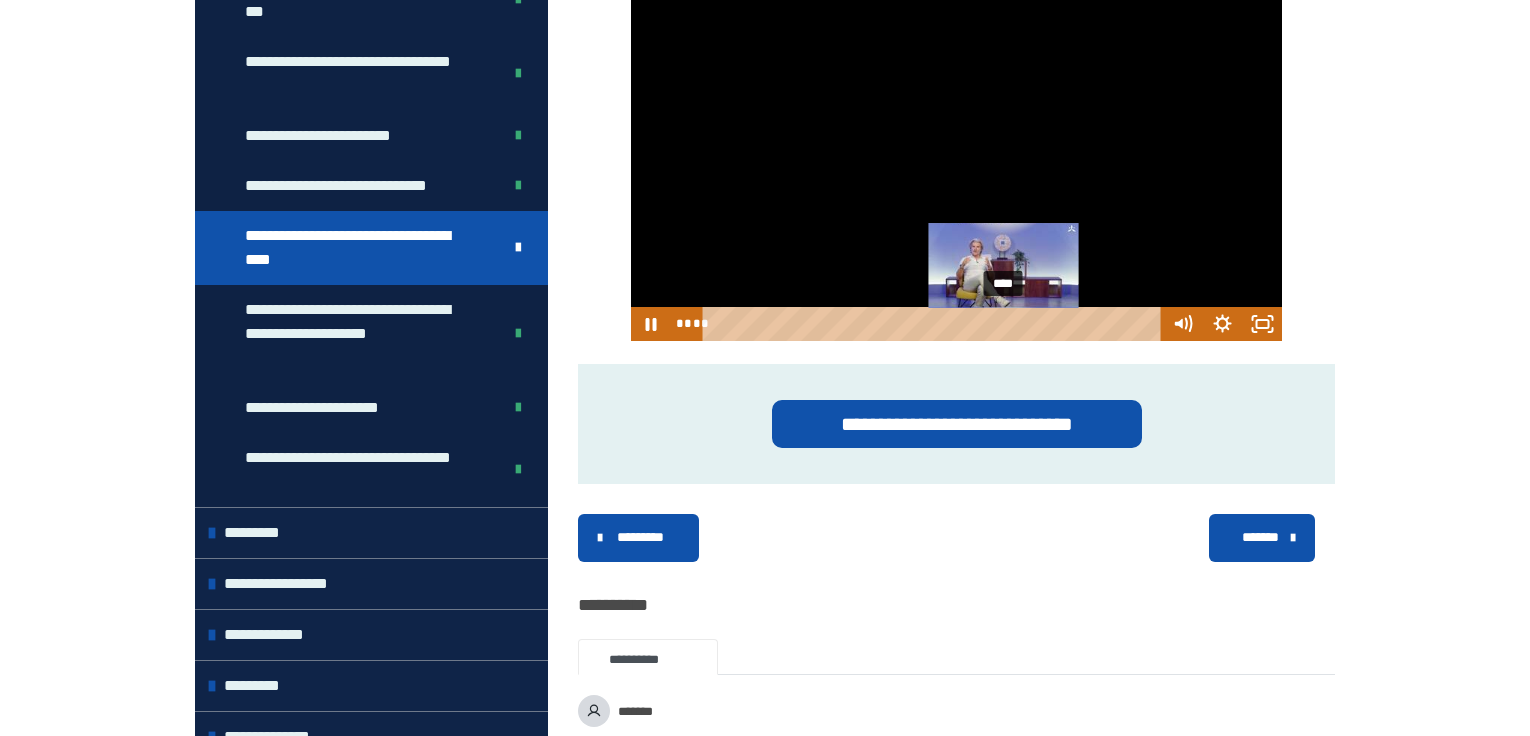 click on "****" at bounding box center [934, 324] 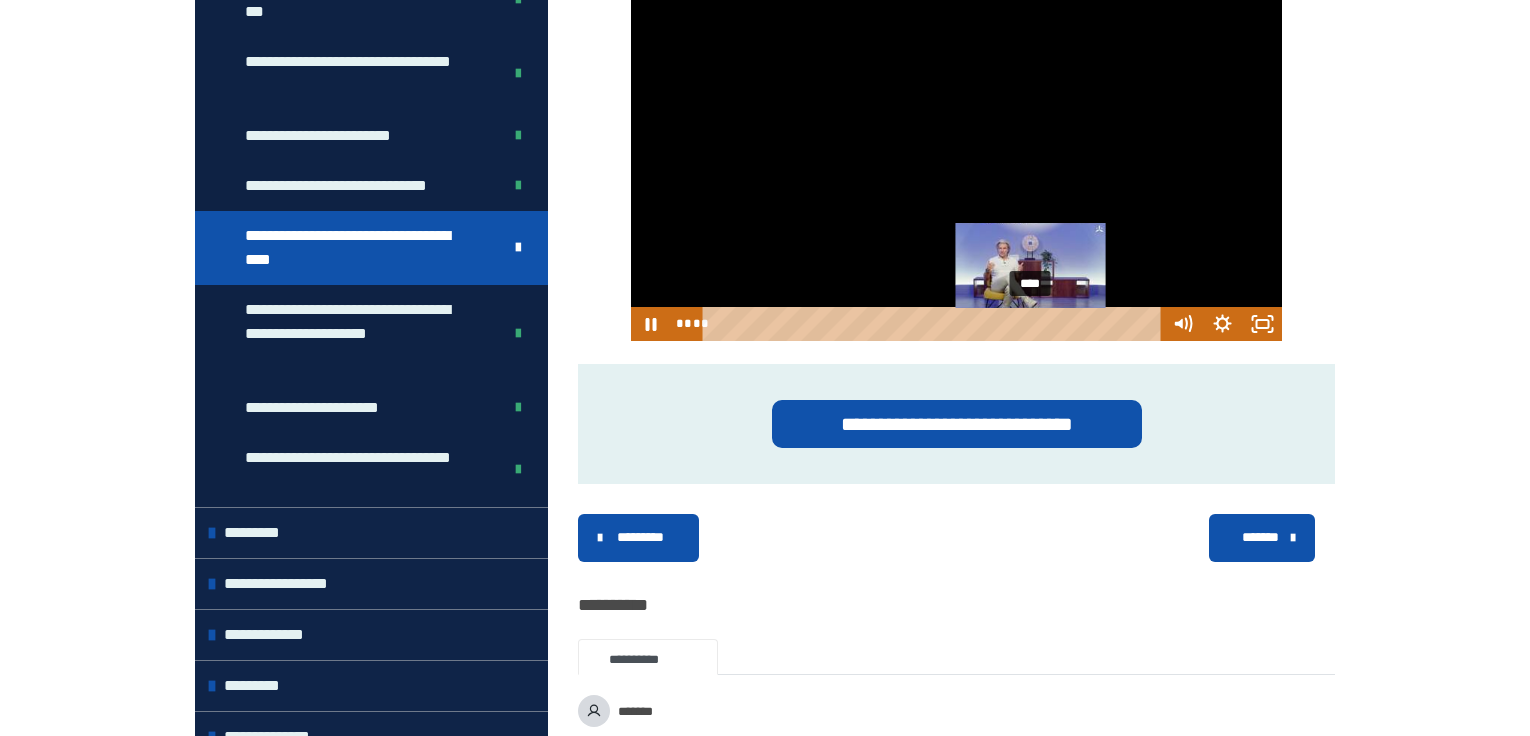 click on "****" at bounding box center (934, 324) 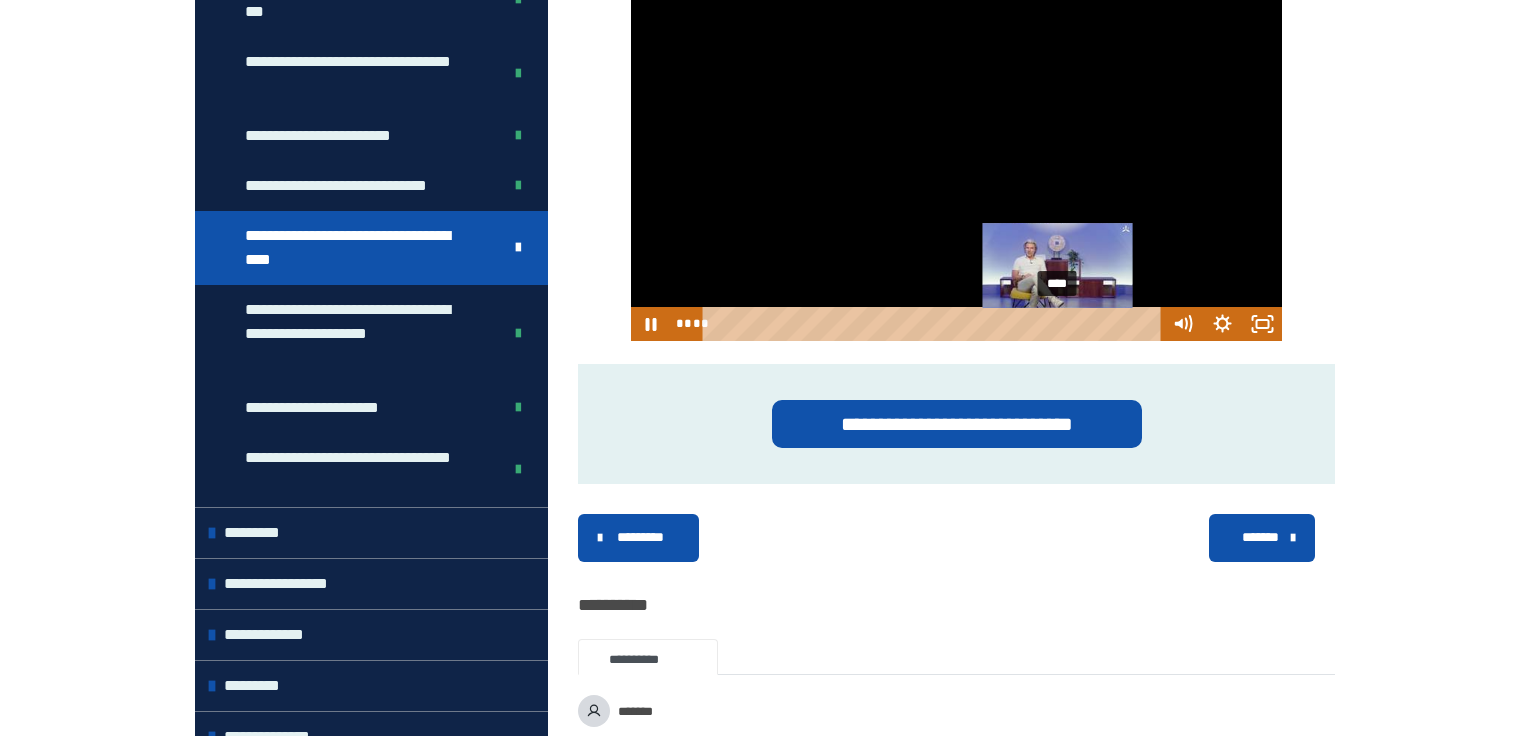 click on "****" at bounding box center (934, 324) 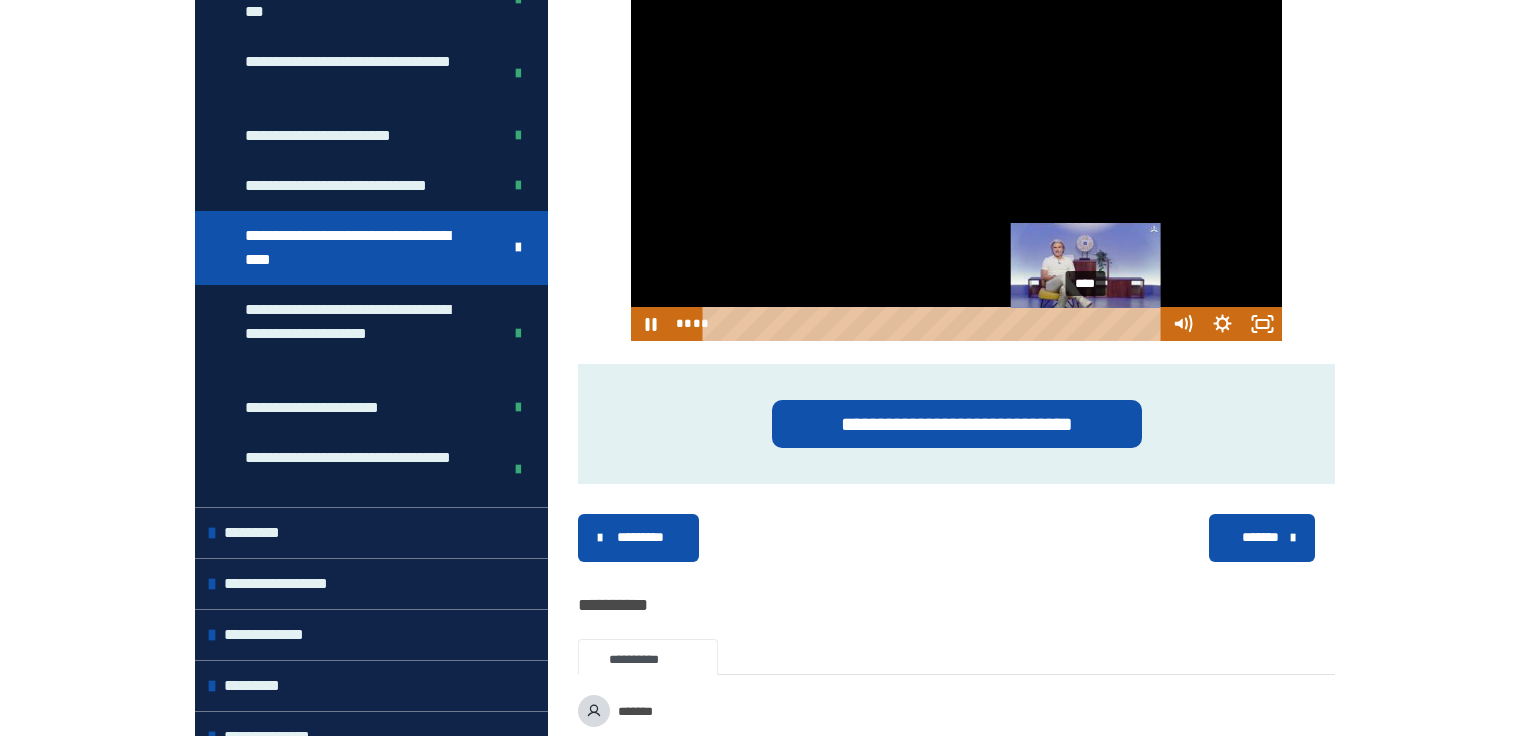 click on "****" at bounding box center (934, 324) 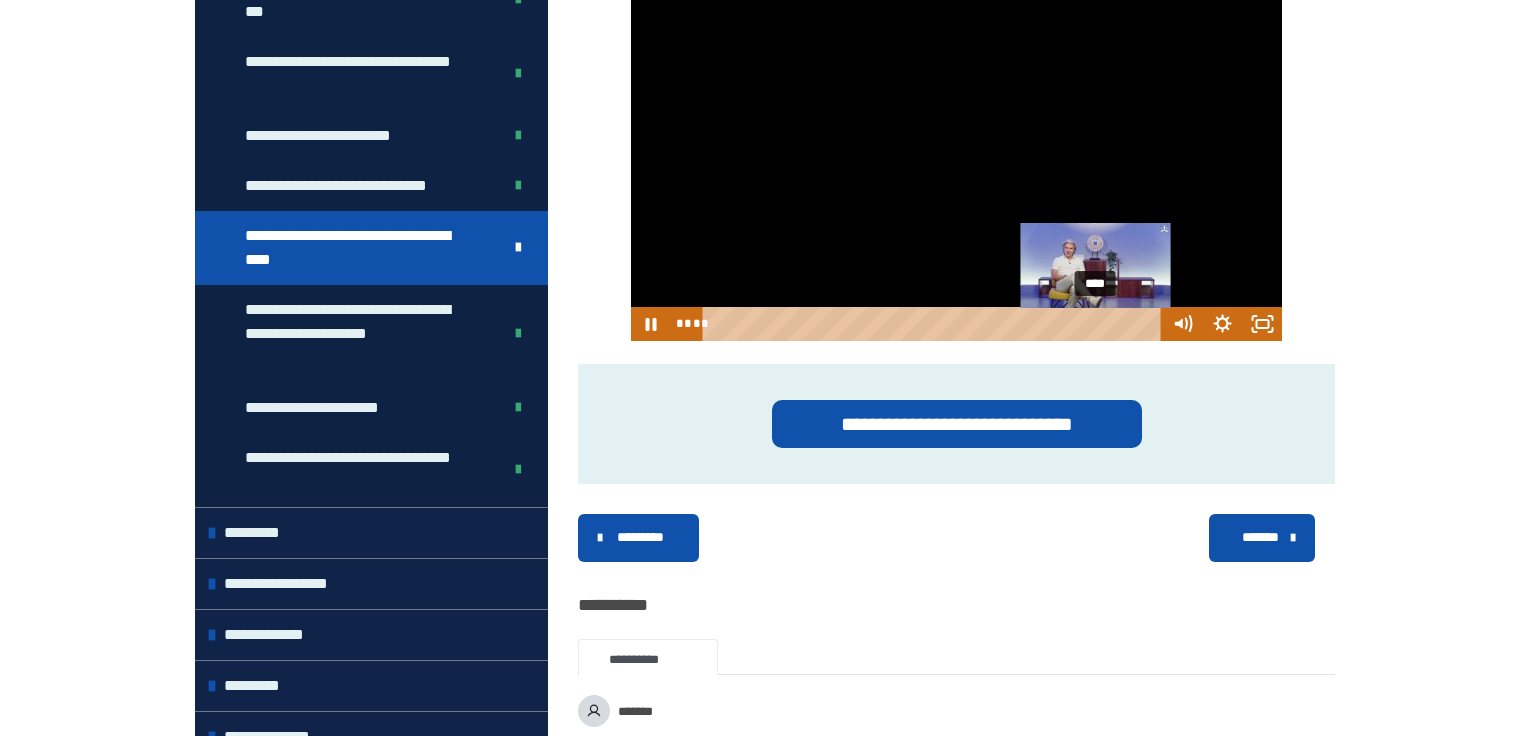 click on "****" at bounding box center (934, 324) 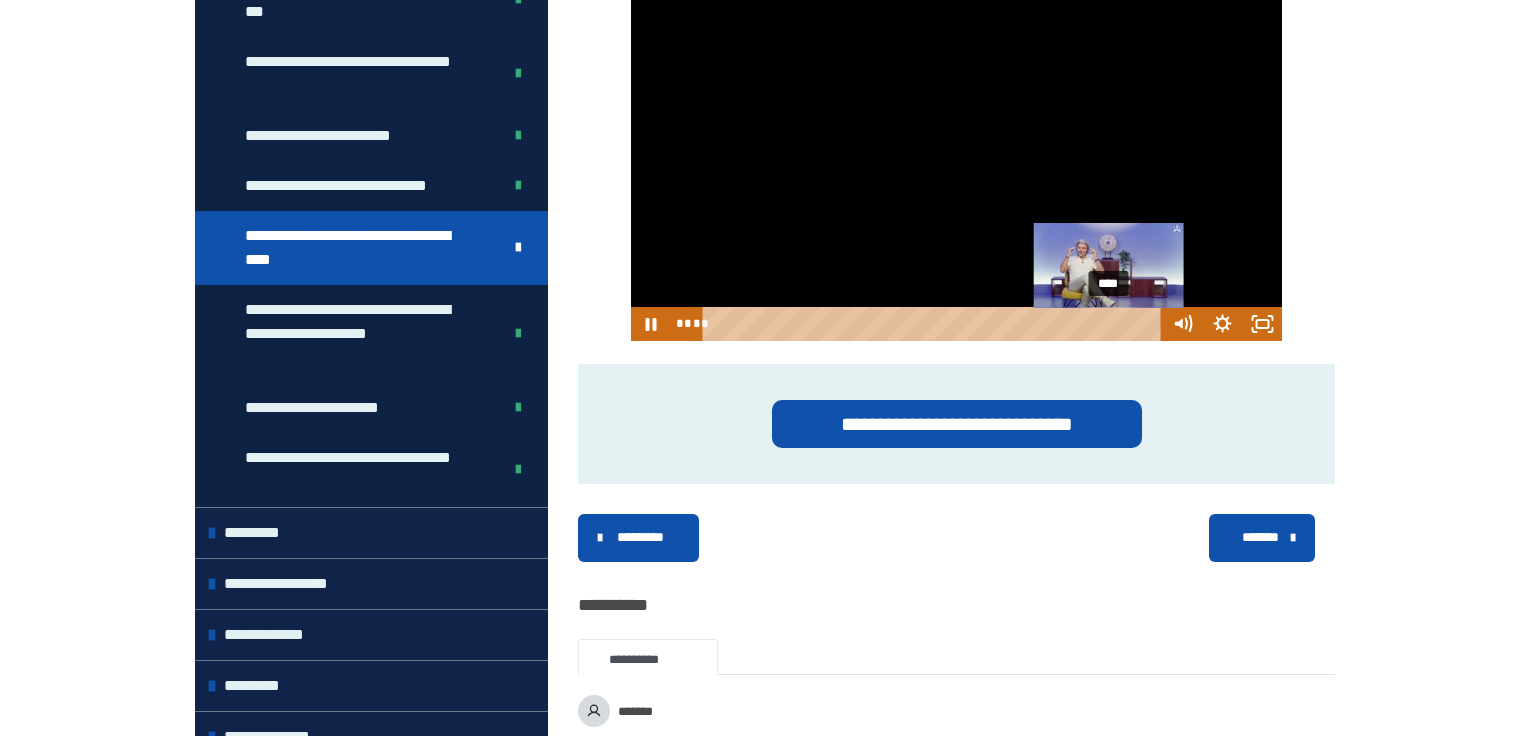 click on "****" at bounding box center (934, 324) 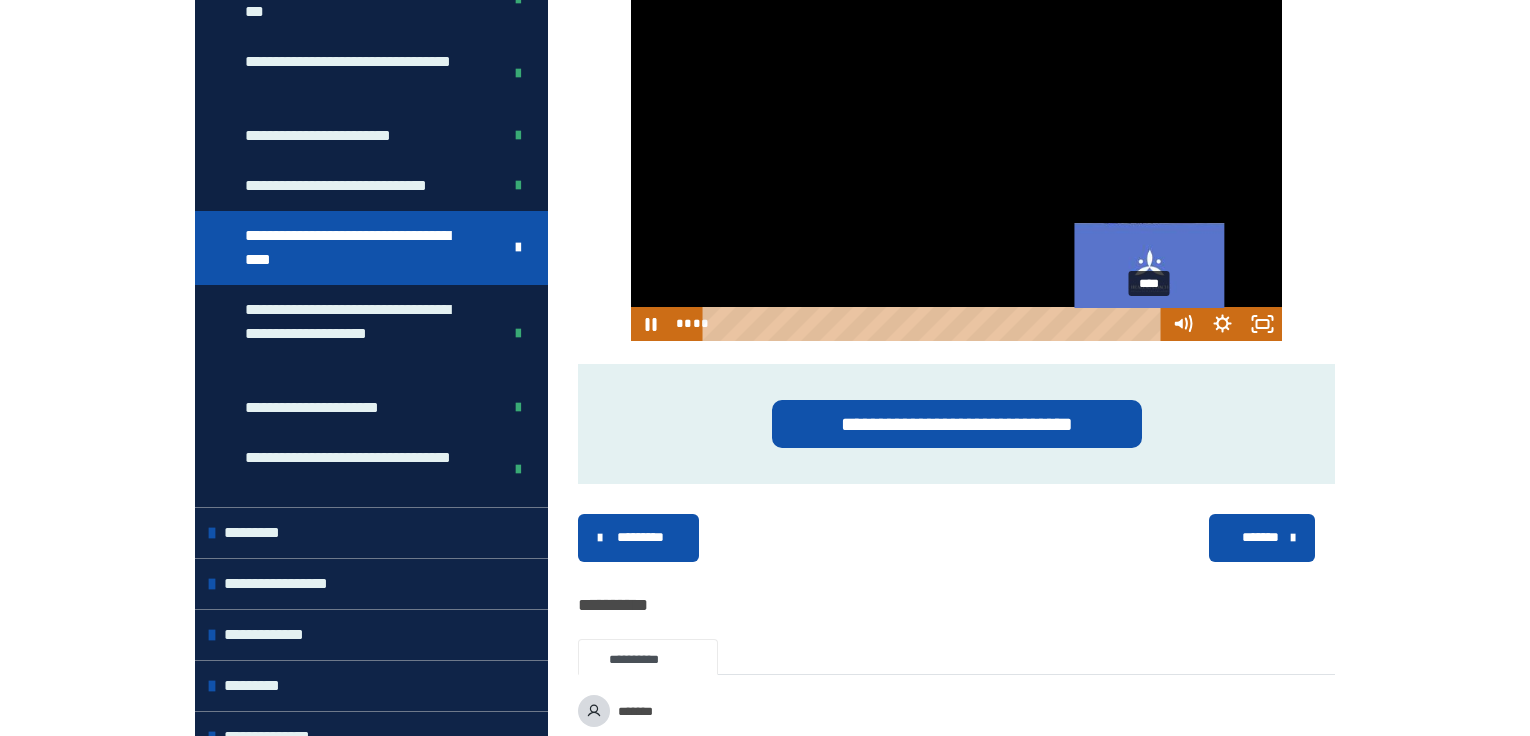 click on "****" at bounding box center [934, 324] 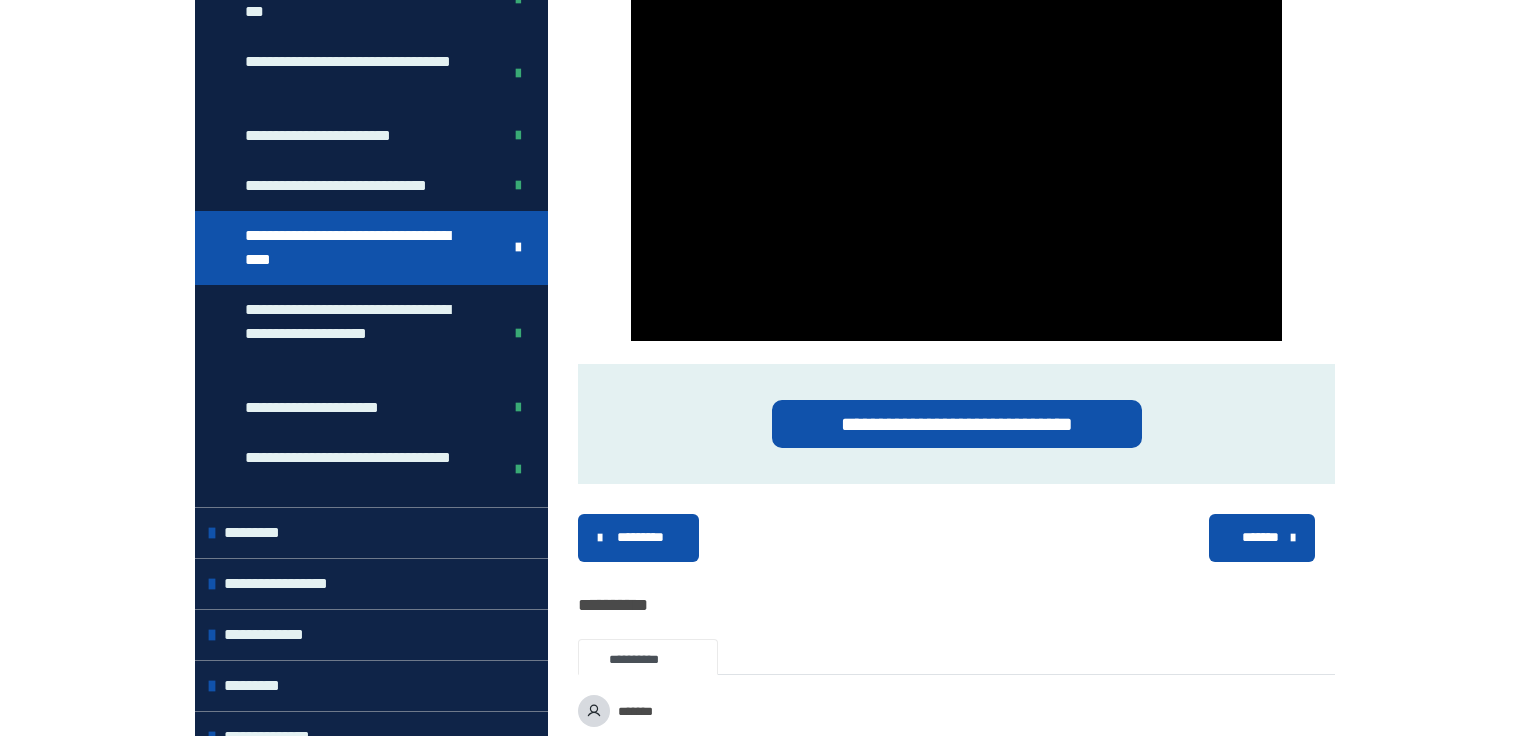 click on "**********" at bounding box center (765, 271) 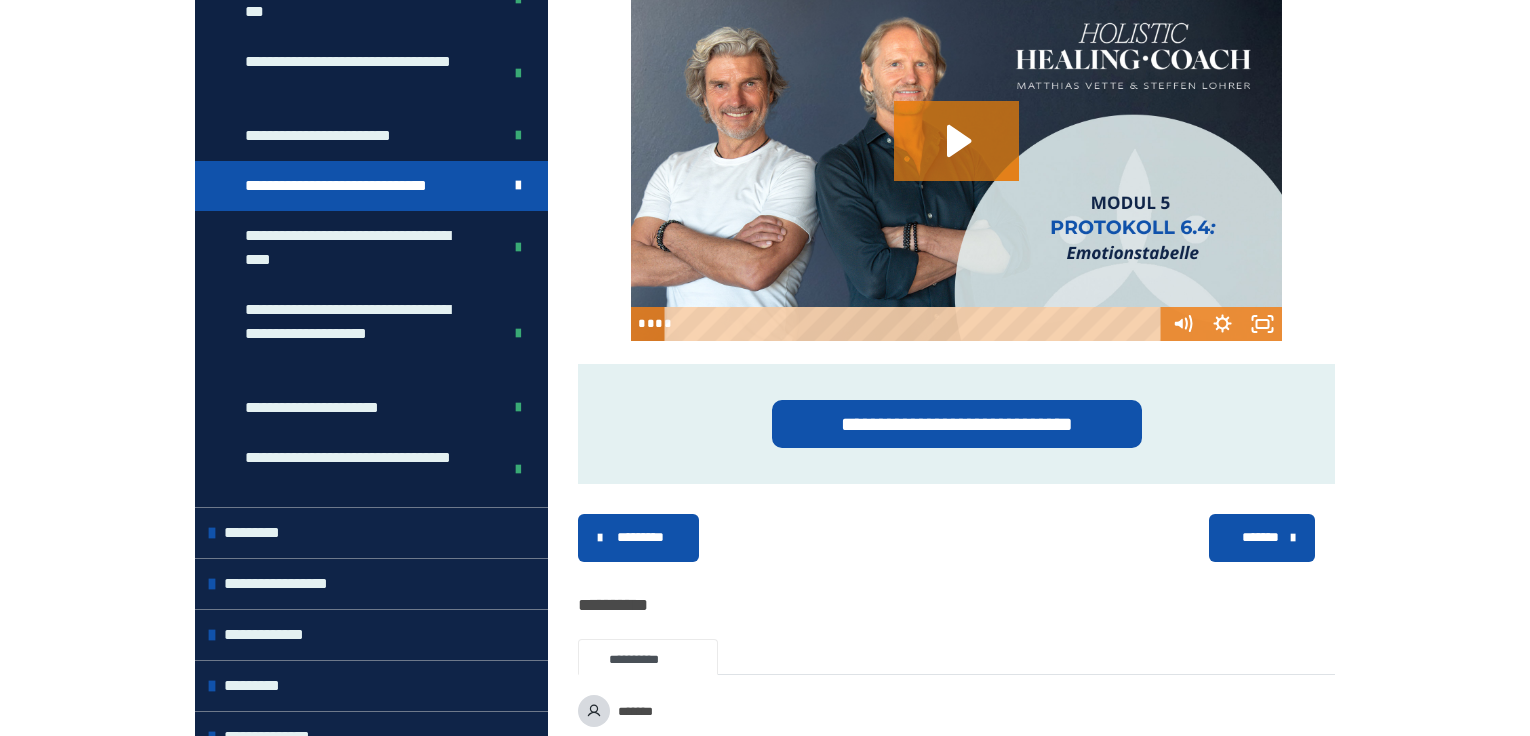 click on "*********" at bounding box center [640, 537] 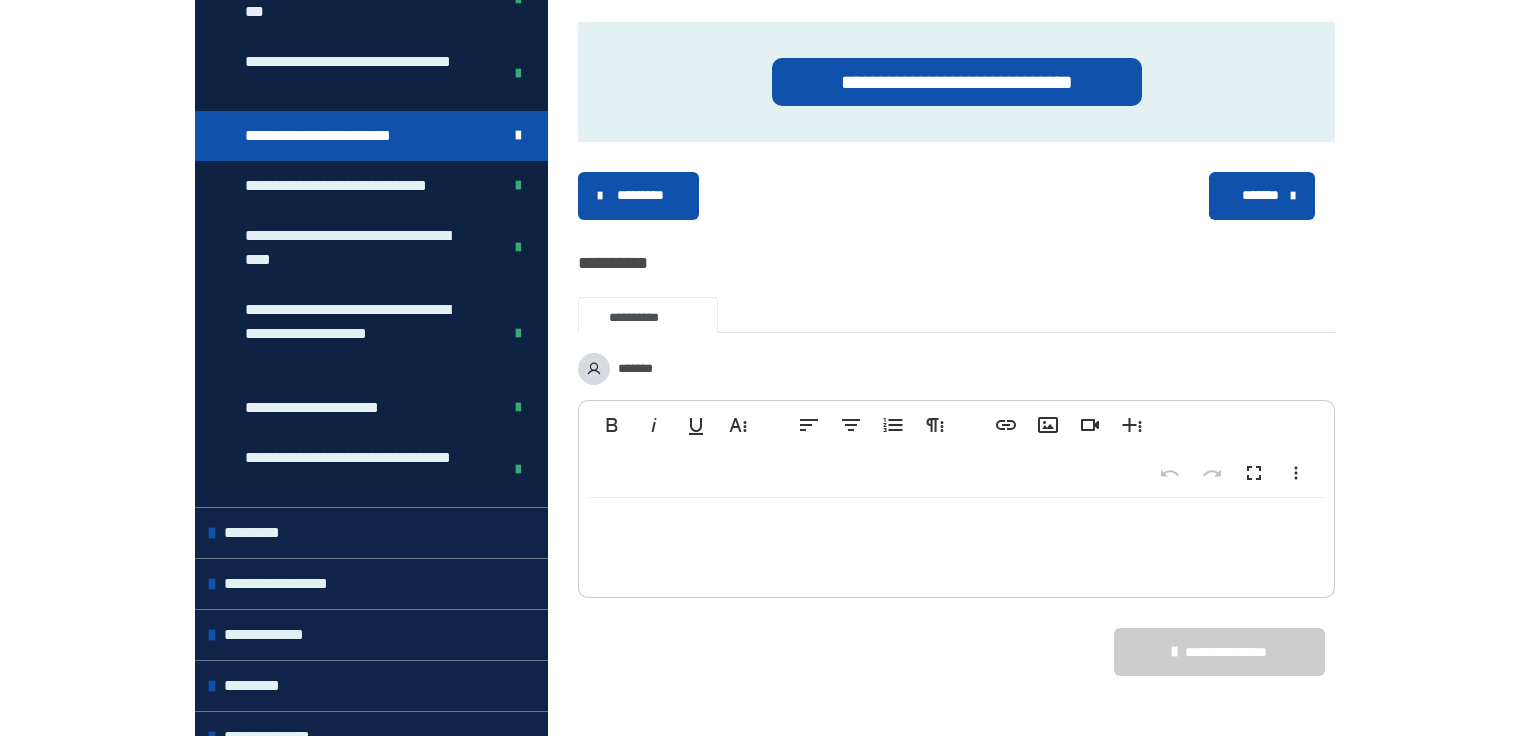 click on "**********" at bounding box center [956, 240] 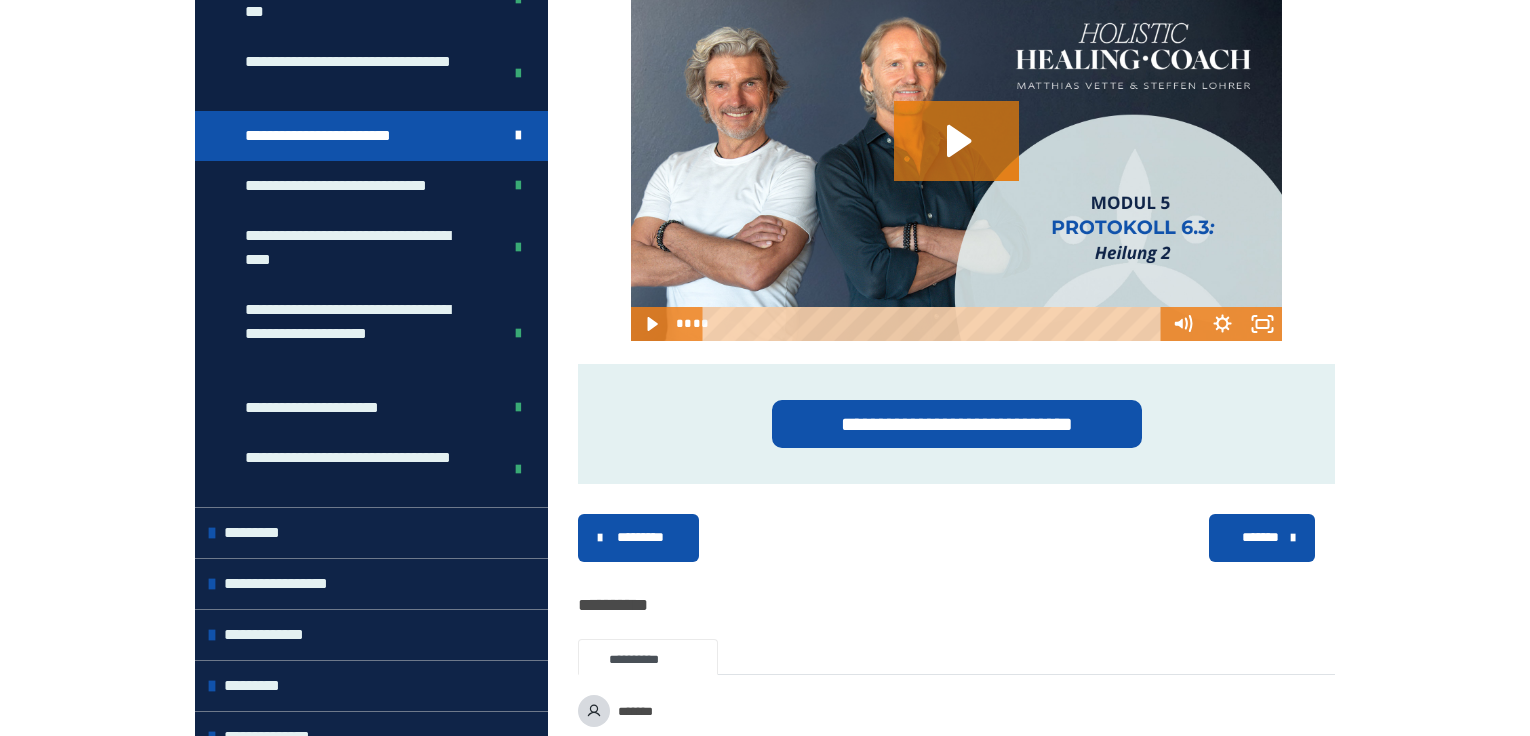 click on "*********" at bounding box center (640, 537) 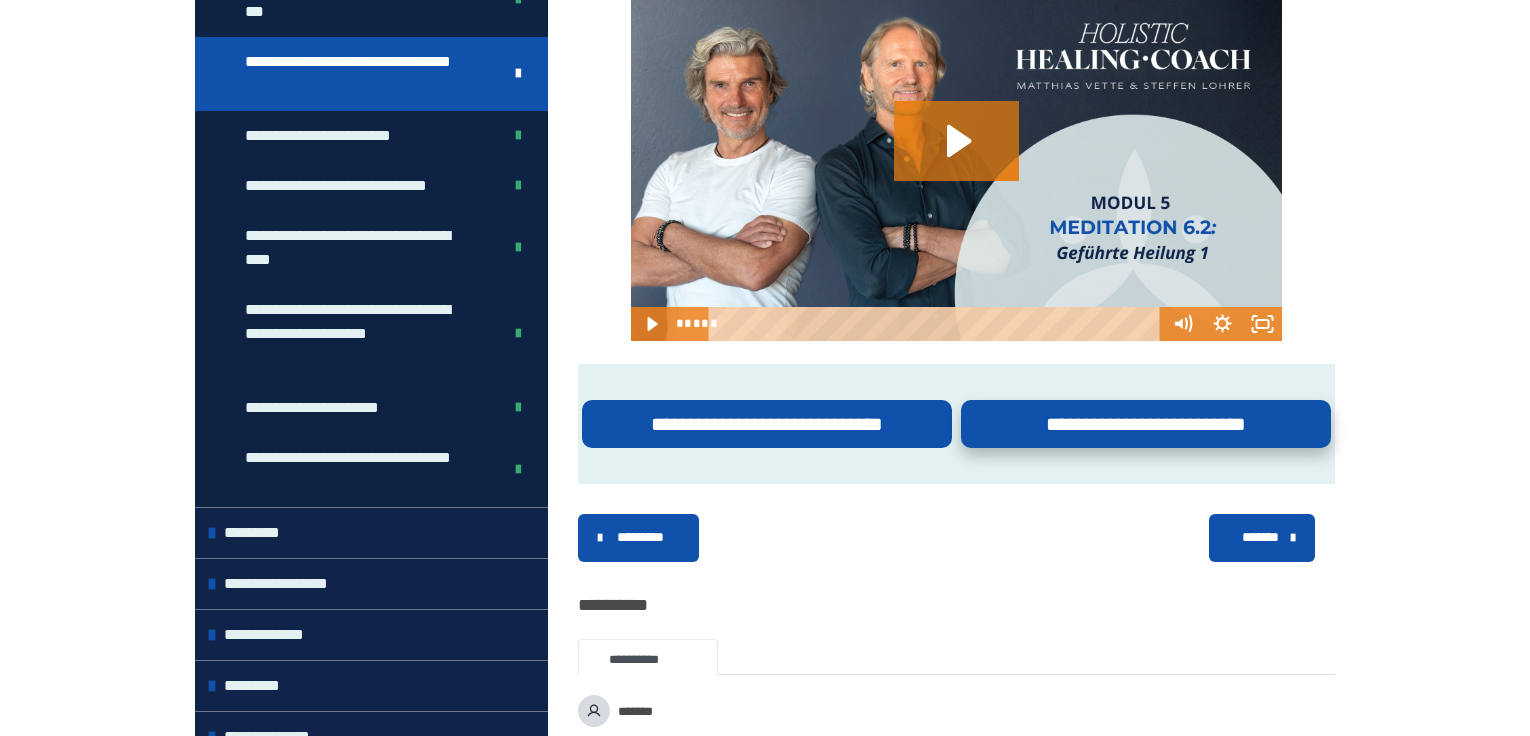 click on "**********" at bounding box center (1146, 424) 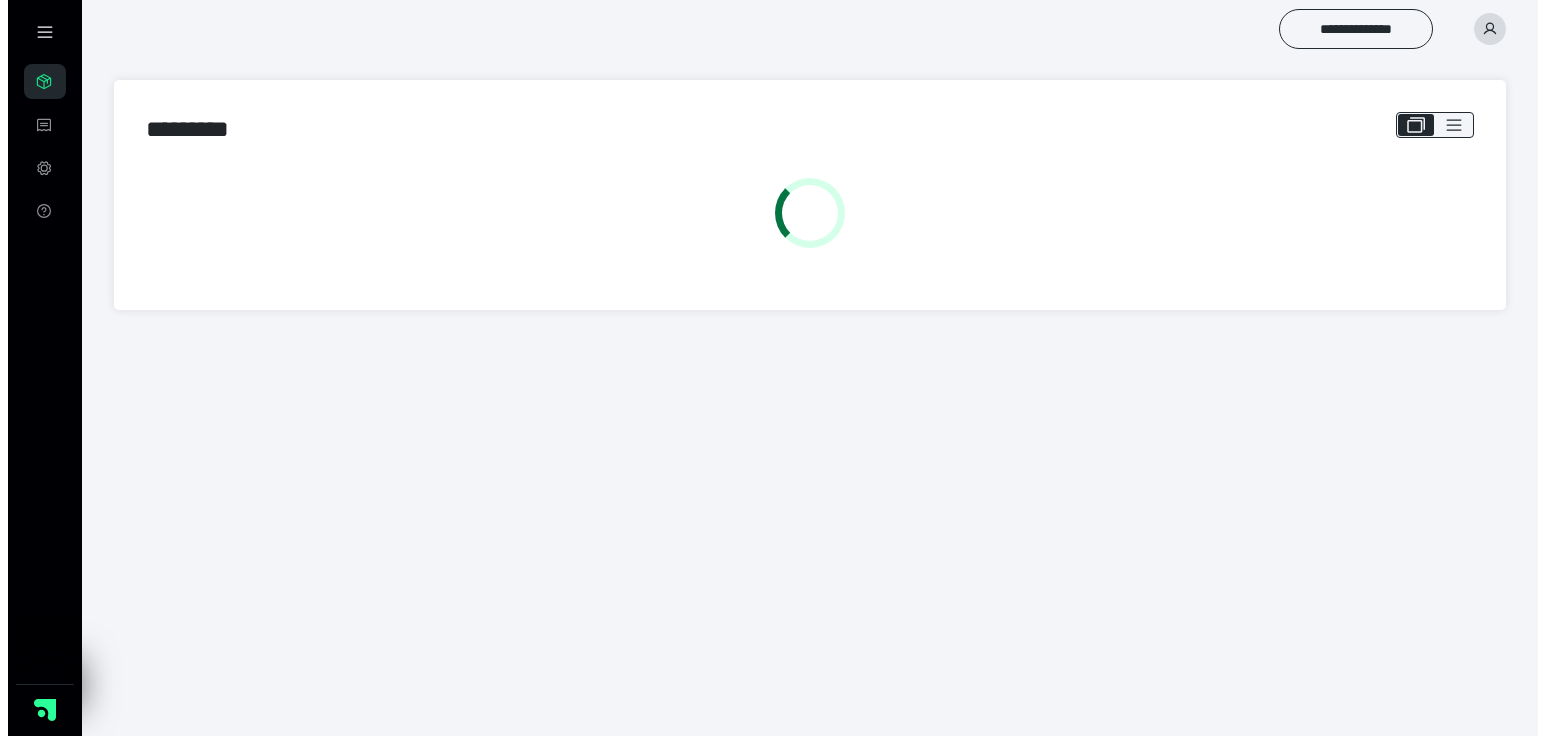 scroll, scrollTop: 0, scrollLeft: 0, axis: both 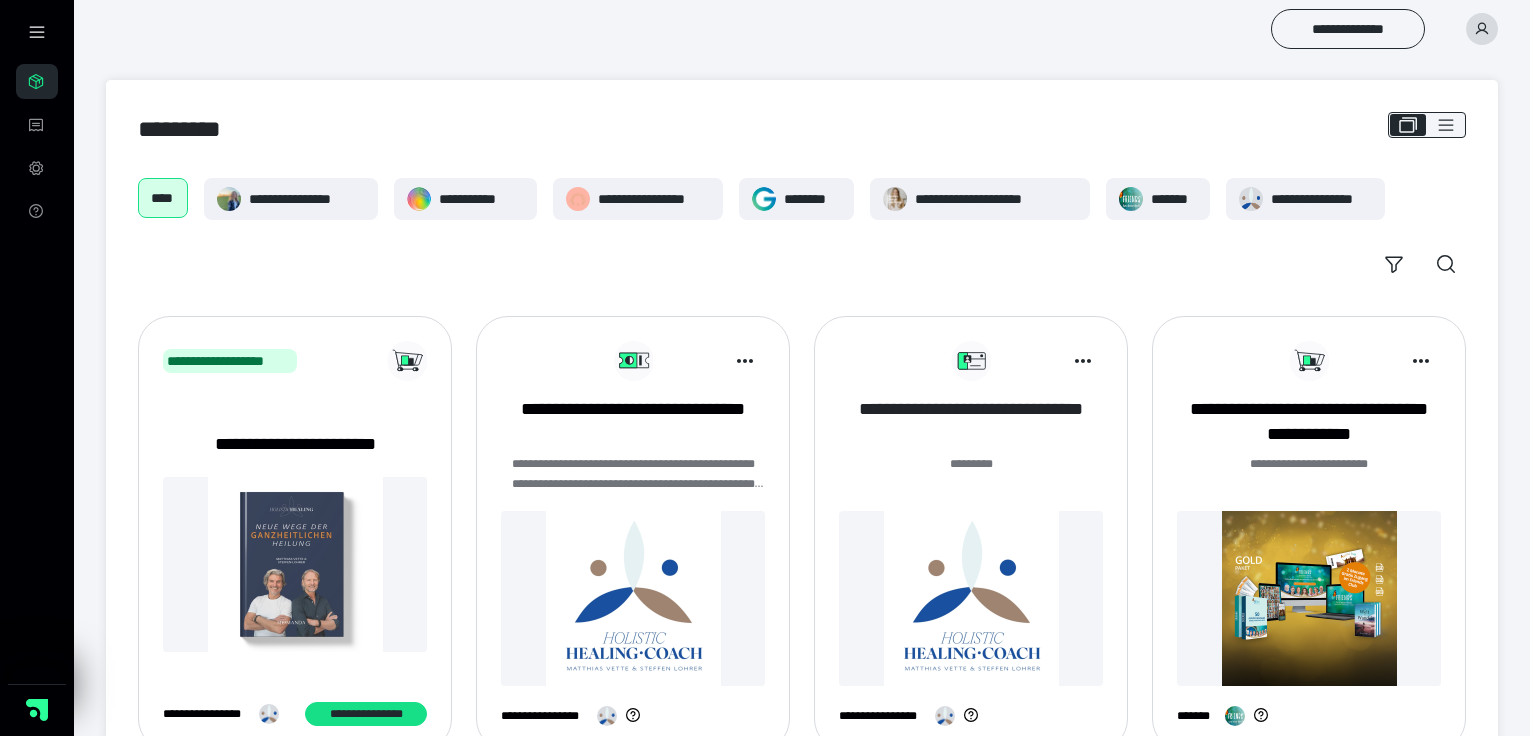 click on "**********" at bounding box center [971, 422] 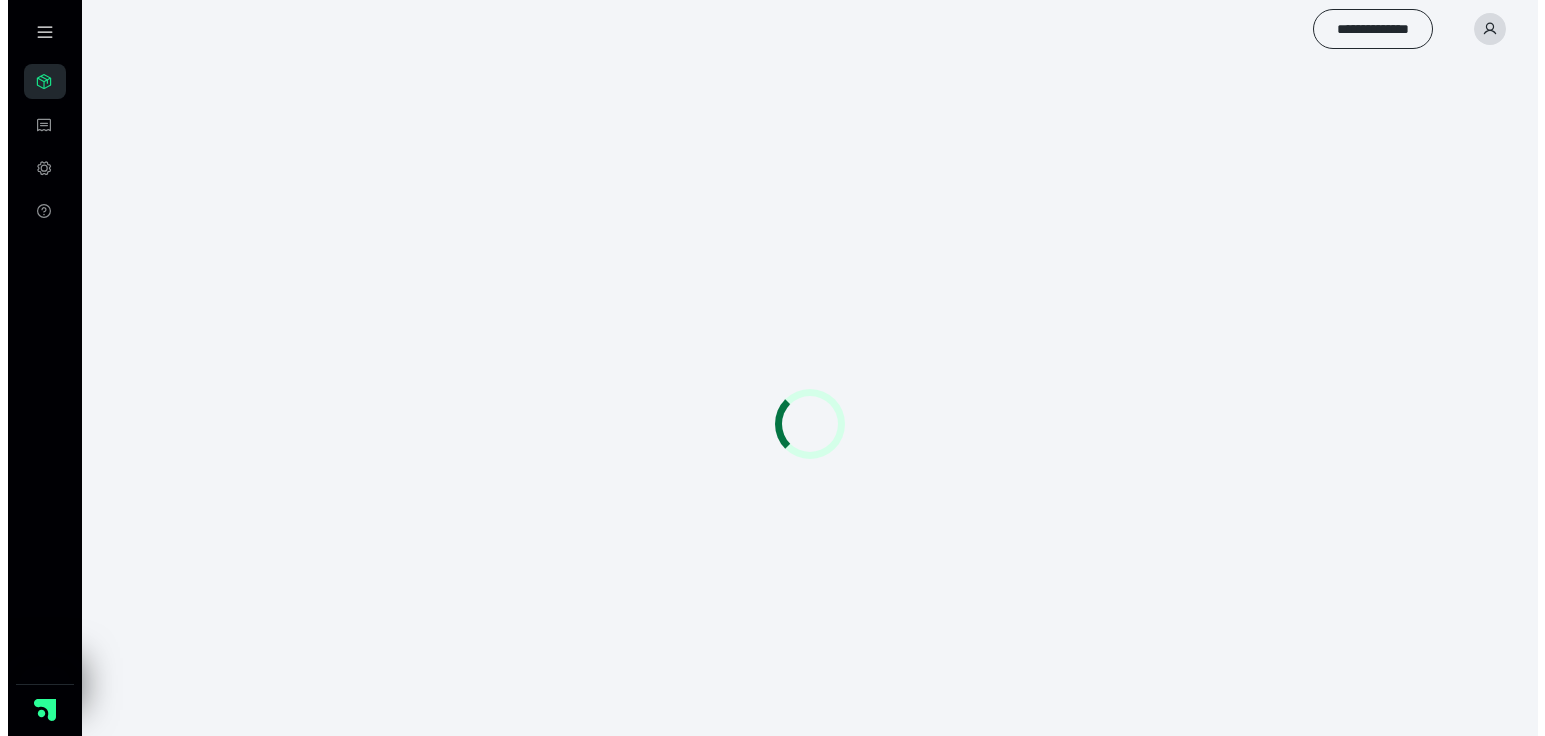scroll, scrollTop: 0, scrollLeft: 0, axis: both 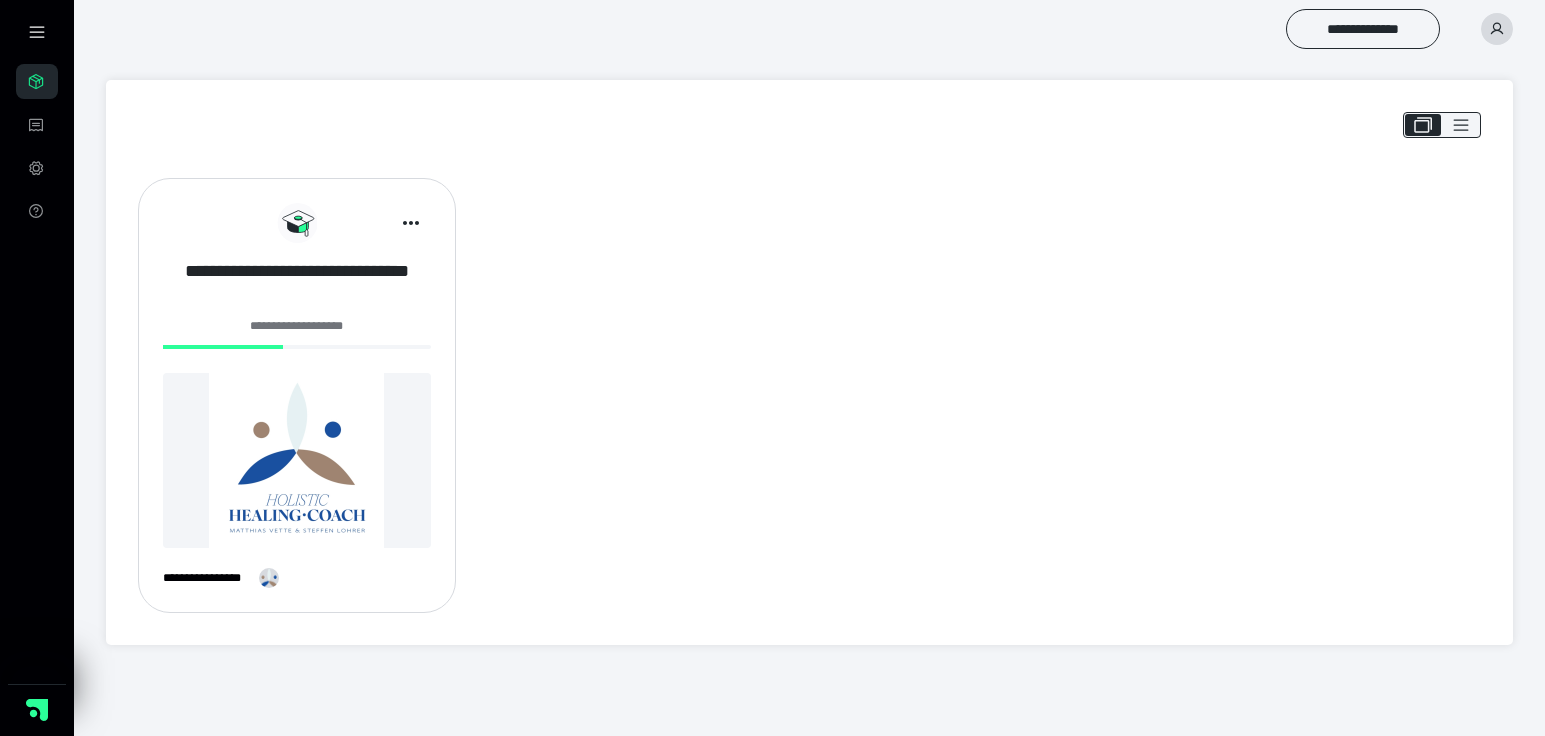click on "**********" at bounding box center [297, 284] 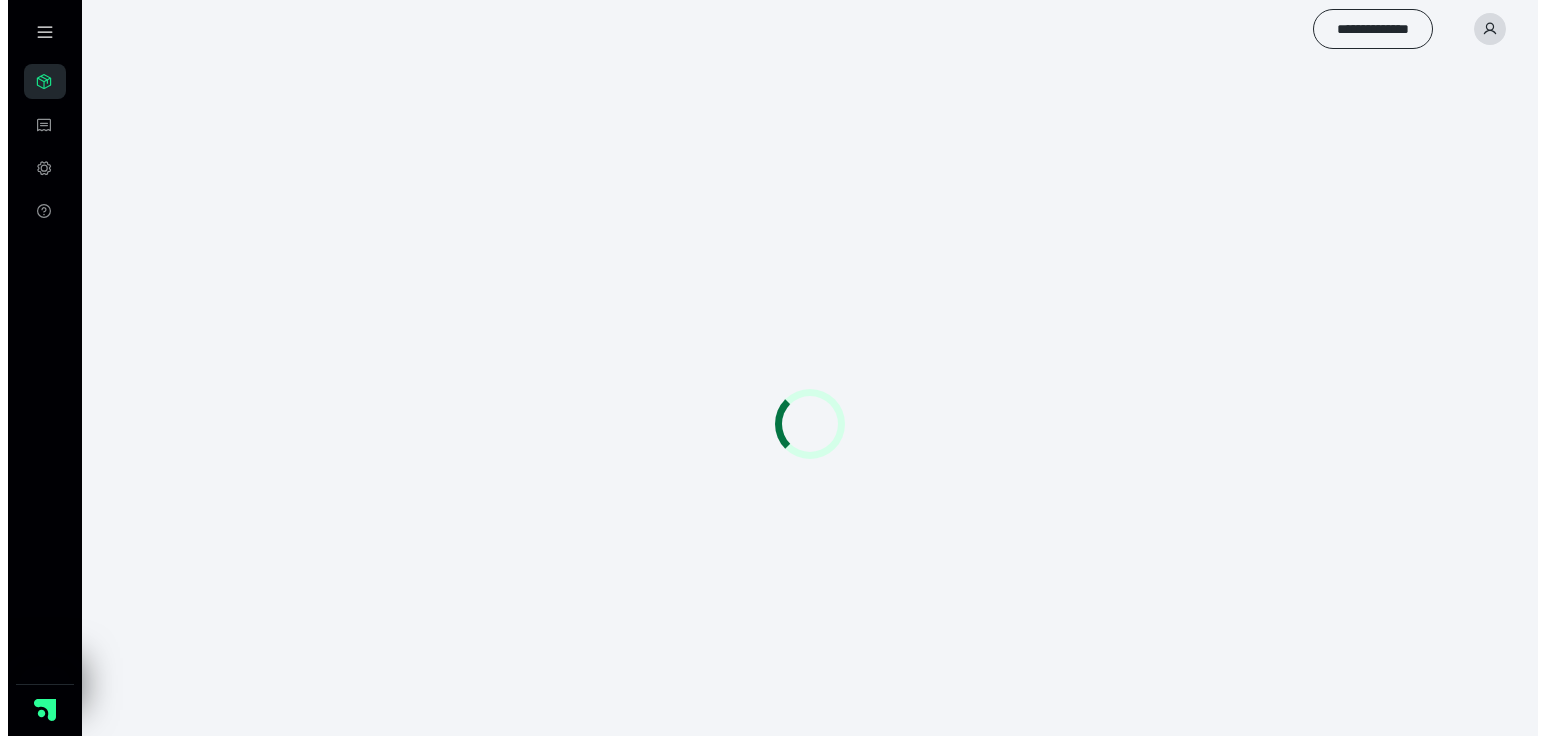 scroll, scrollTop: 0, scrollLeft: 0, axis: both 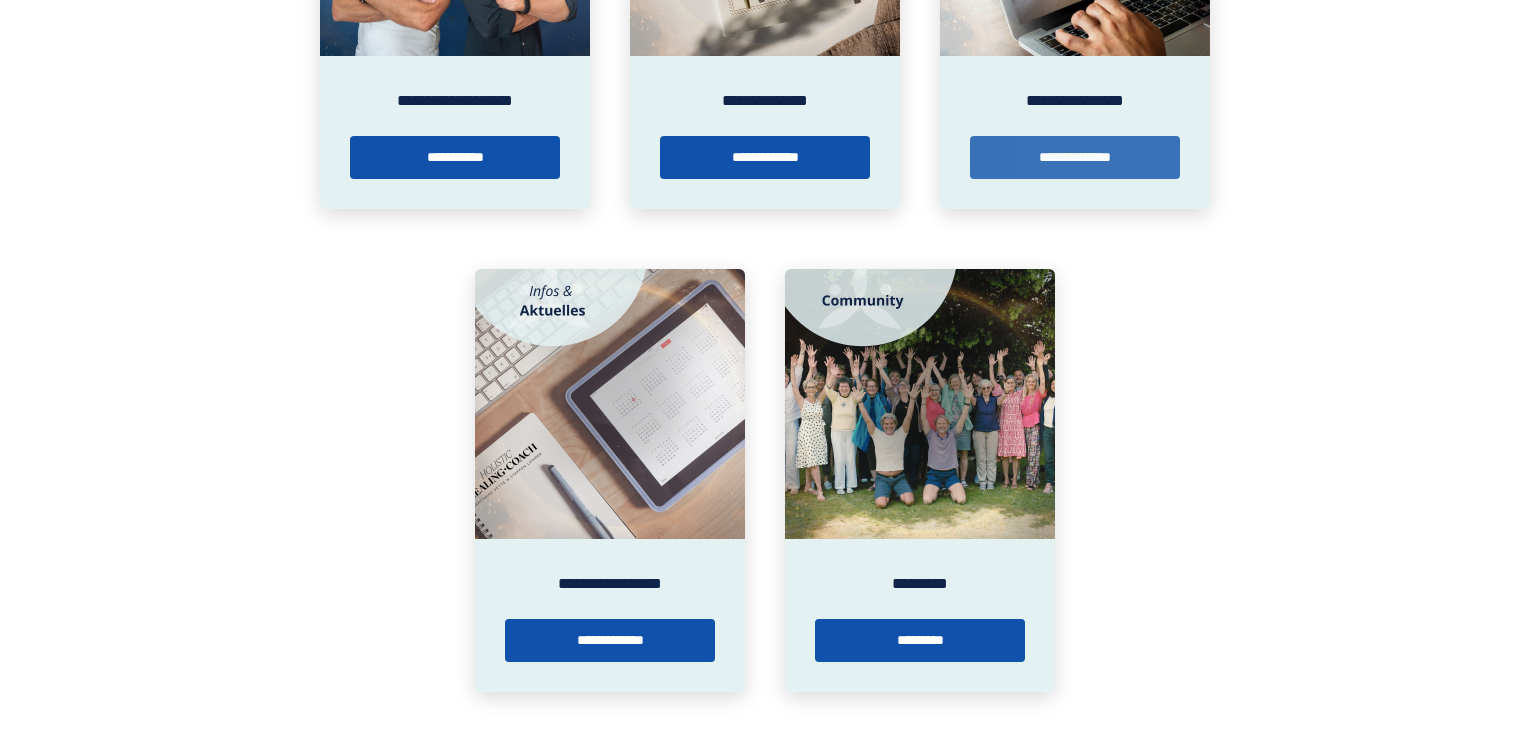 click on "**********" at bounding box center [1075, 157] 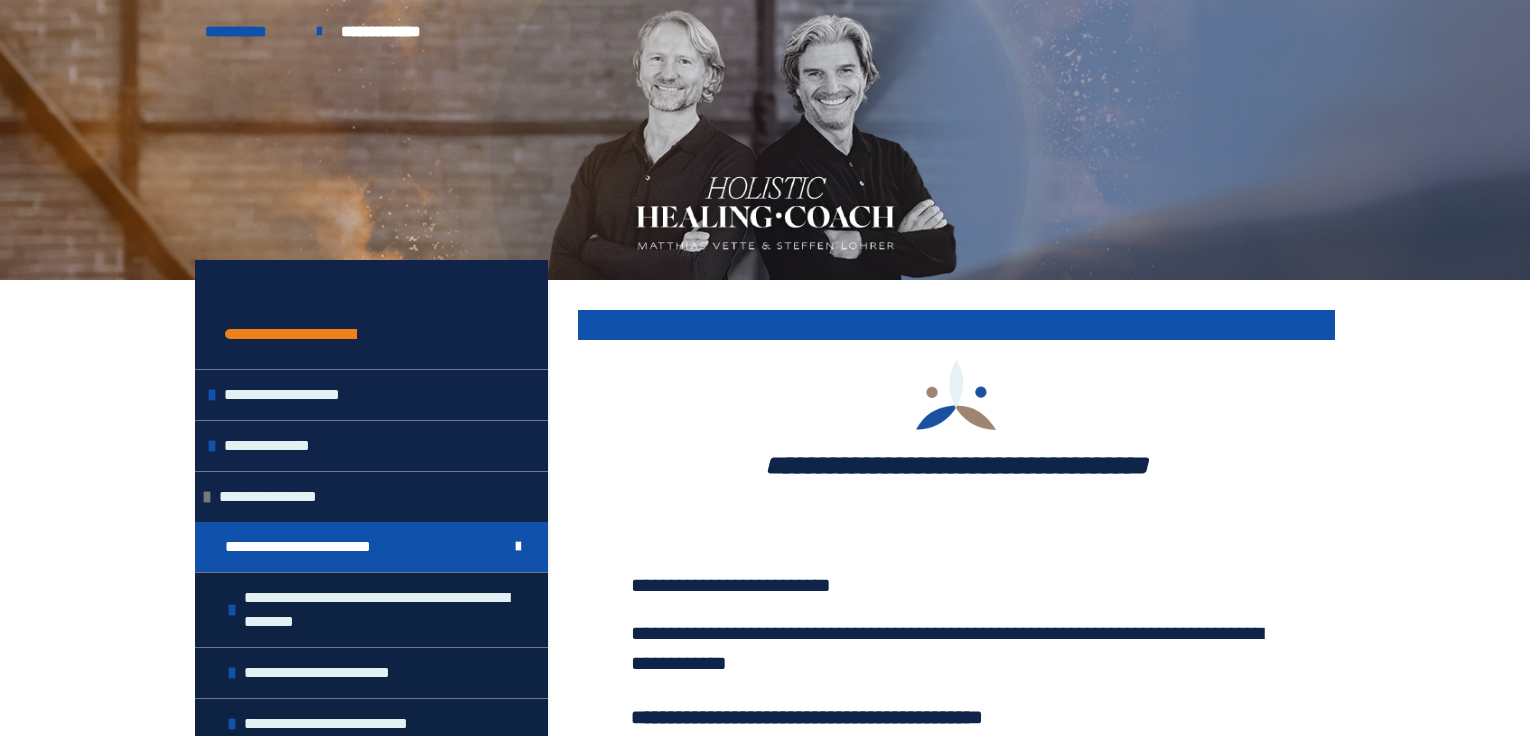 scroll, scrollTop: 644, scrollLeft: 0, axis: vertical 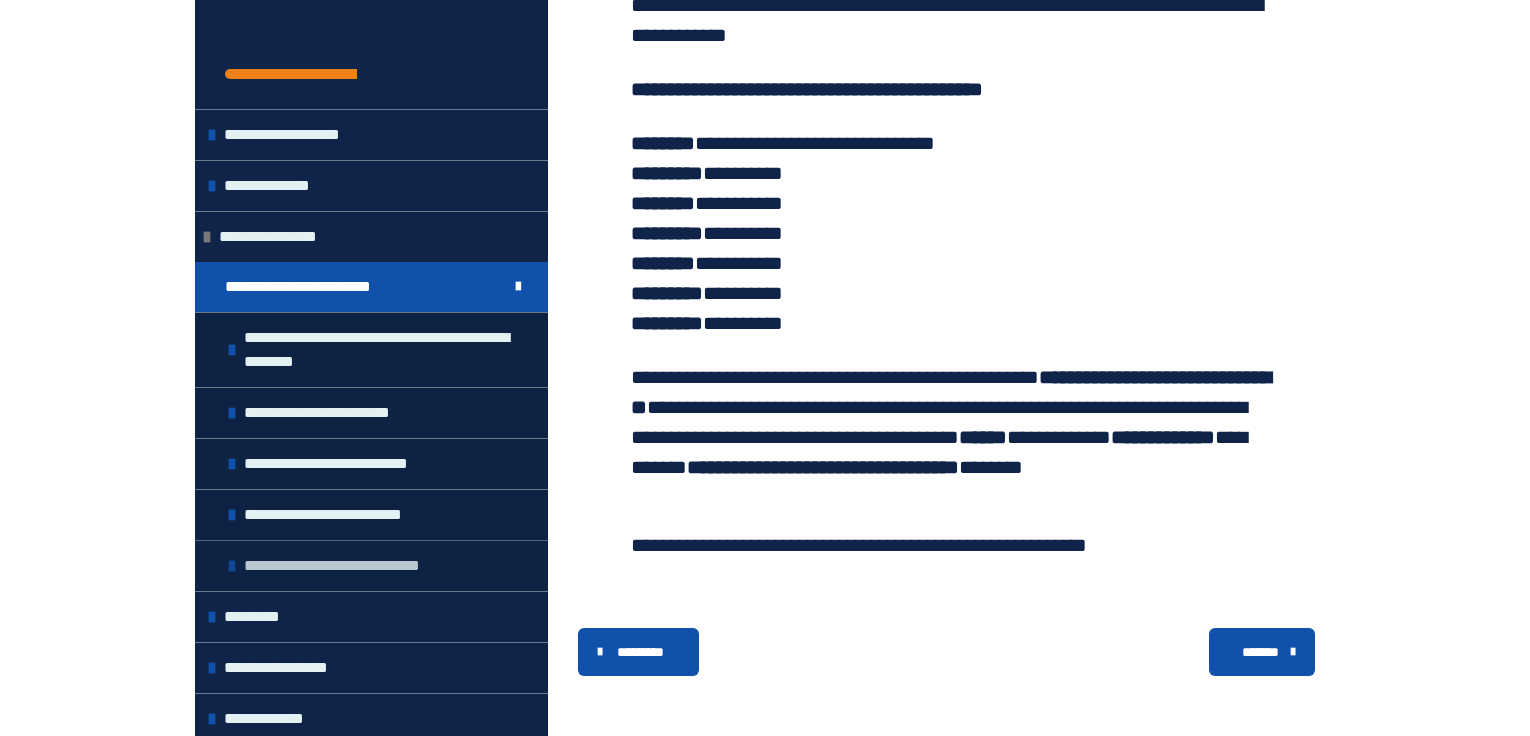 click on "**********" at bounding box center (357, 566) 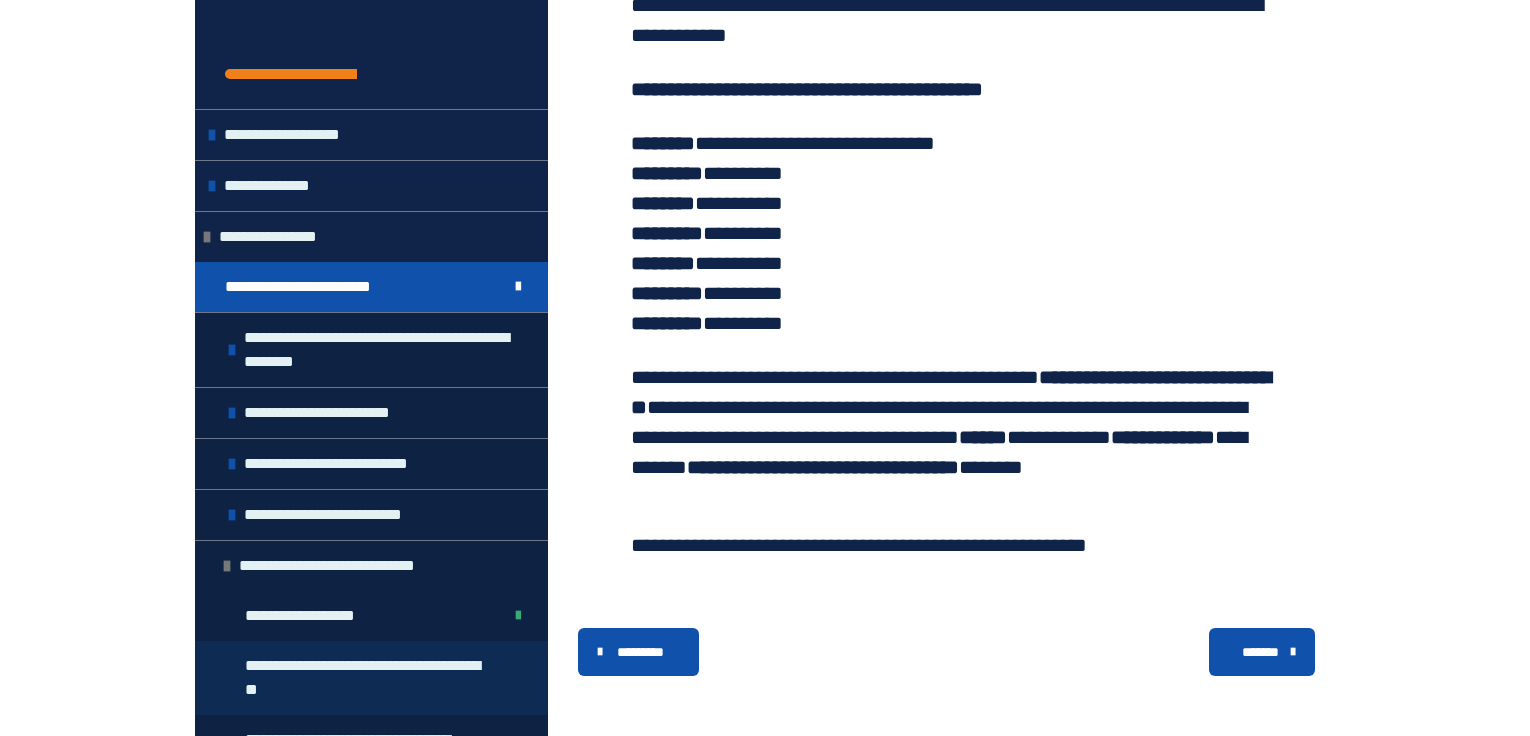 click on "**********" at bounding box center [366, 678] 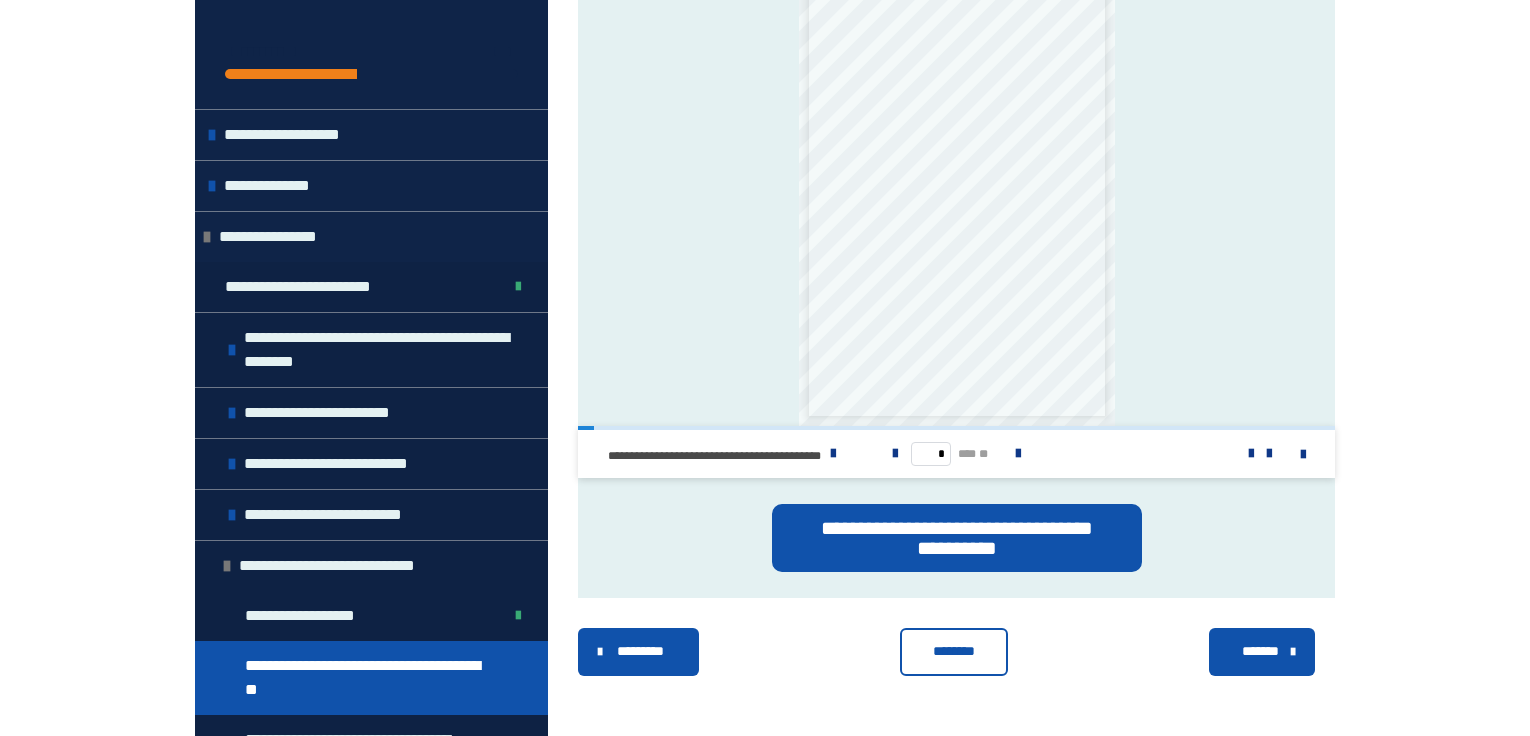 scroll, scrollTop: 621, scrollLeft: 0, axis: vertical 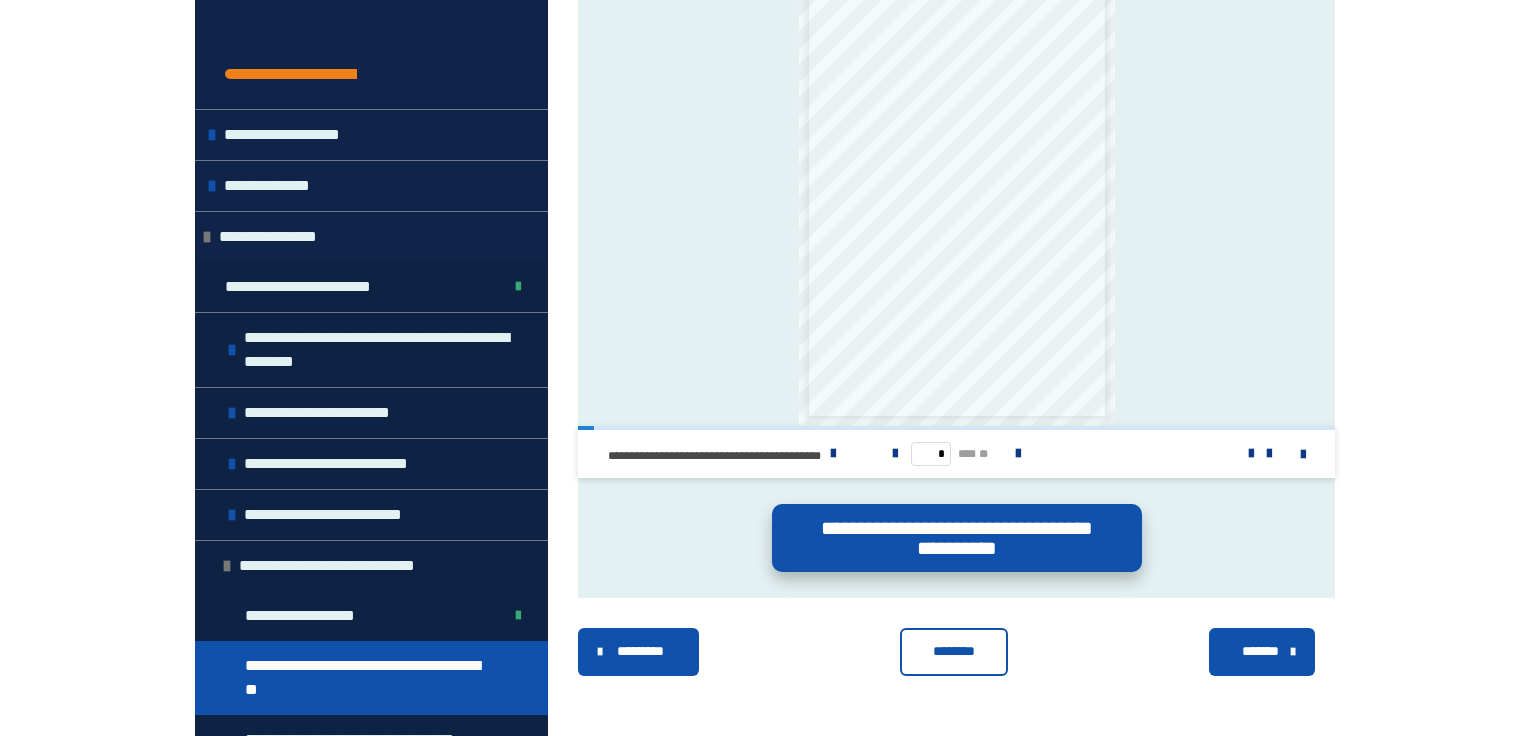 click on "**********" at bounding box center [957, 538] 